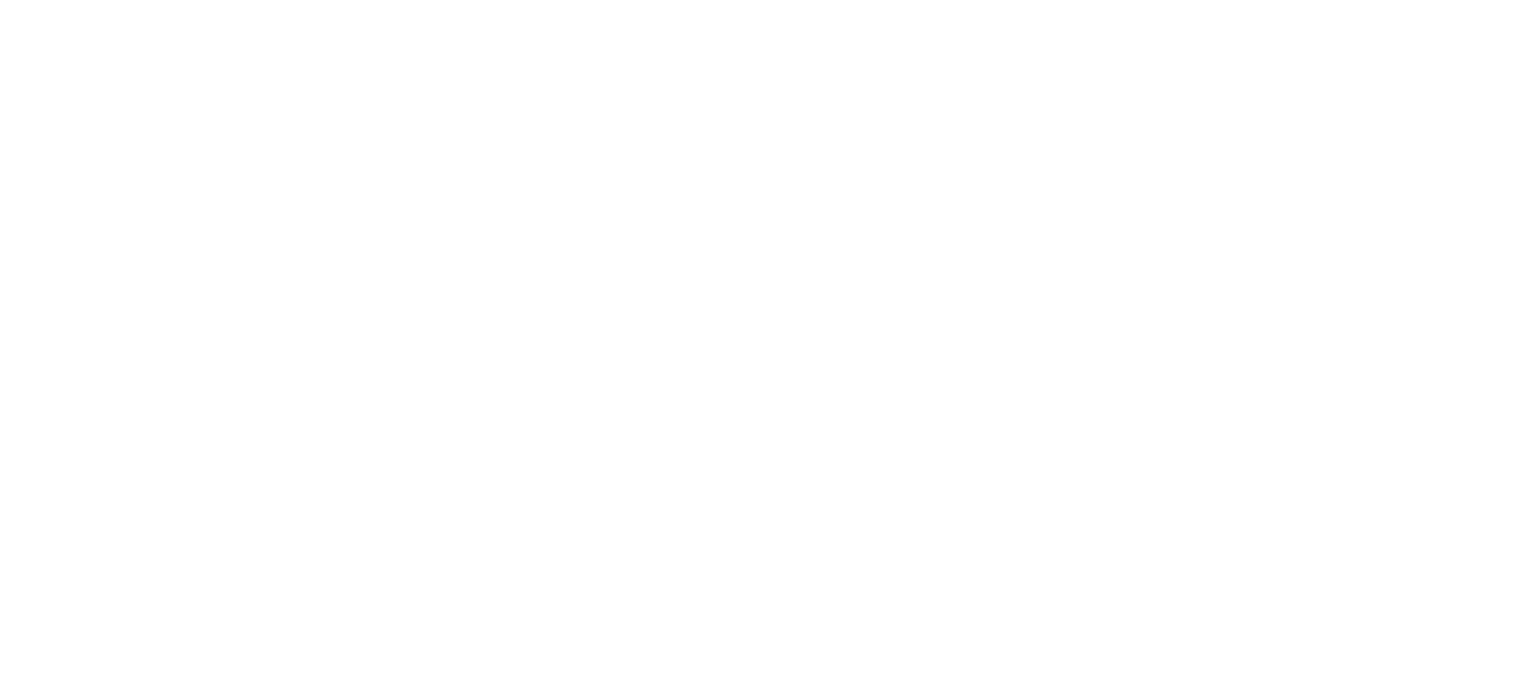 scroll, scrollTop: 0, scrollLeft: 0, axis: both 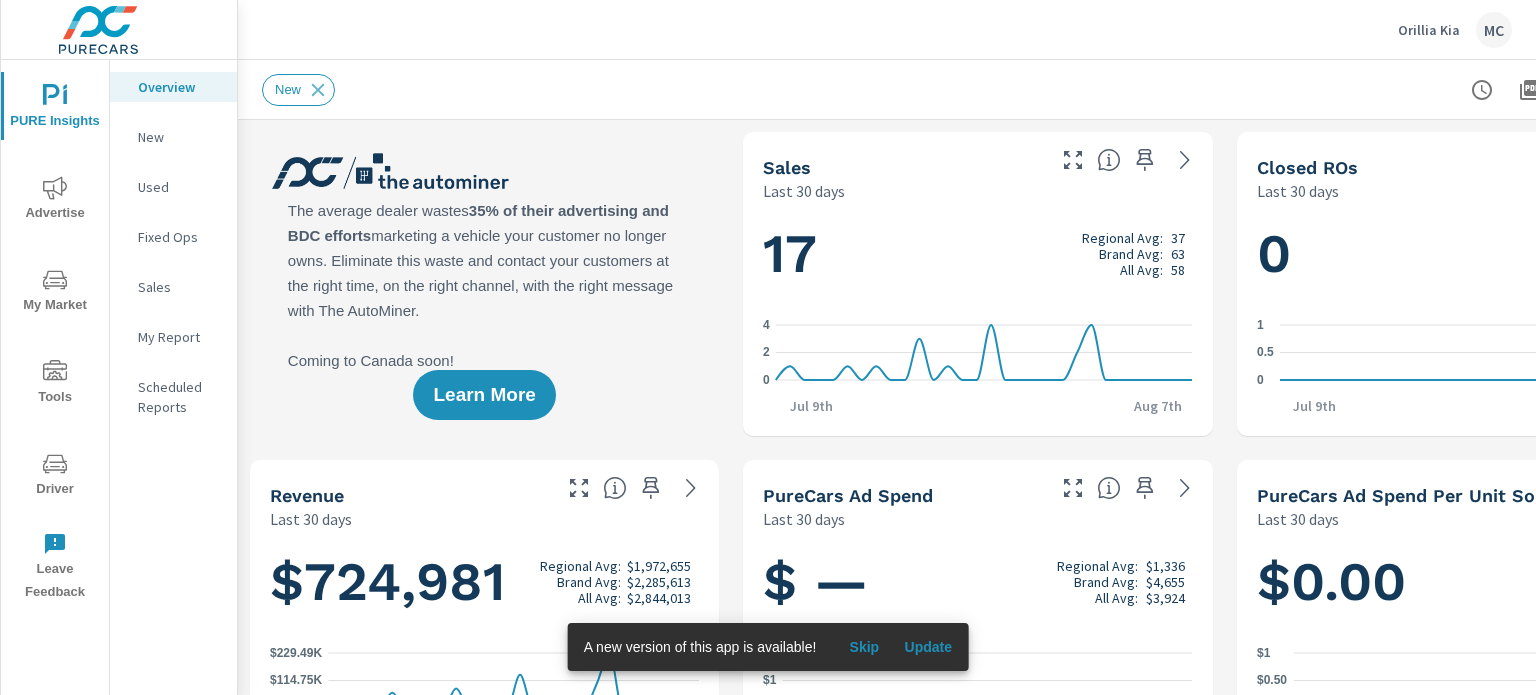 click on "PURE Insights" at bounding box center (55, 108) 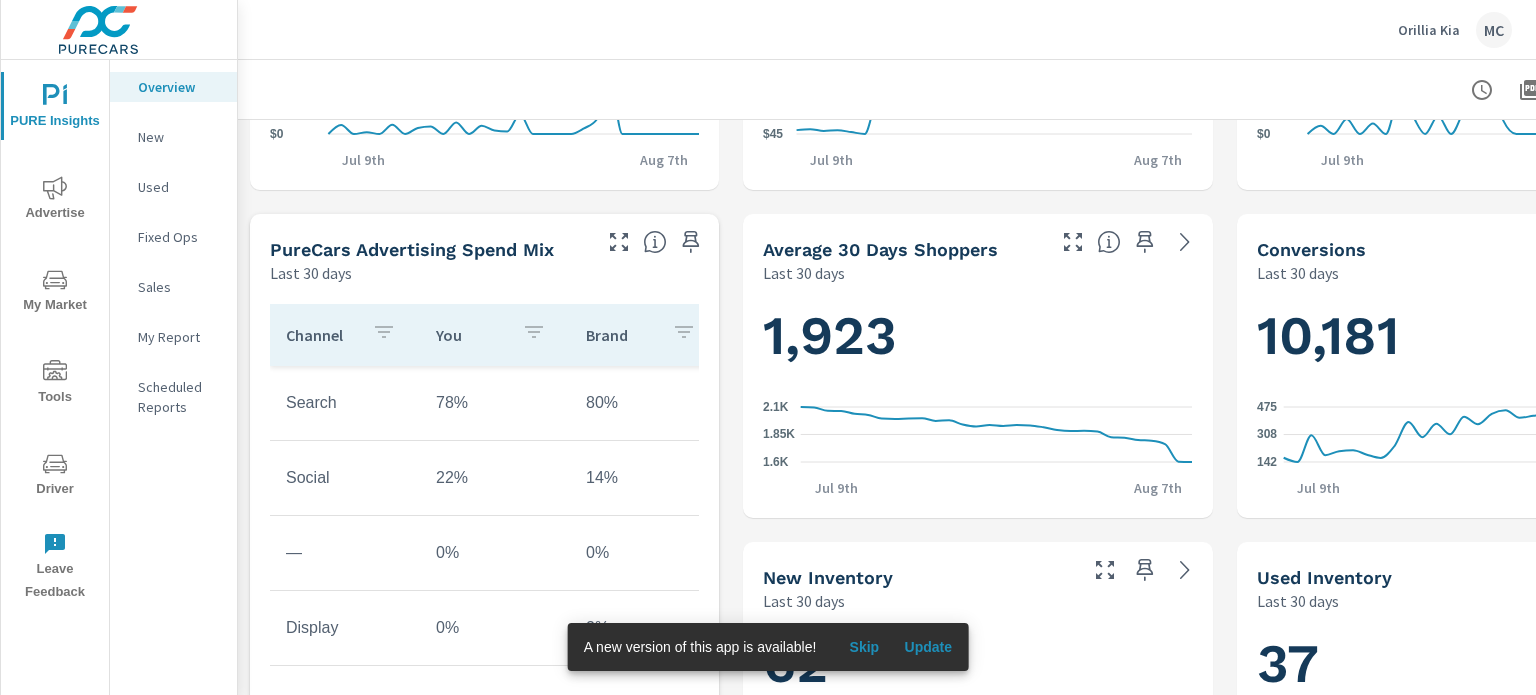 scroll, scrollTop: 700, scrollLeft: 0, axis: vertical 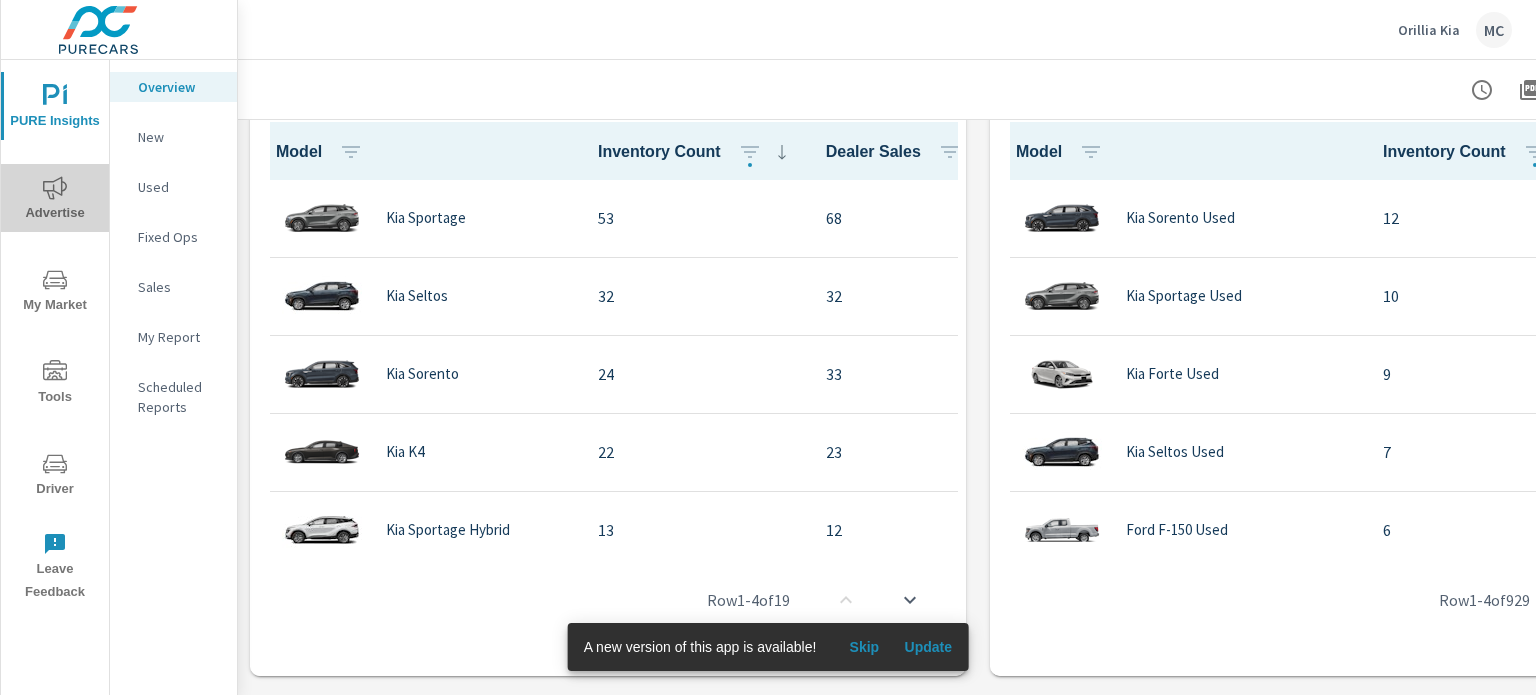 click on "Advertise" at bounding box center [55, 200] 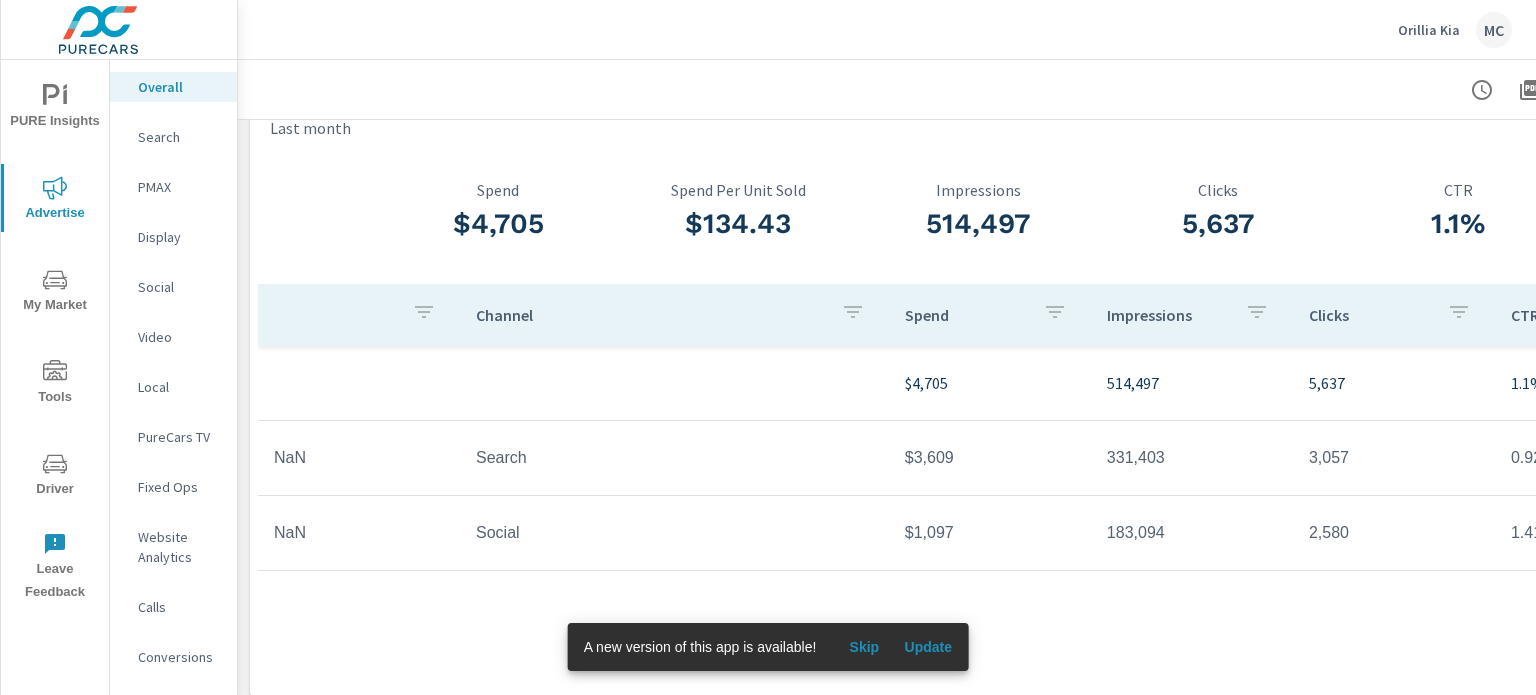 scroll, scrollTop: 71, scrollLeft: 0, axis: vertical 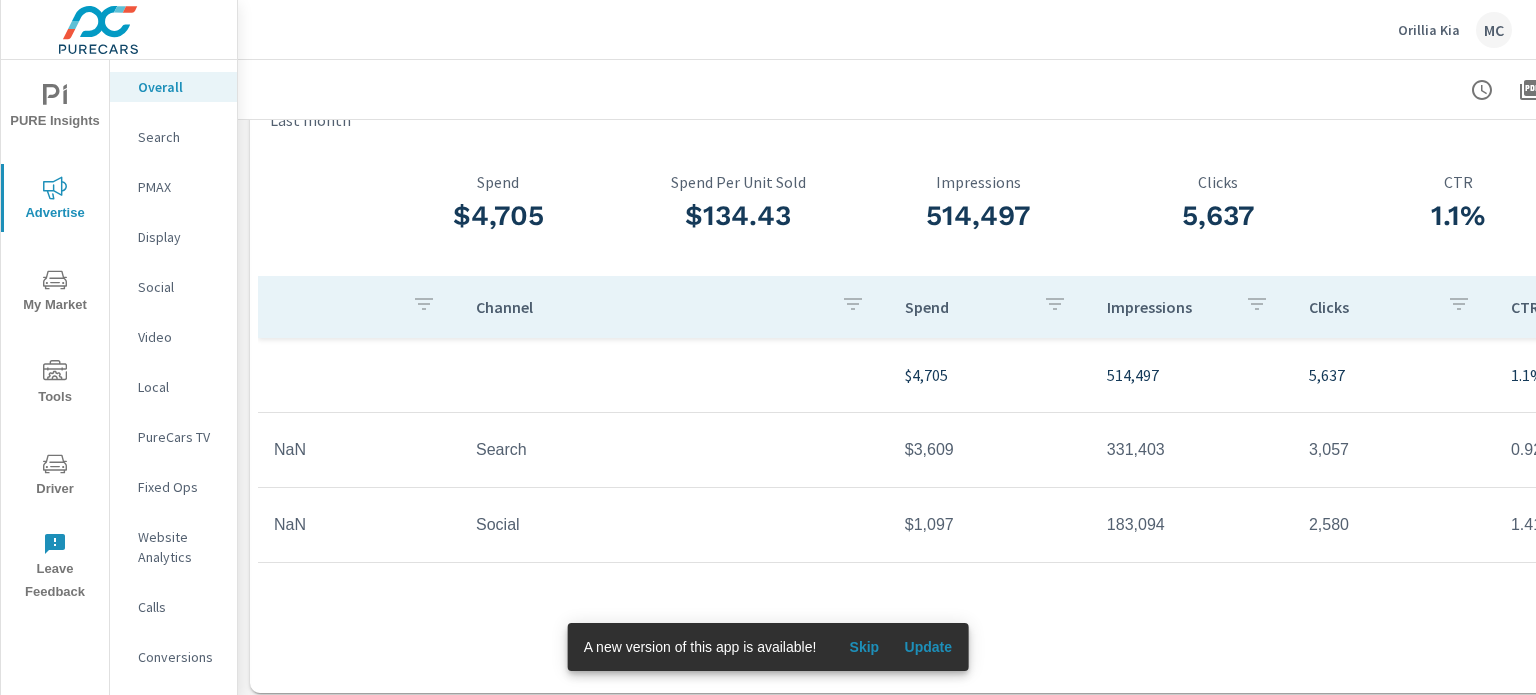 click on "Search" at bounding box center (179, 137) 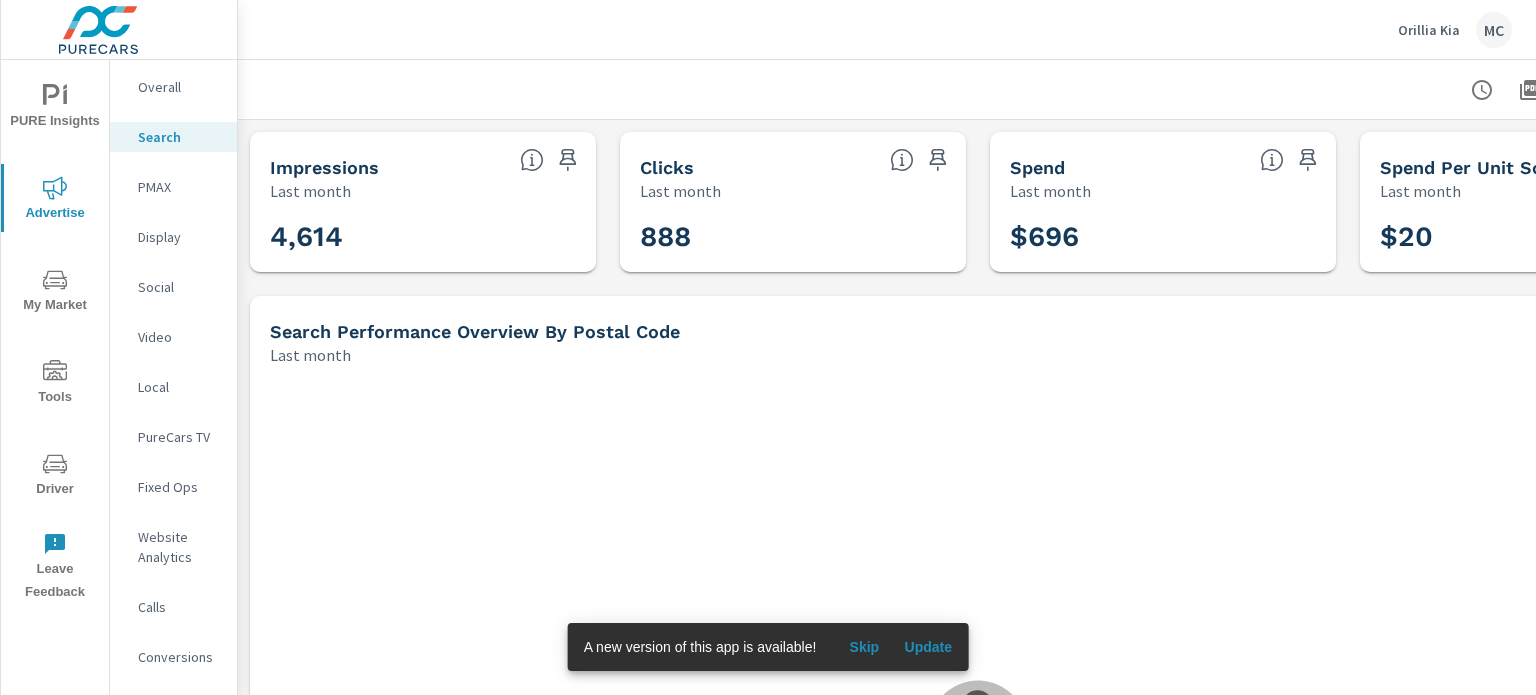 scroll, scrollTop: 975, scrollLeft: 0, axis: vertical 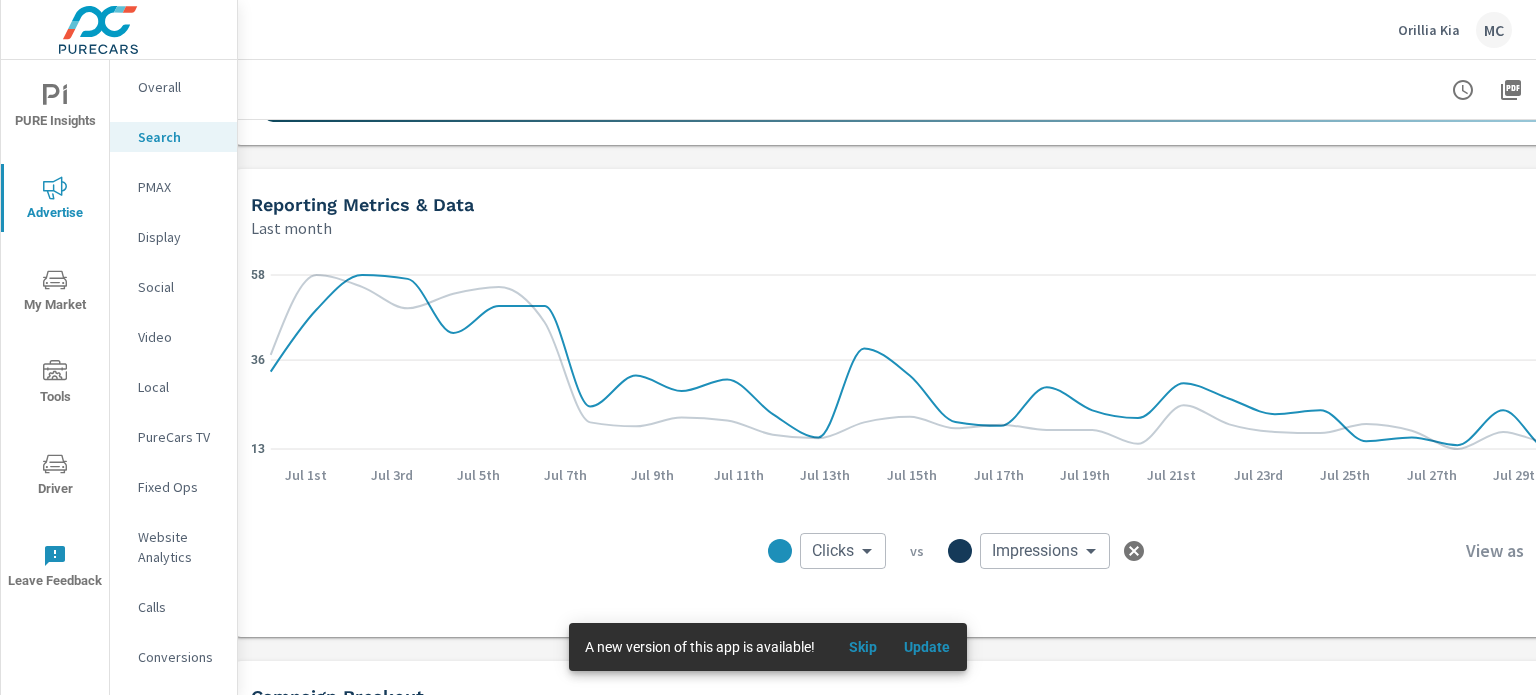 click on "PURE Insights Advertise My Market Tools Driver Leave Feedback Overall Search PMAX Display Social Video Local PureCars TV Fixed Ops Website Analytics Calls Conversions Orillia Kia MC Search Performance Orillia Kia Report date range:
Jul 01, 2025 -
Jul 31, 2025
Impressions Last month 4,614 Clicks Last month 888 Spend Last month $696 Spend Per Unit Sold Last month $20 Search Performance Overview By Postal Code Last month ← Move left → Move right ↑ Move up ↓ Move down + Zoom in - Zoom out Home Jump left by 75% End Jump right by 75% Page Up Jump up by 75% Page Down Jump down by 75% Keyboard shortcuts Map Data Map data ©2025 Google Map data ©2025 Google 5 km  Click to toggle between metric and imperial units Terms Report a map error Most ( 726 ) Least ( 2 ) Impressions 0 ​ Reporting Metrics & Data Last month 13    36    58       26    245    464 Jul 1st Jul 3rd Jul 5th Jul 7th Jul 9th Jul 11th Jul 13th Jul 15th Jul 17th Jul 19th 5" at bounding box center [768, 347] 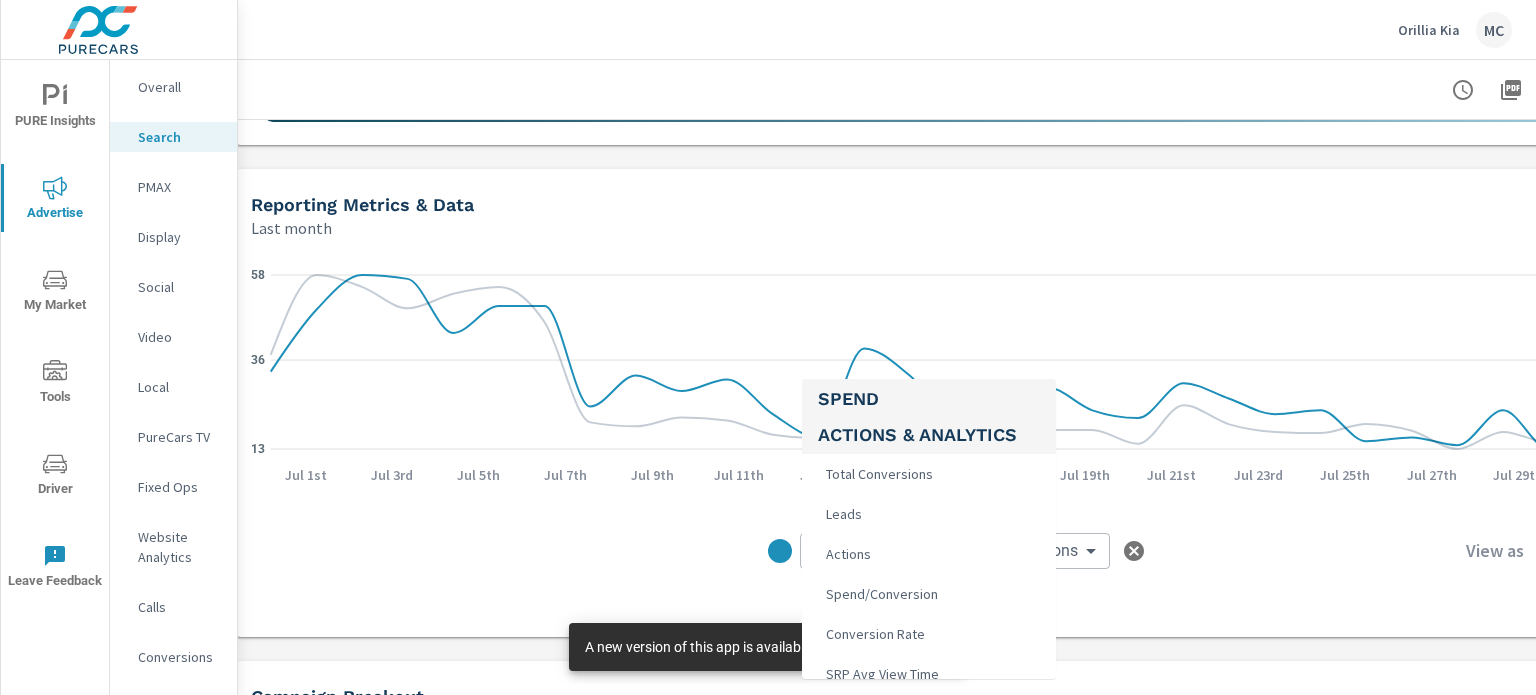 scroll, scrollTop: 400, scrollLeft: 0, axis: vertical 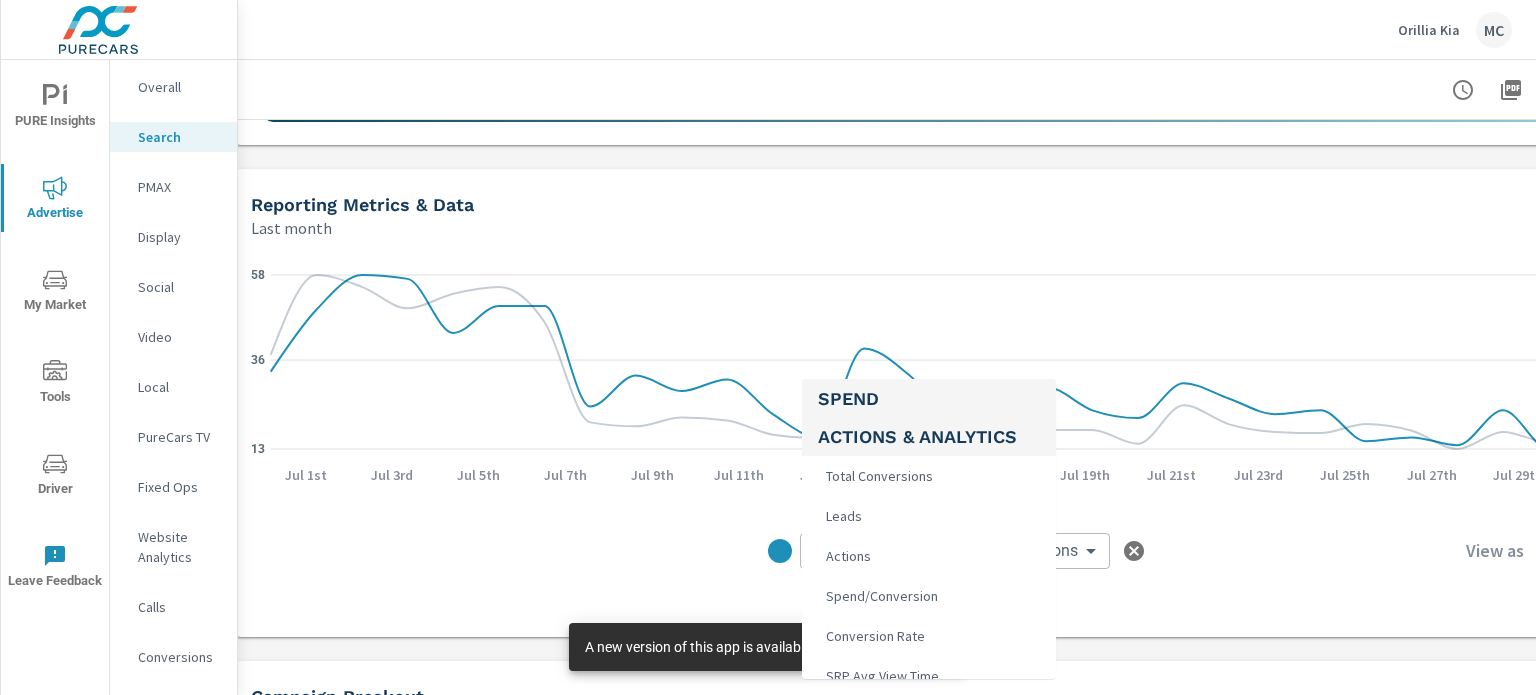 click at bounding box center [768, 347] 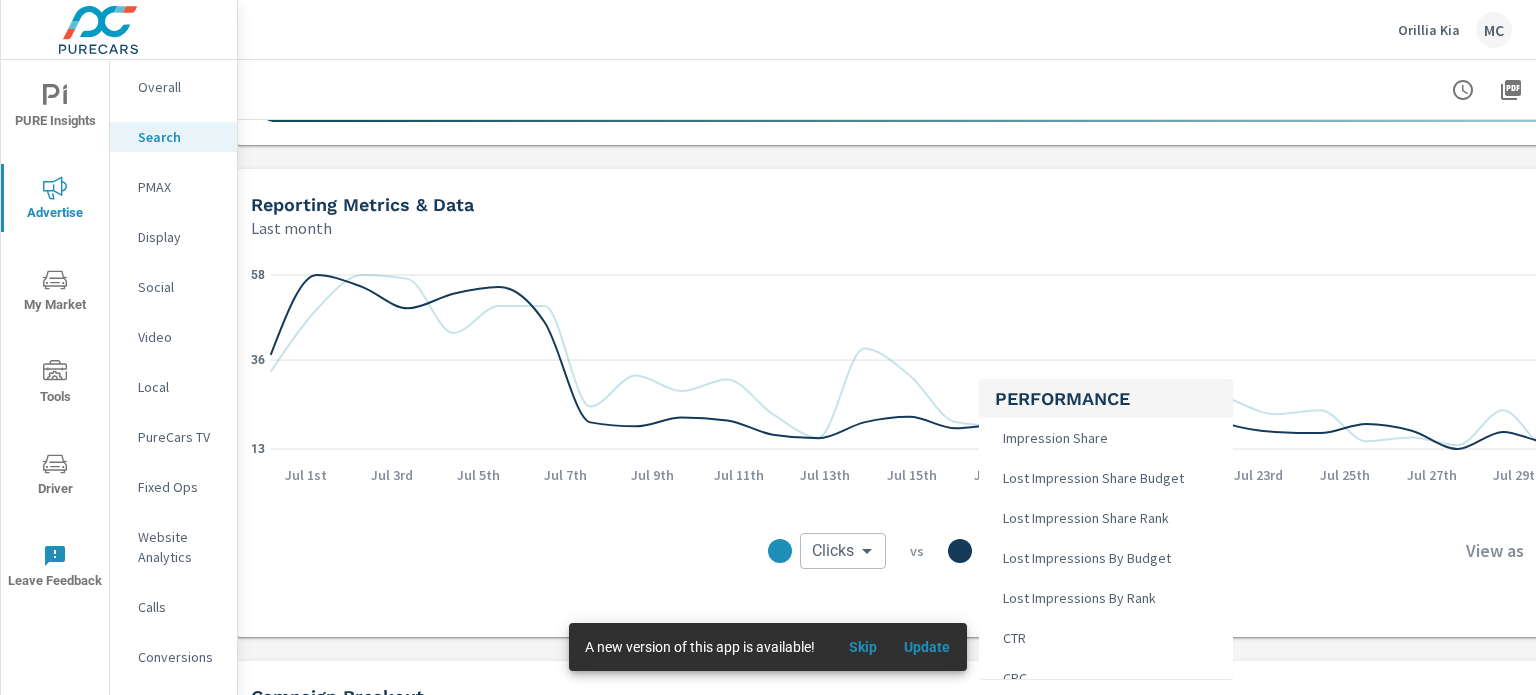 click on "PURE Insights Advertise My Market Tools Driver Leave Feedback Overall Search PMAX Display Social Video Local PureCars TV Fixed Ops Website Analytics Calls Conversions Orillia Kia MC Search Performance Orillia Kia Report date range:
Jul 01, 2025 -
Jul 31, 2025
Impressions Last month 4,614 Clicks Last month 888 Spend Last month $696 Spend Per Unit Sold Last month $20 Search Performance Overview By Postal Code Last month ← Move left → Move right ↑ Move up ↓ Move down + Zoom in - Zoom out Home Jump left by 75% End Jump right by 75% Page Up Jump up by 75% Page Down Jump down by 75% Keyboard shortcuts Map Data Map data ©2025 Google Map data ©2025 Google 5 km  Click to toggle between metric and imperial units Terms Report a map error Most ( 726 ) Least ( 2 ) Impressions 0 ​ Reporting Metrics & Data Last month 13    36    58       26    245    464 Jul 1st Jul 3rd Jul 5th Jul 7th Jul 9th Jul 11th Jul 13th Jul 15th Jul 17th Jul 19th 5" at bounding box center (768, 347) 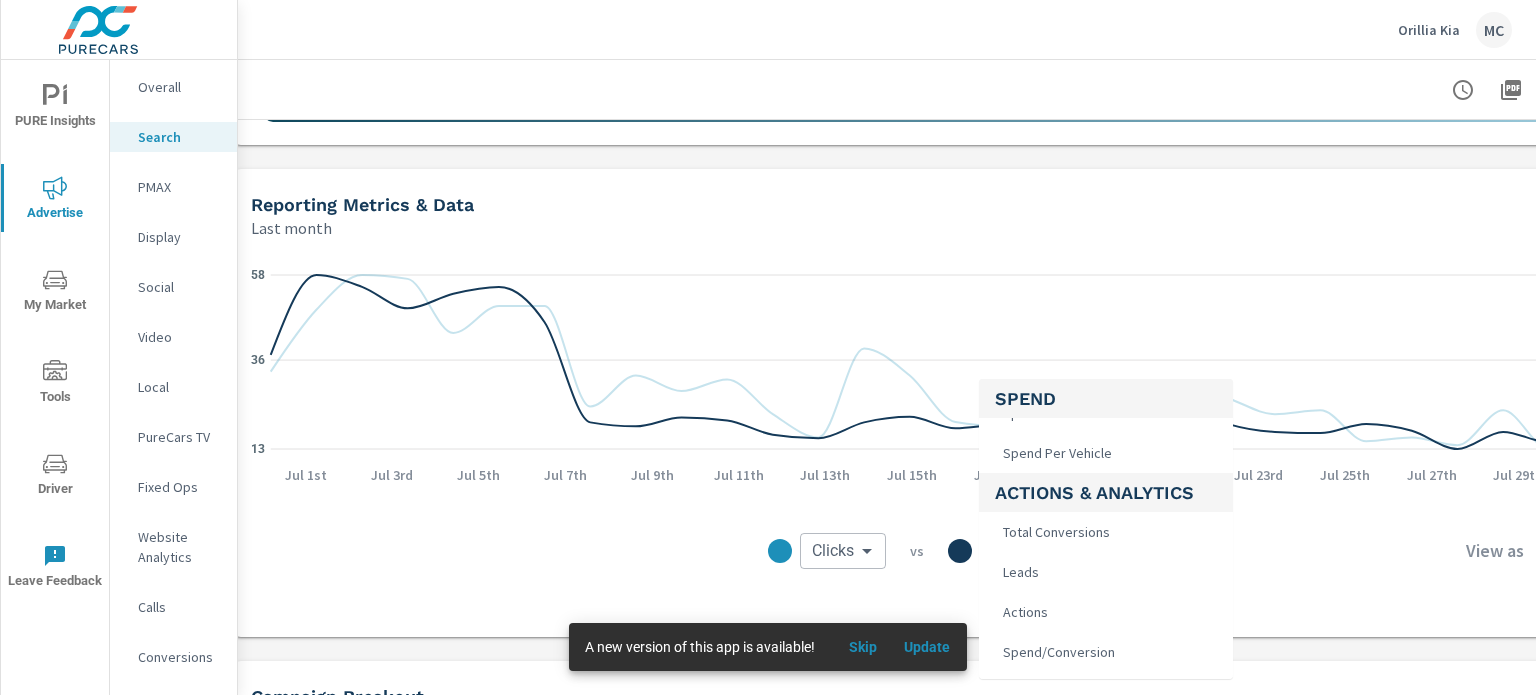 scroll, scrollTop: 400, scrollLeft: 0, axis: vertical 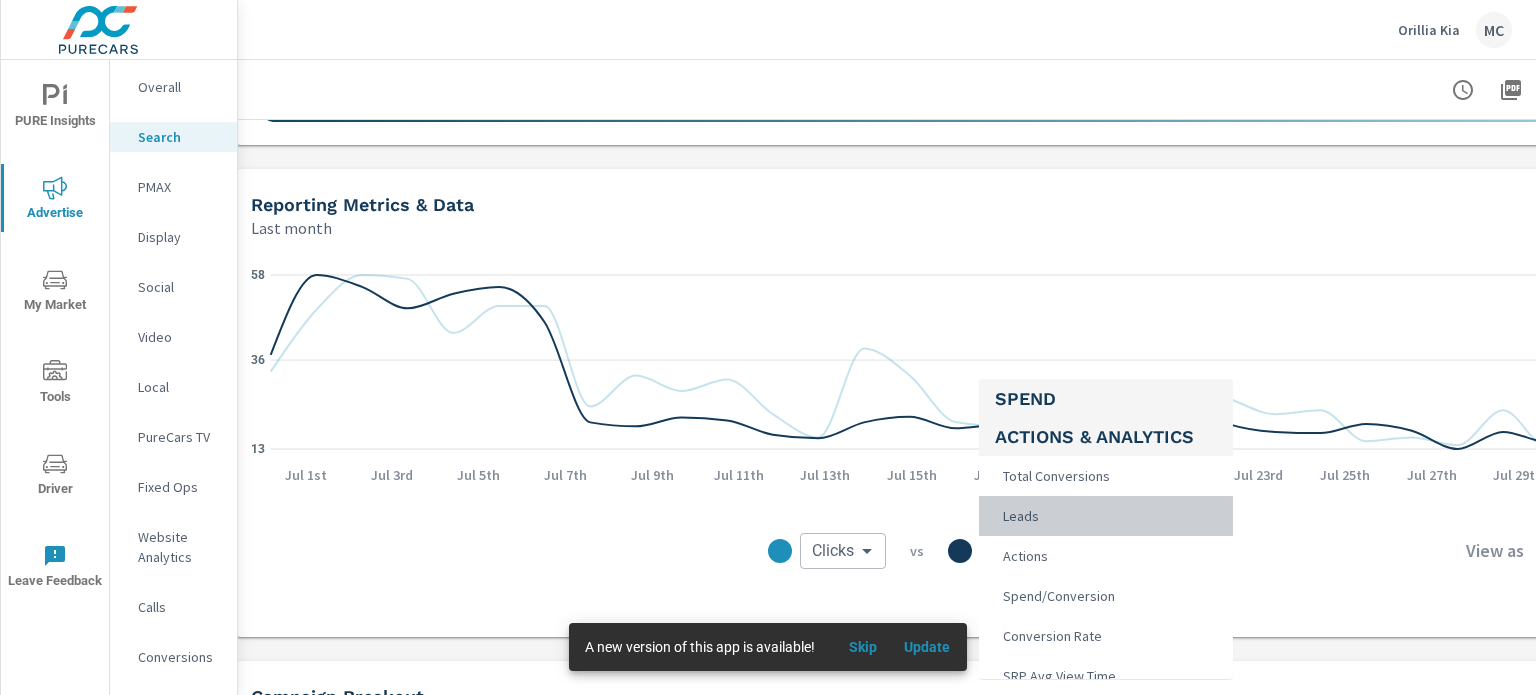 click on "Leads" at bounding box center [1106, 516] 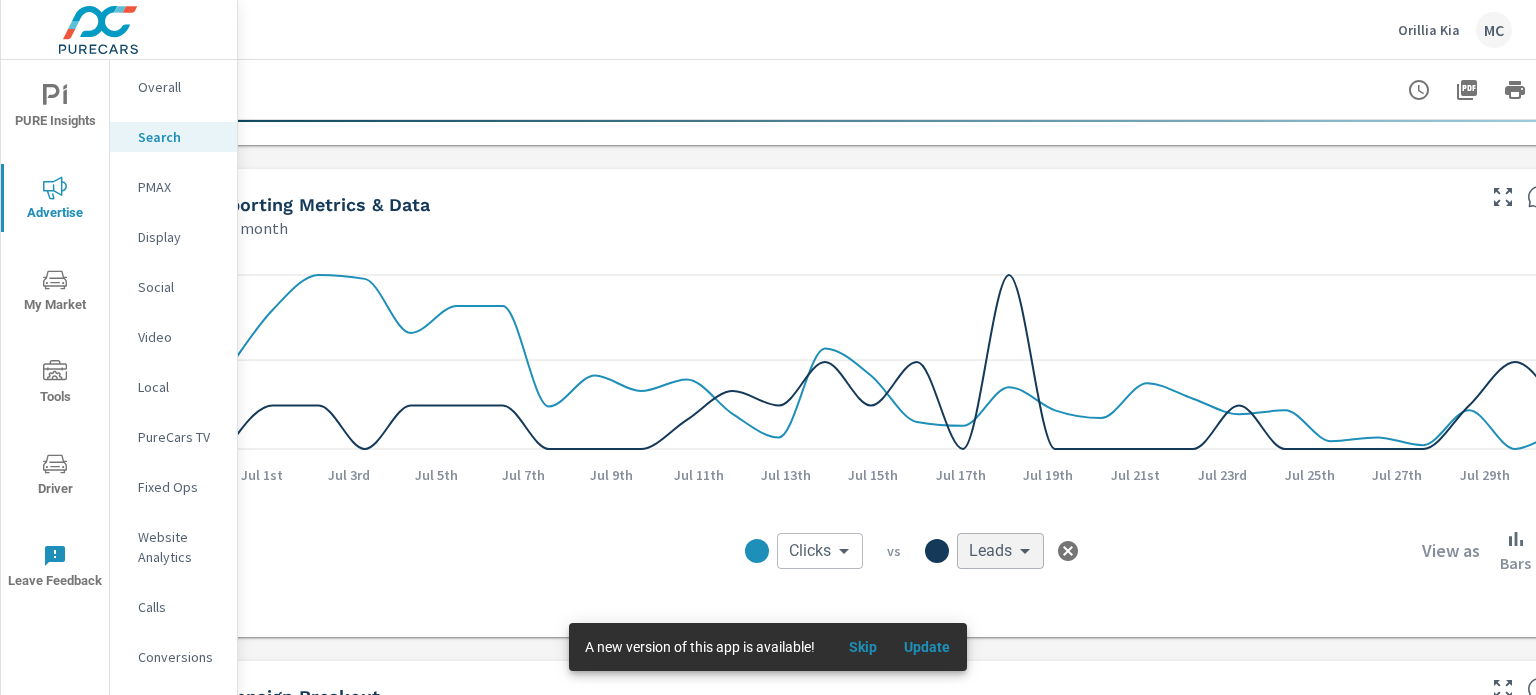 scroll, scrollTop: 947, scrollLeft: 82, axis: both 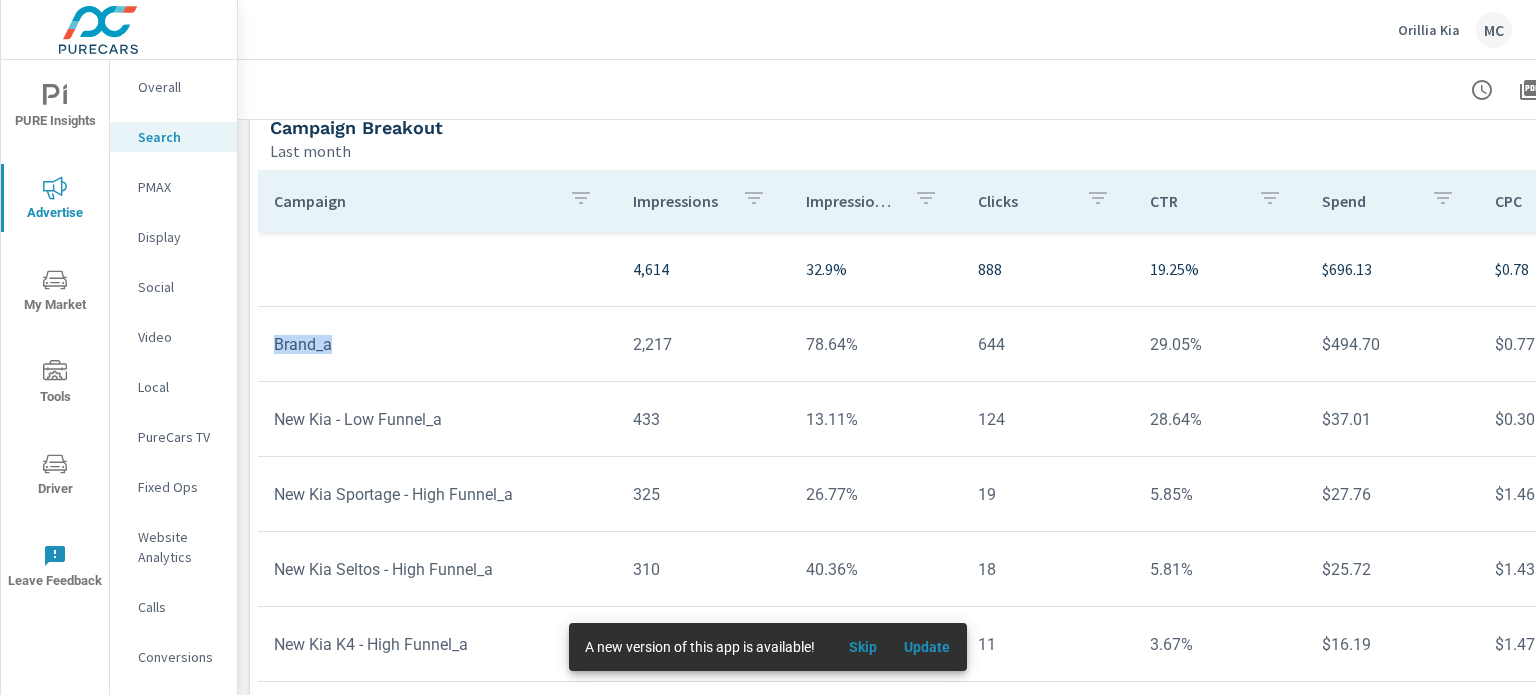 drag, startPoint x: 273, startPoint y: 346, endPoint x: 352, endPoint y: 346, distance: 79 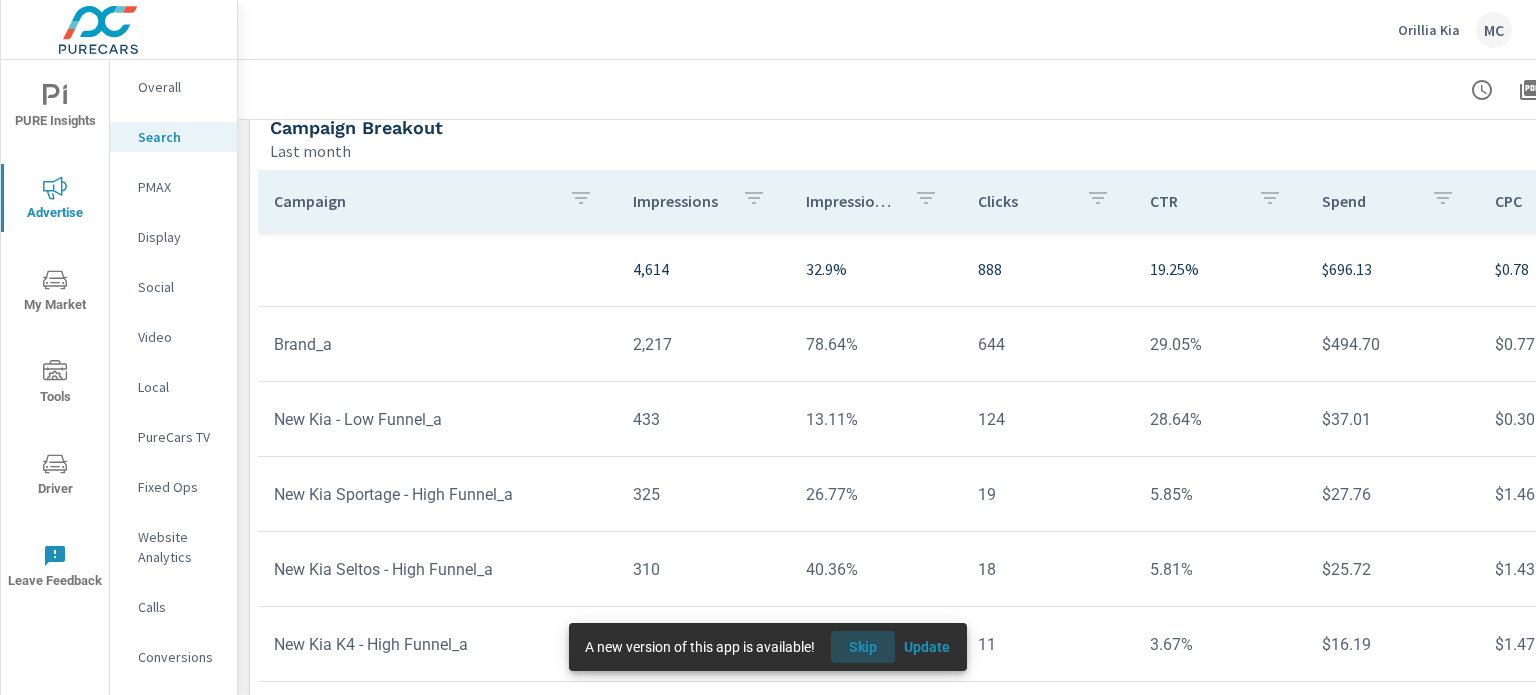 click on "Skip" at bounding box center [863, 647] 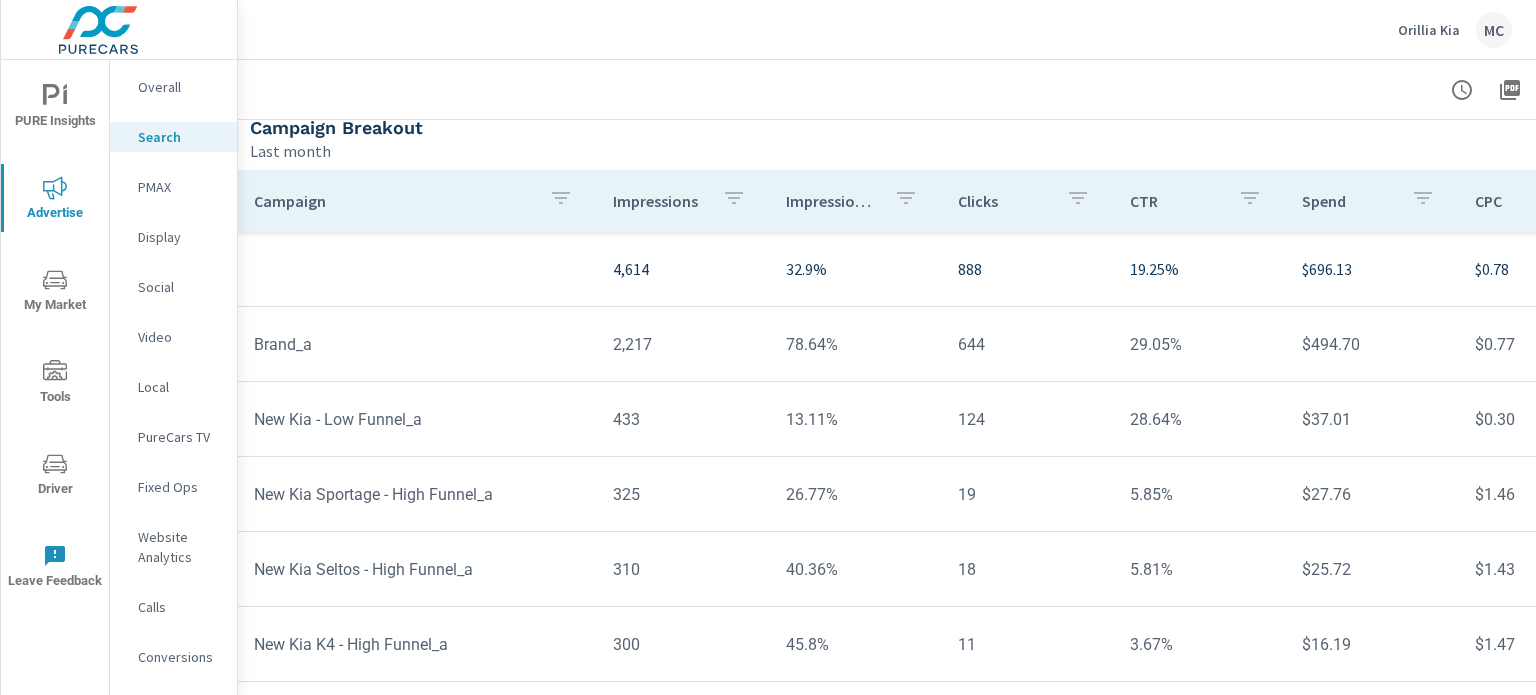 scroll, scrollTop: 1516, scrollLeft: 31, axis: both 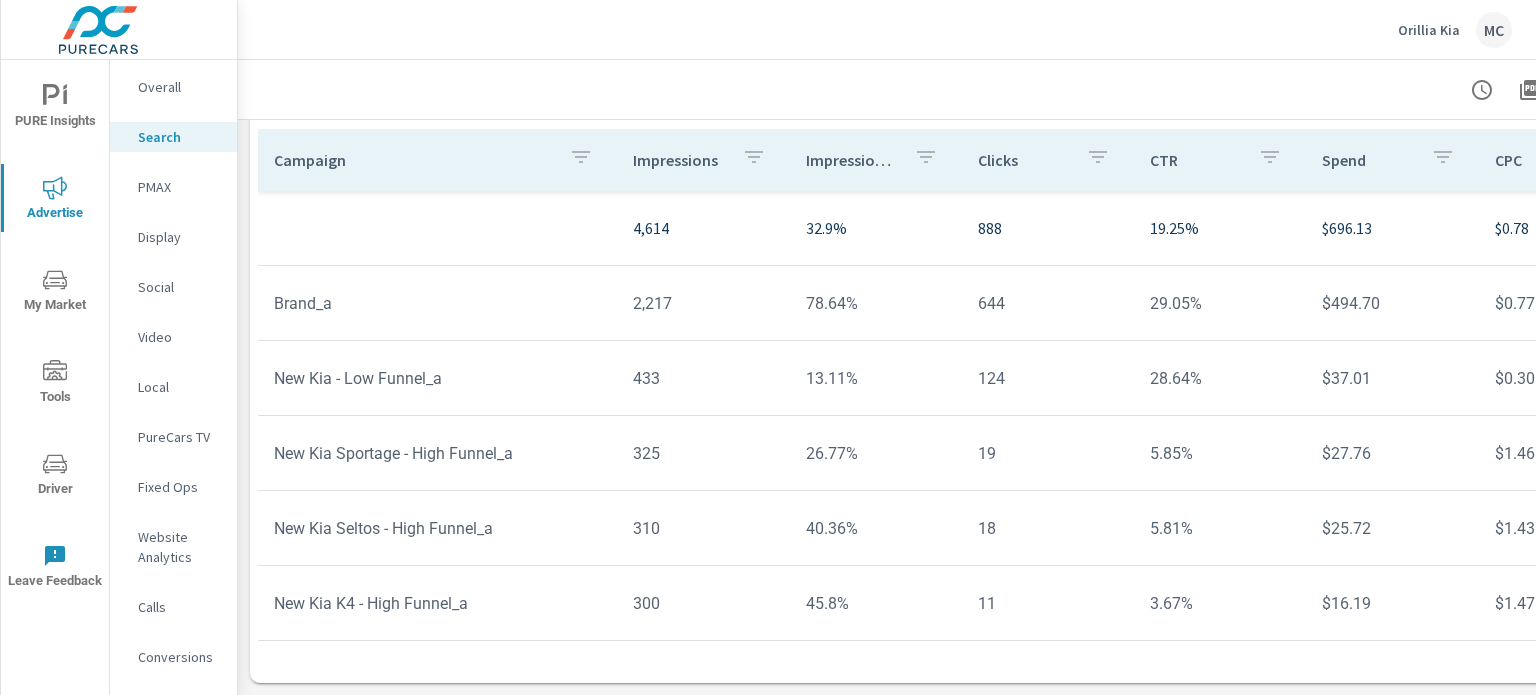 click on "PMAX" at bounding box center [179, 187] 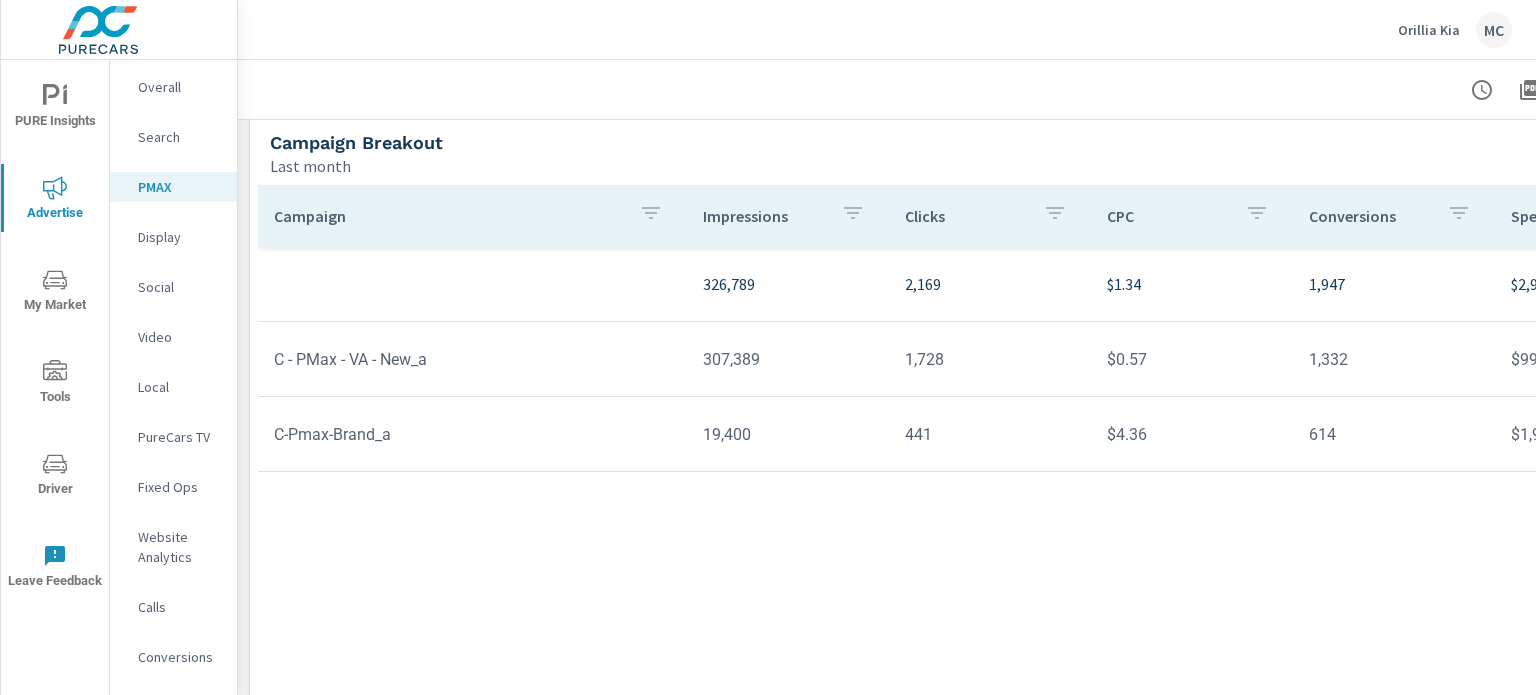 scroll, scrollTop: 200, scrollLeft: 0, axis: vertical 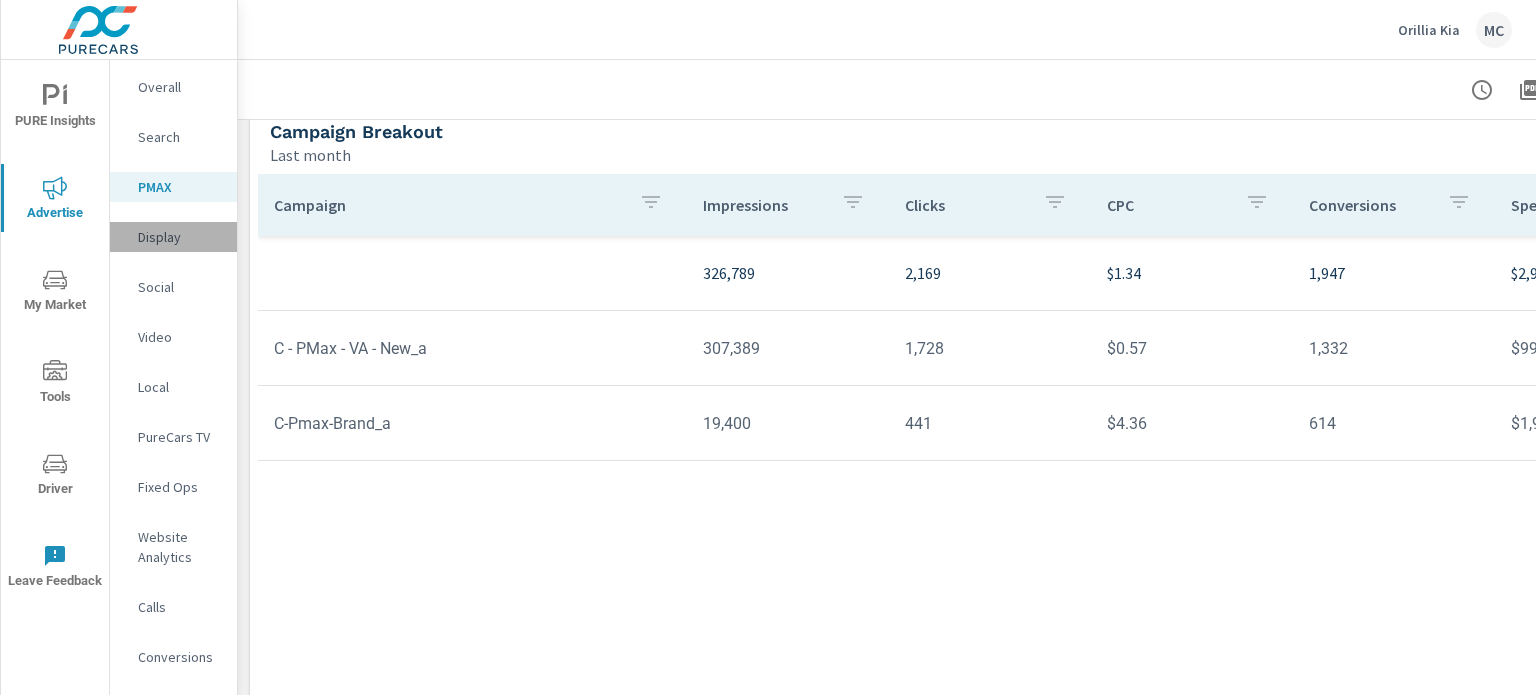 click on "Display" at bounding box center [179, 237] 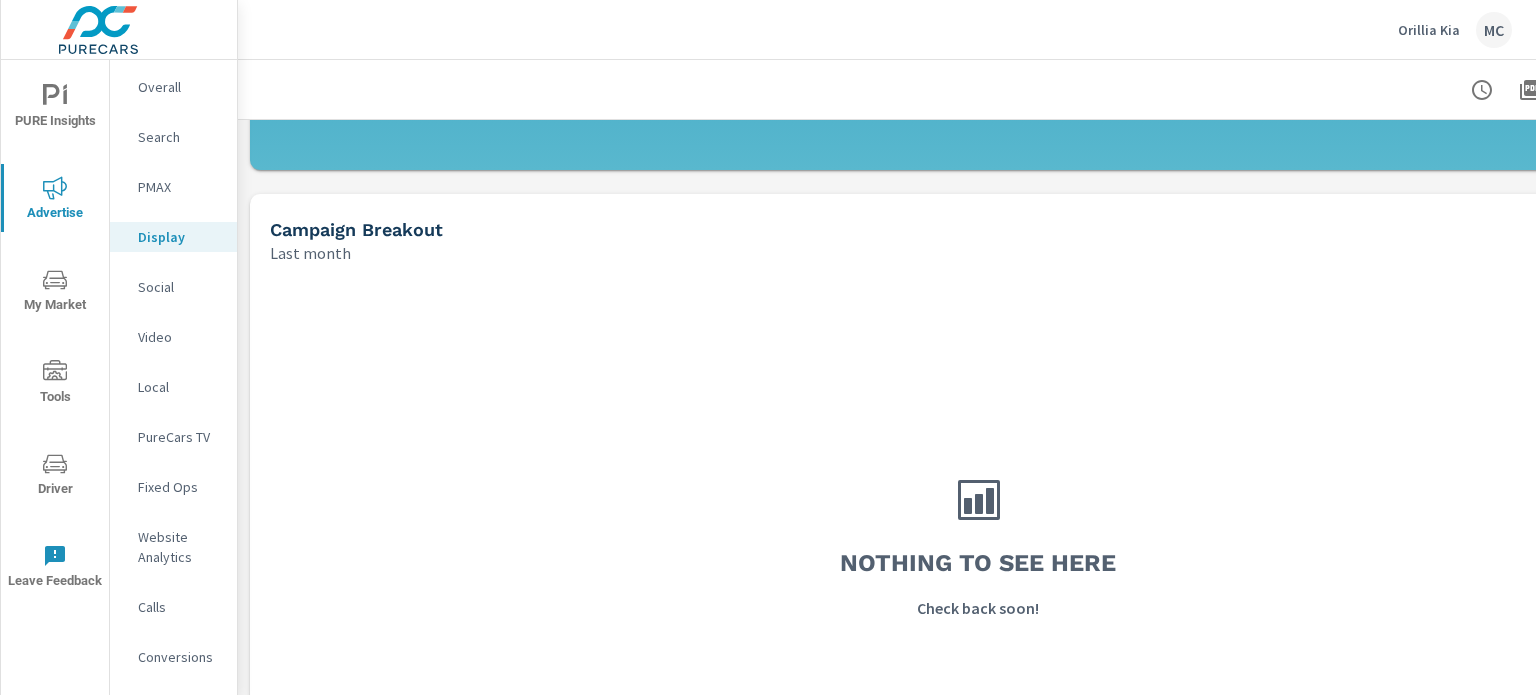 scroll, scrollTop: 648, scrollLeft: 0, axis: vertical 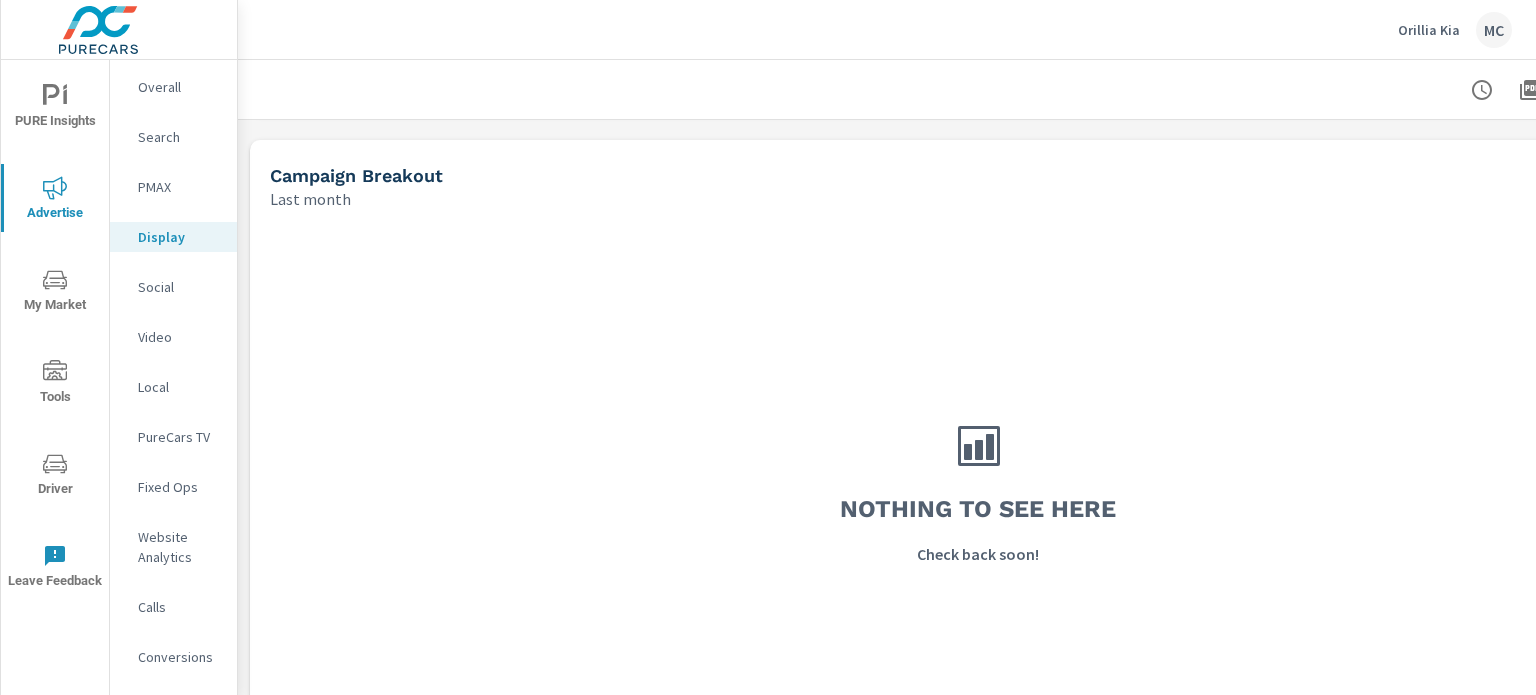 click on "Social" at bounding box center (179, 287) 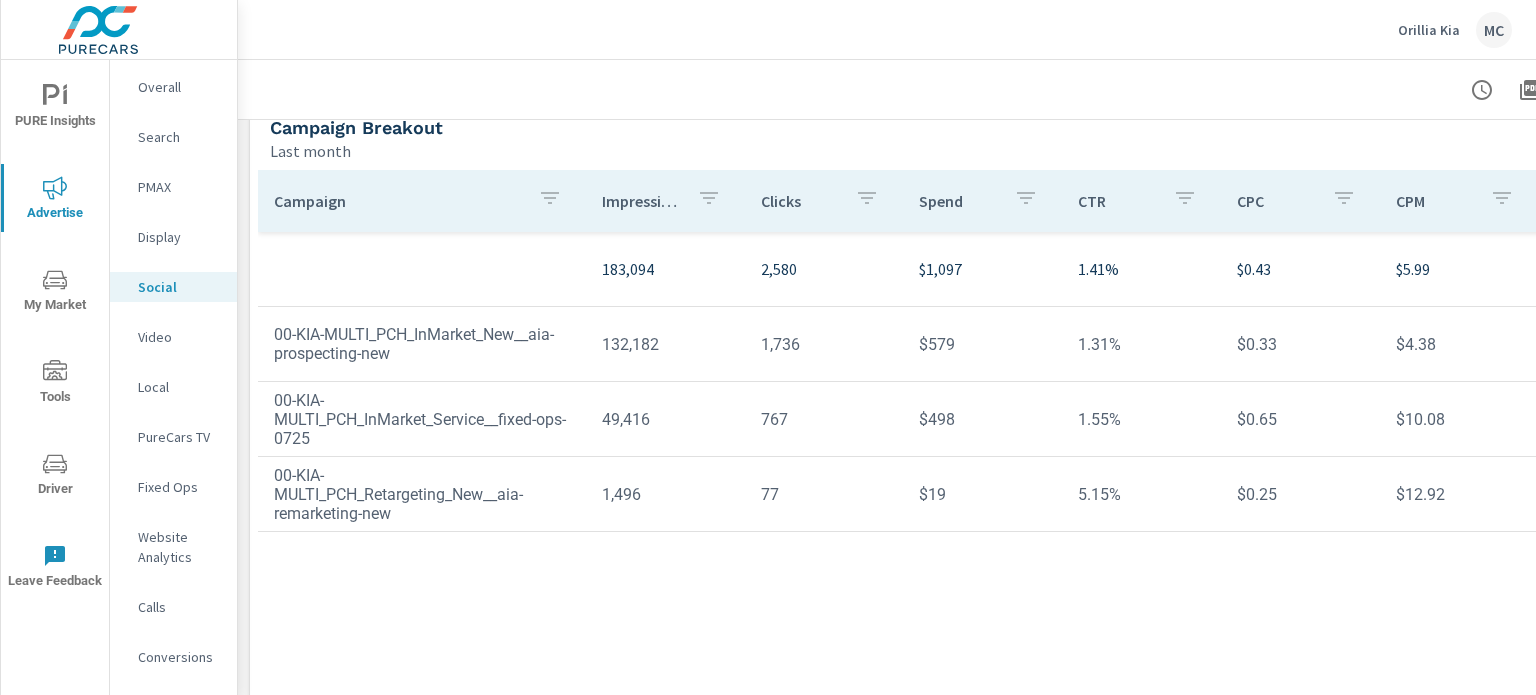 scroll, scrollTop: 700, scrollLeft: 0, axis: vertical 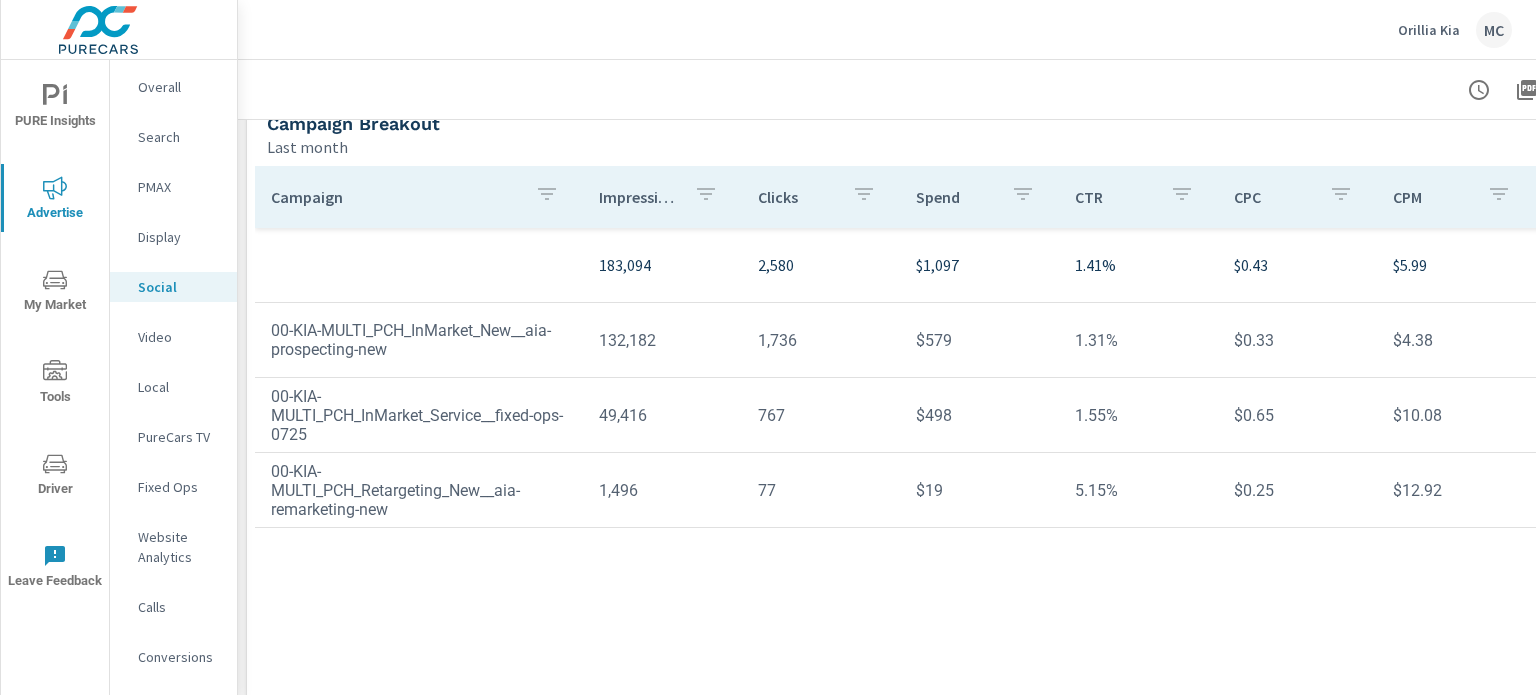 click on "Conversions" at bounding box center (179, 657) 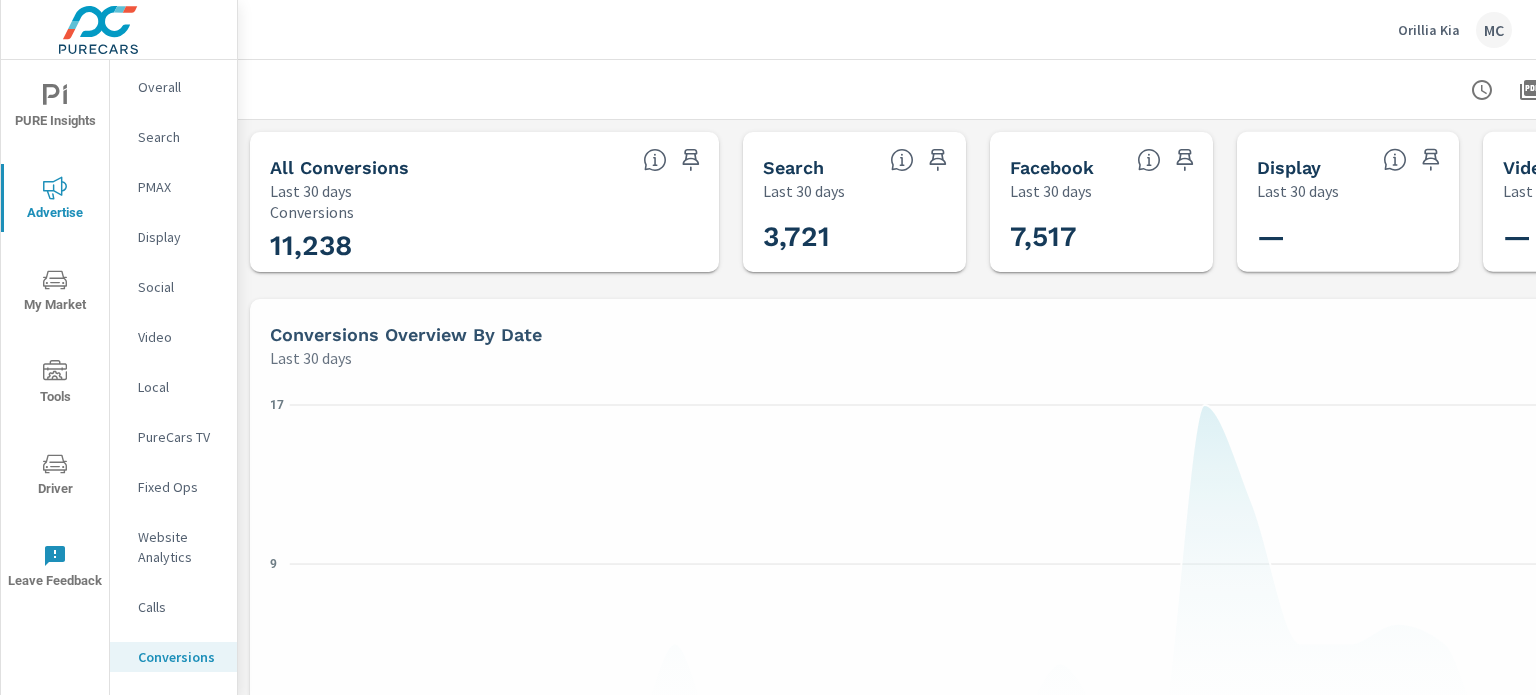 scroll, scrollTop: 150, scrollLeft: 0, axis: vertical 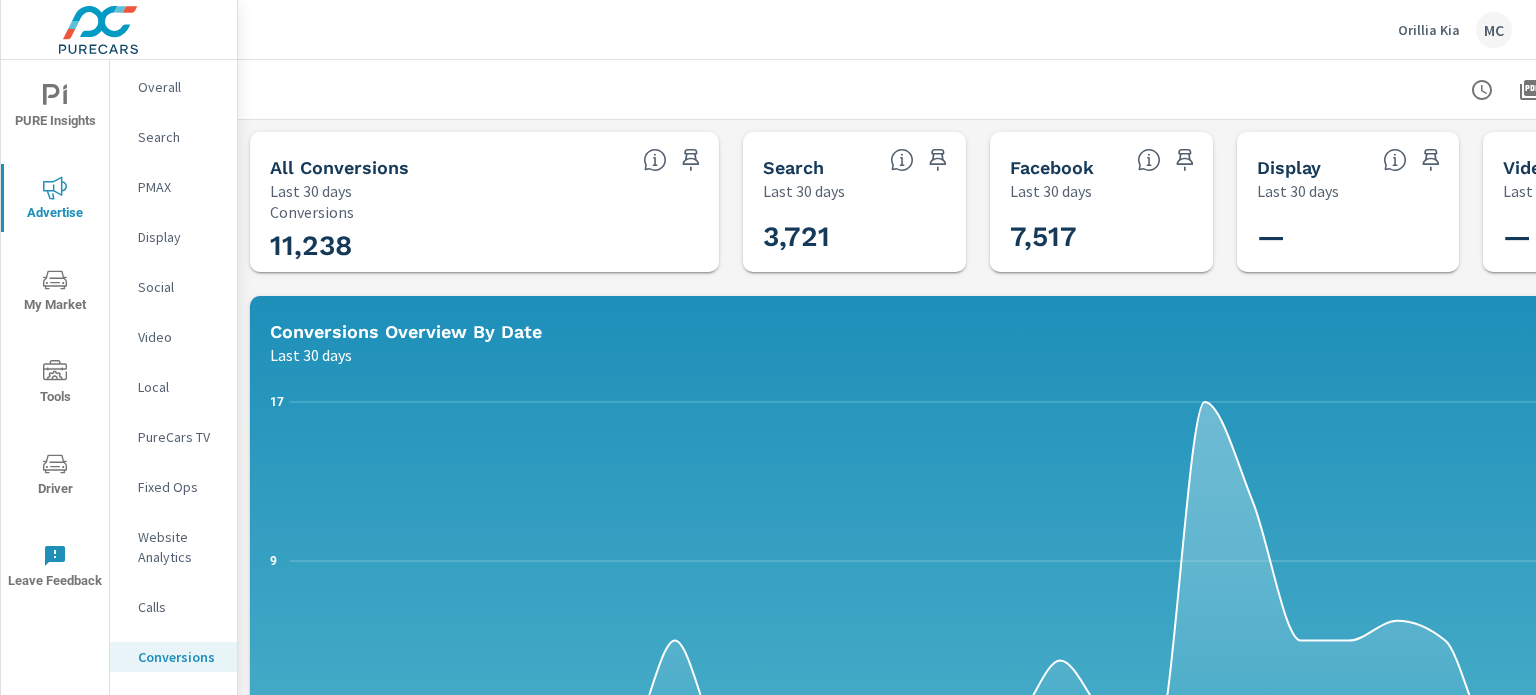 click on "Overall" at bounding box center [179, 87] 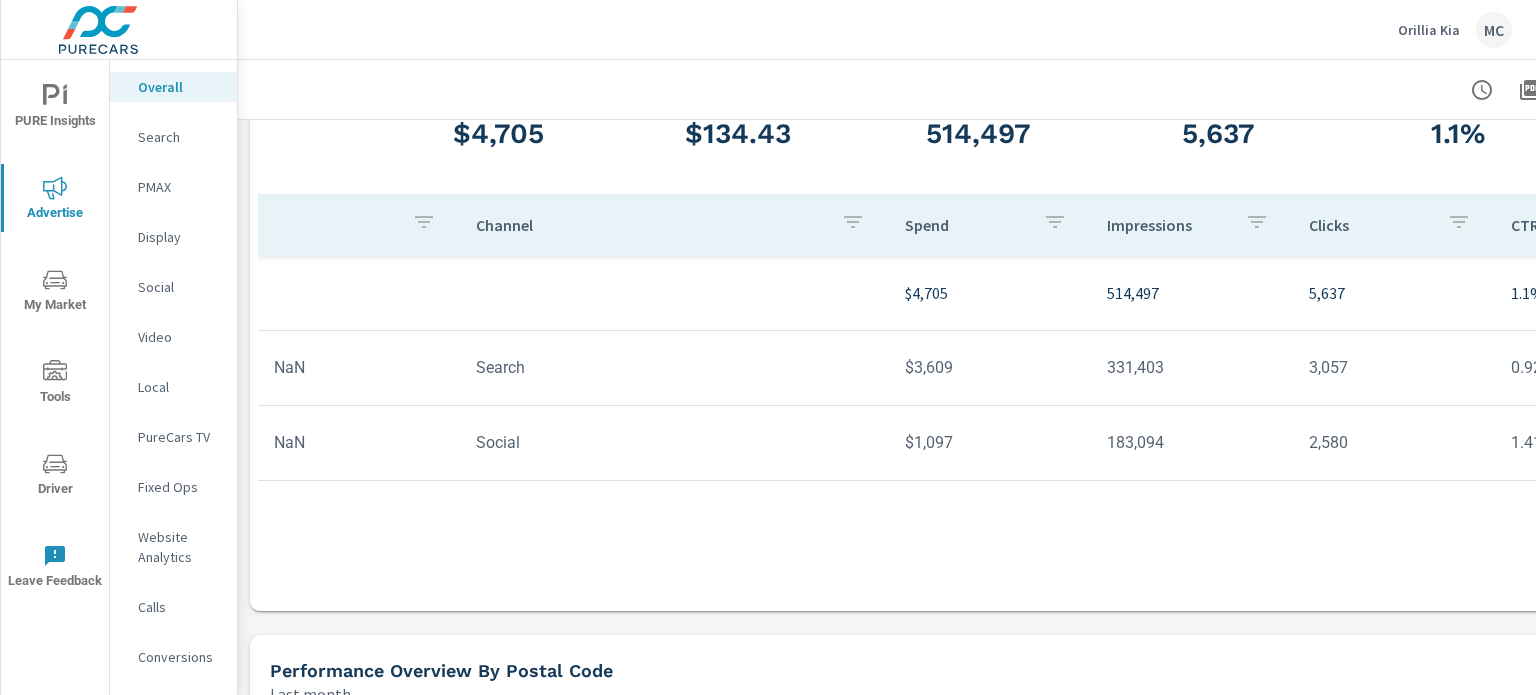 scroll, scrollTop: 0, scrollLeft: 0, axis: both 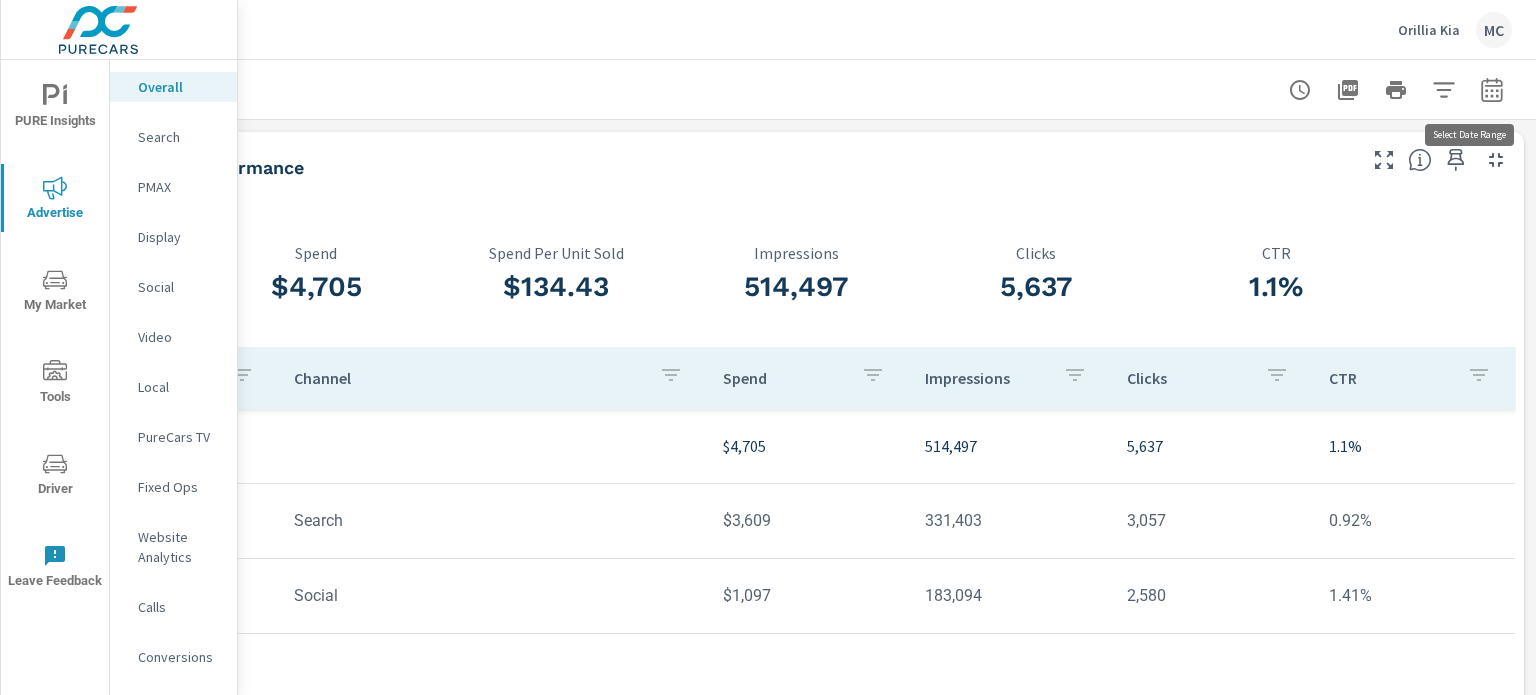 click 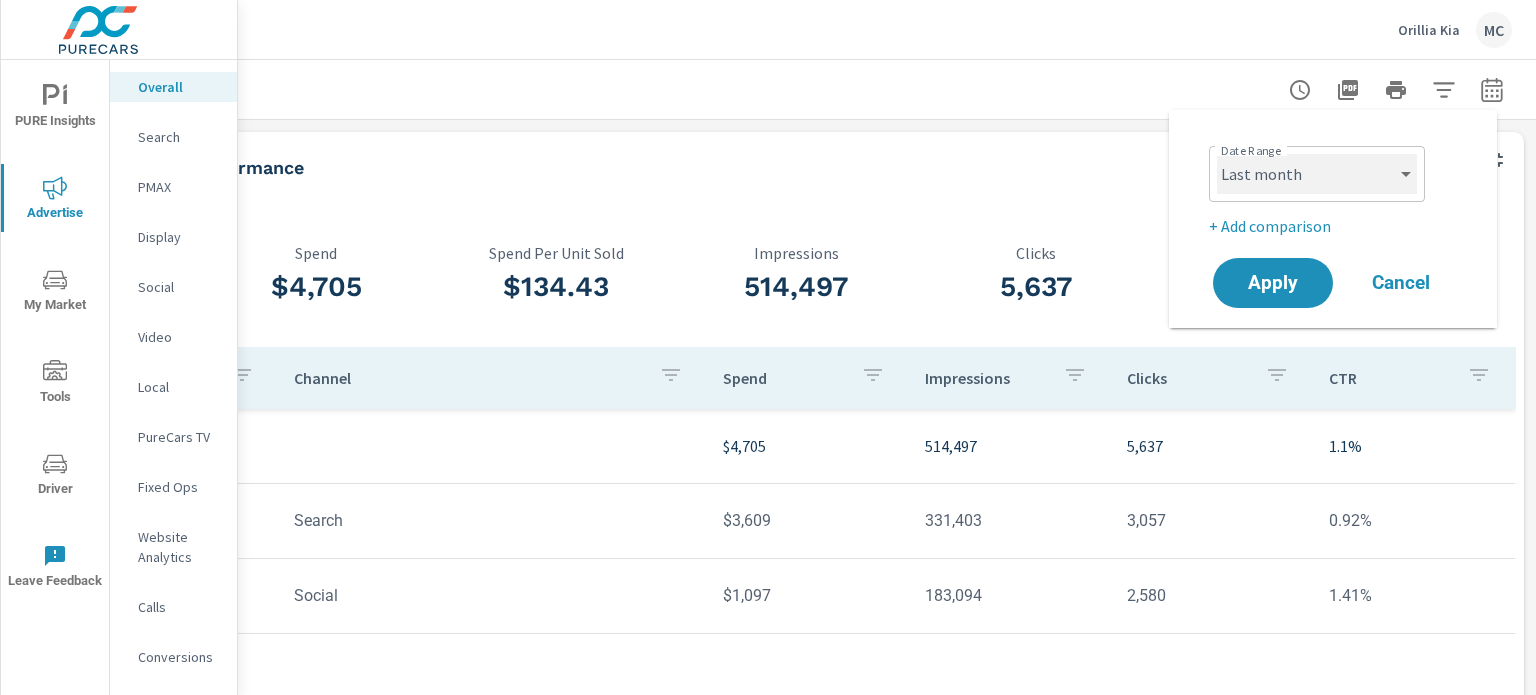click on "Custom Yesterday Last week Last 7 days Last 14 days Last 30 days Last 45 days Last 60 days Last 90 days Last 180 days Last 365 days Month to date Last month Last 2 months Last 3 months Last 6 months Last 9 months Last 12 months Year to date Last year" at bounding box center [1317, 174] 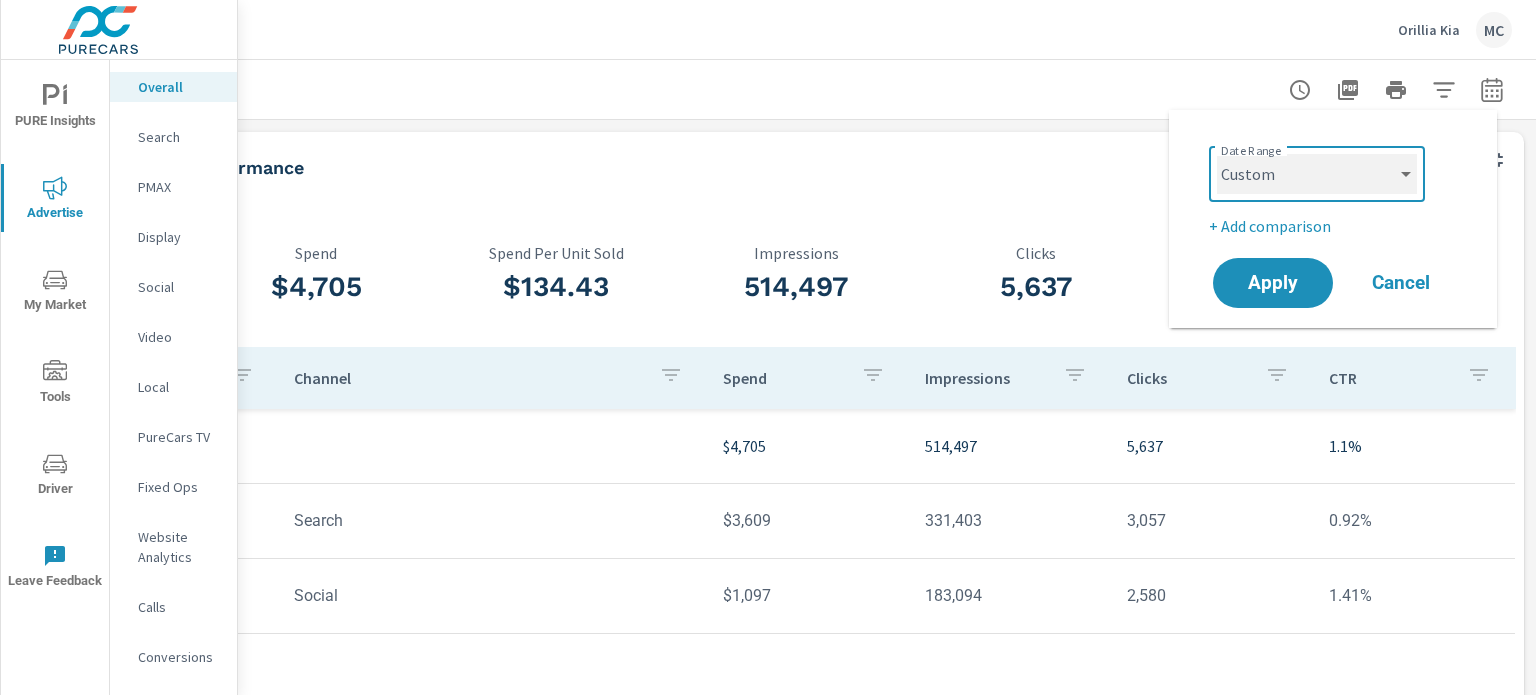 click on "Custom Yesterday Last week Last 7 days Last 14 days Last 30 days Last 45 days Last 60 days Last 90 days Last 180 days Last 365 days Month to date Last month Last 2 months Last 3 months Last 6 months Last 9 months Last 12 months Year to date Last year" at bounding box center [1317, 174] 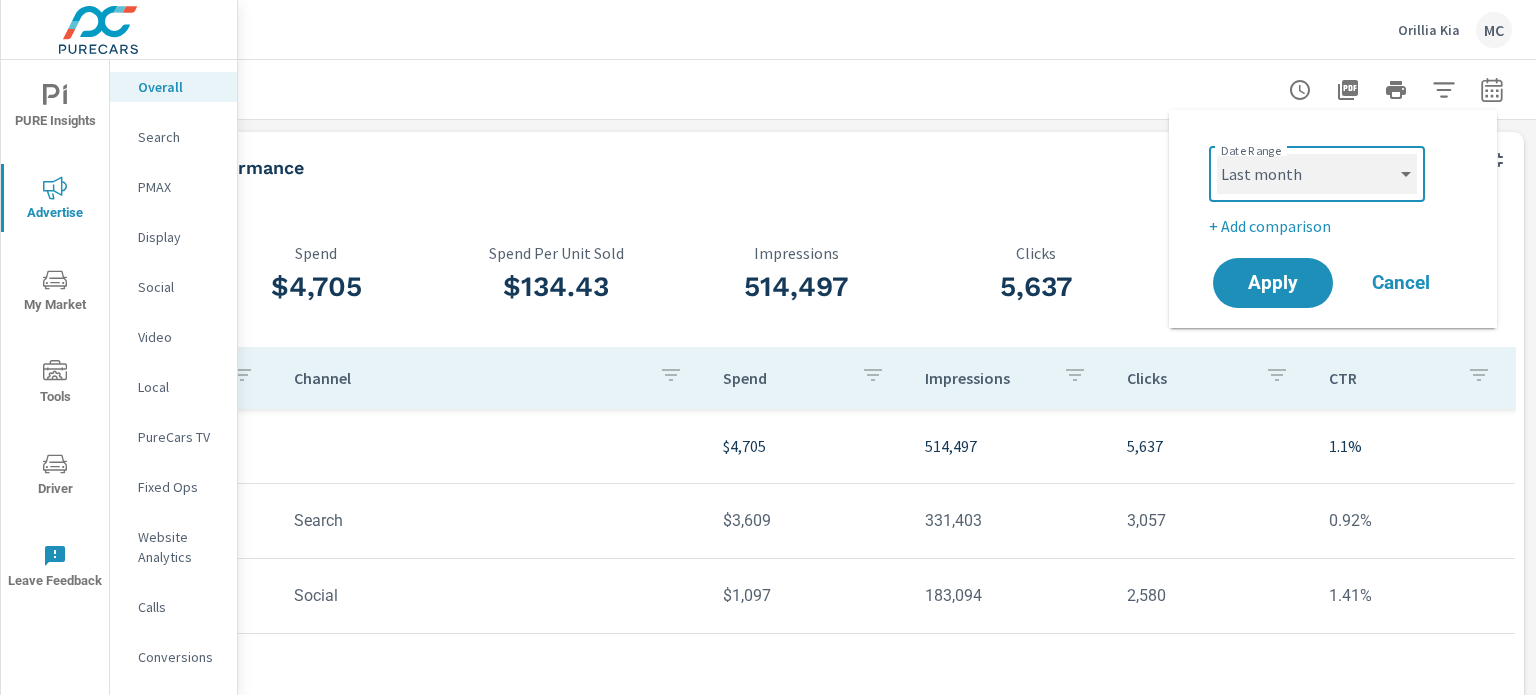 select on "custom" 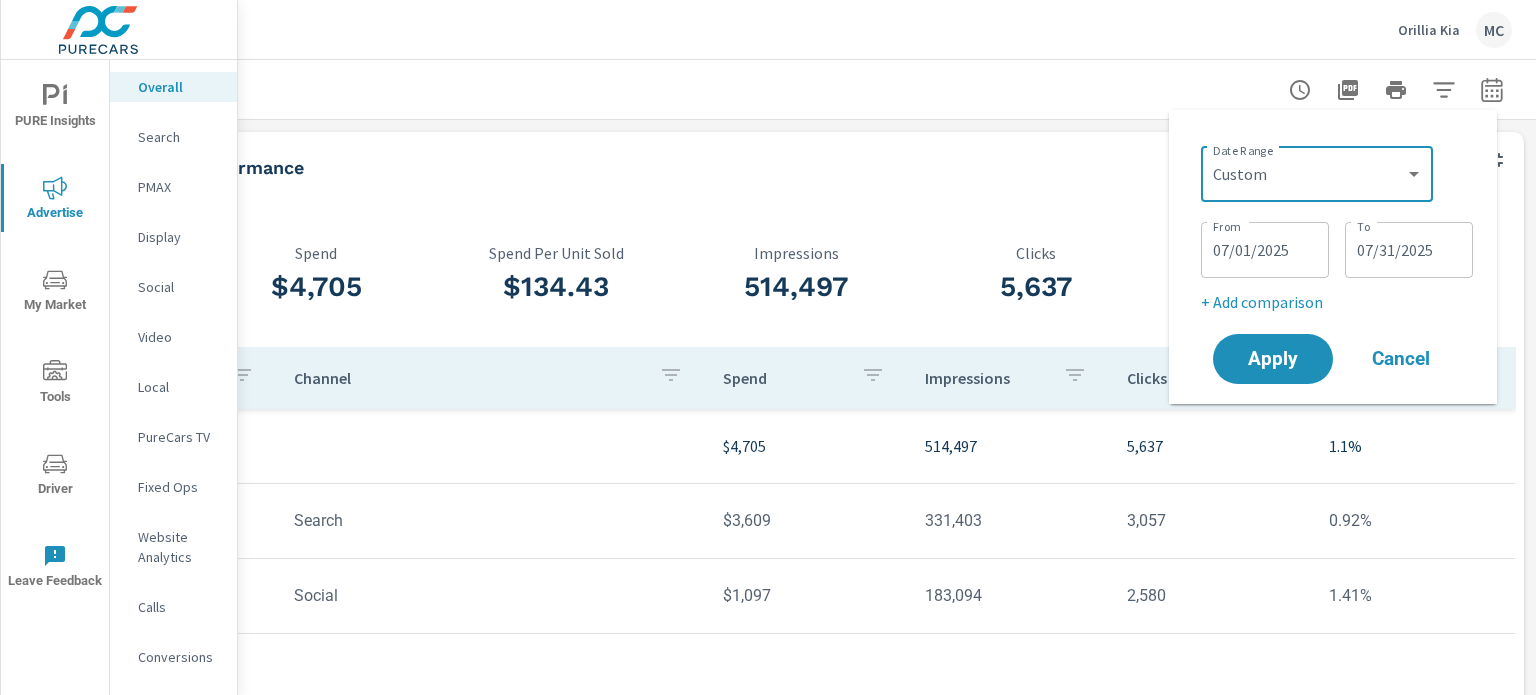 click on "07/01/2025" at bounding box center [1265, 250] 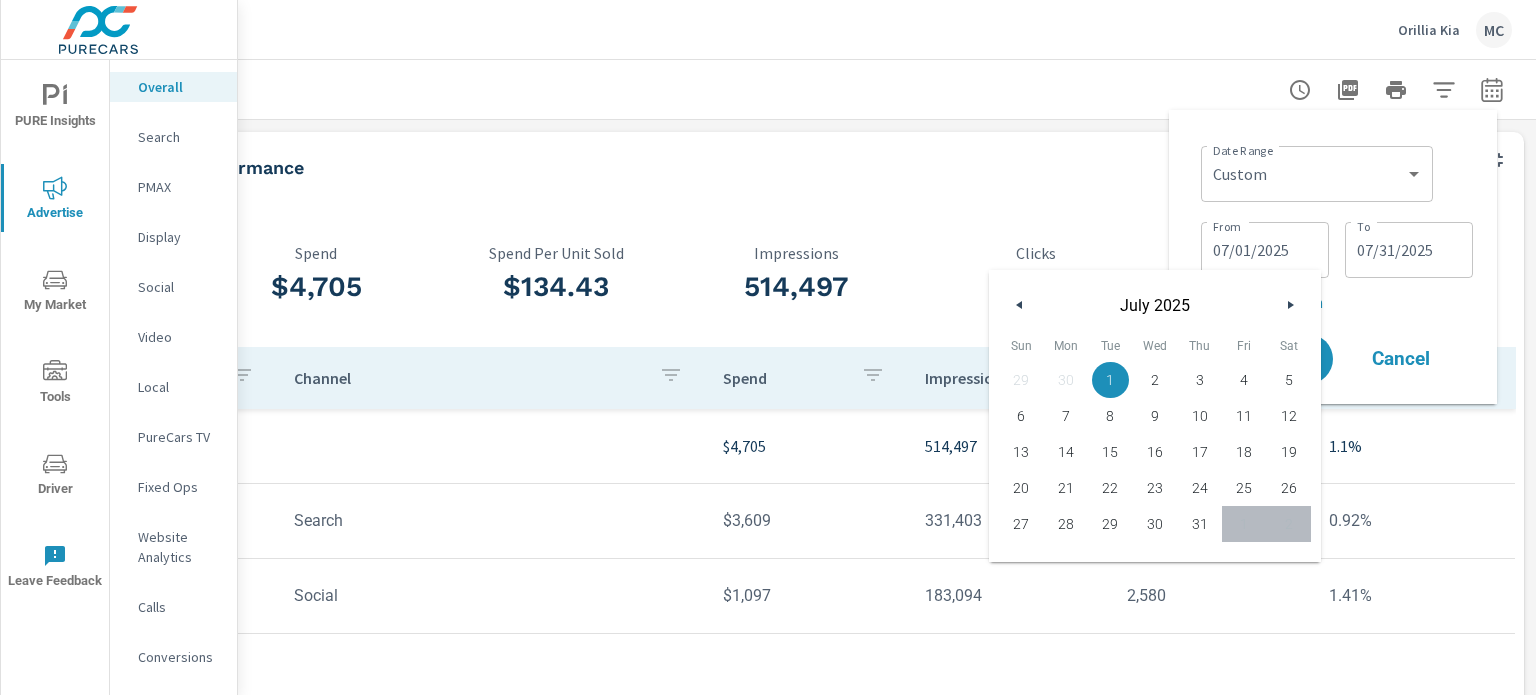 click at bounding box center [1020, 305] 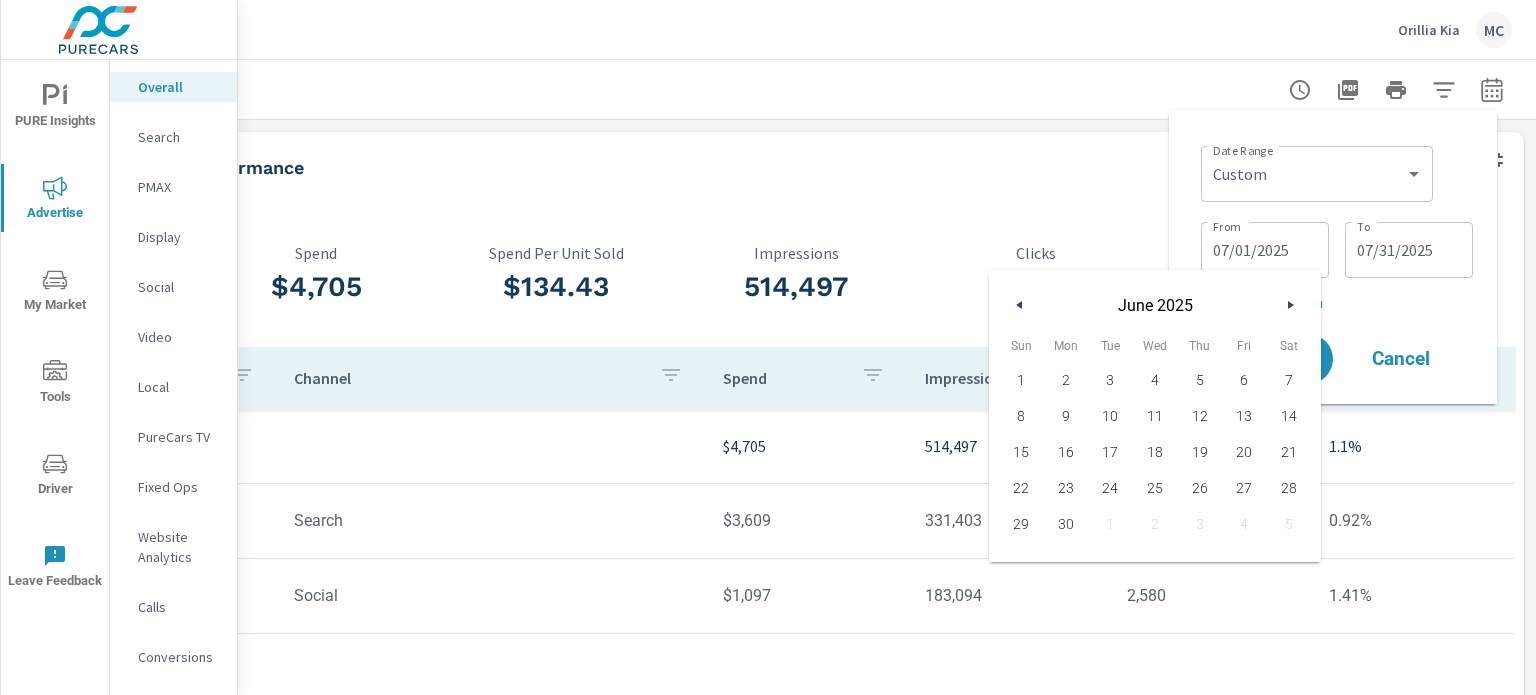 click on "1" at bounding box center (1021, 380) 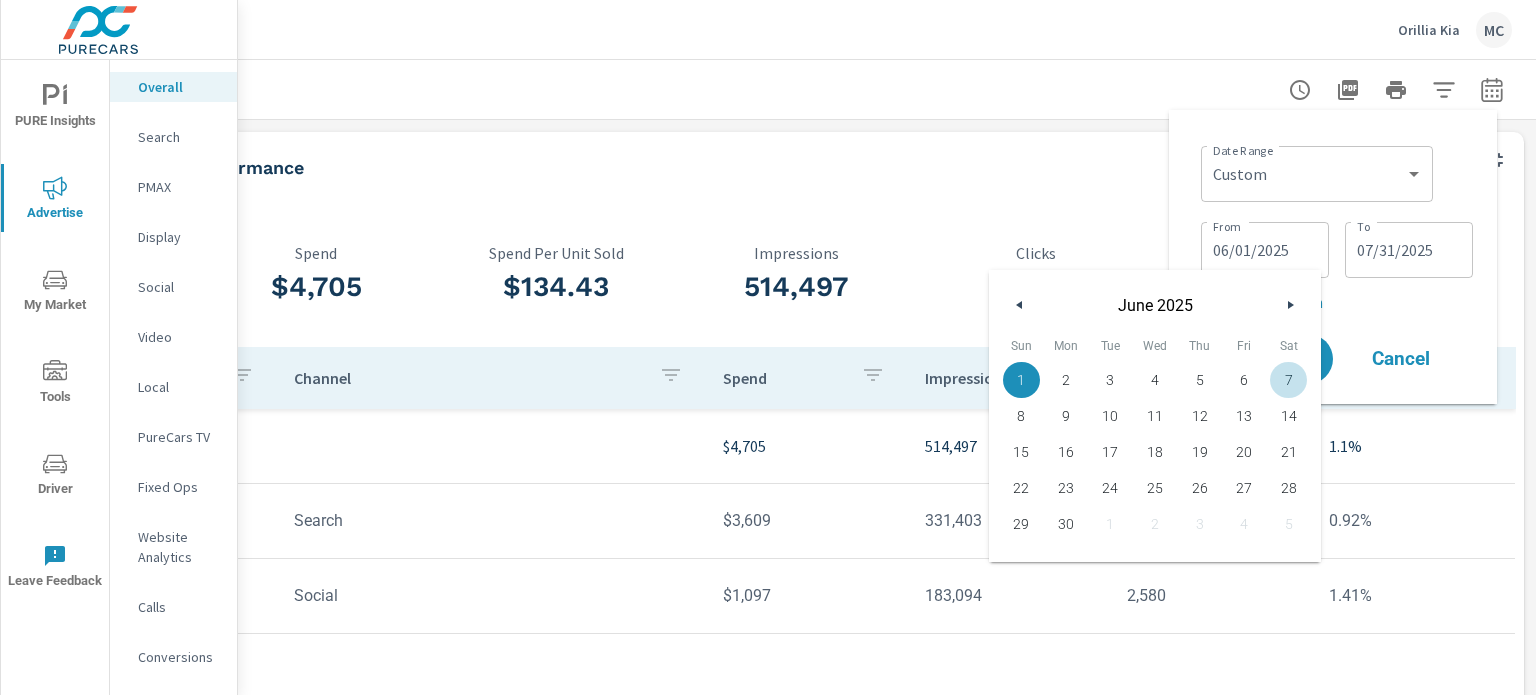 click on "07/31/2025" at bounding box center [1409, 250] 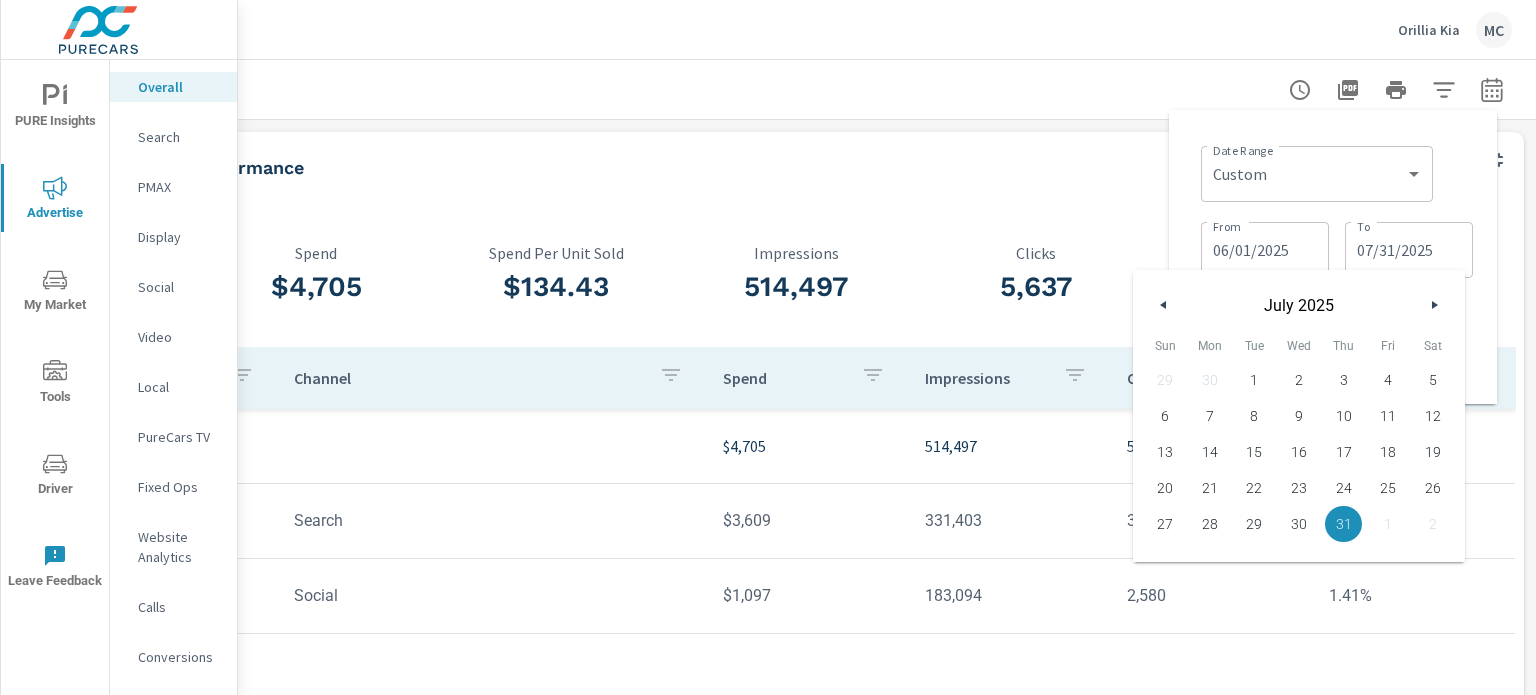 click on "July   2025" at bounding box center [1299, 300] 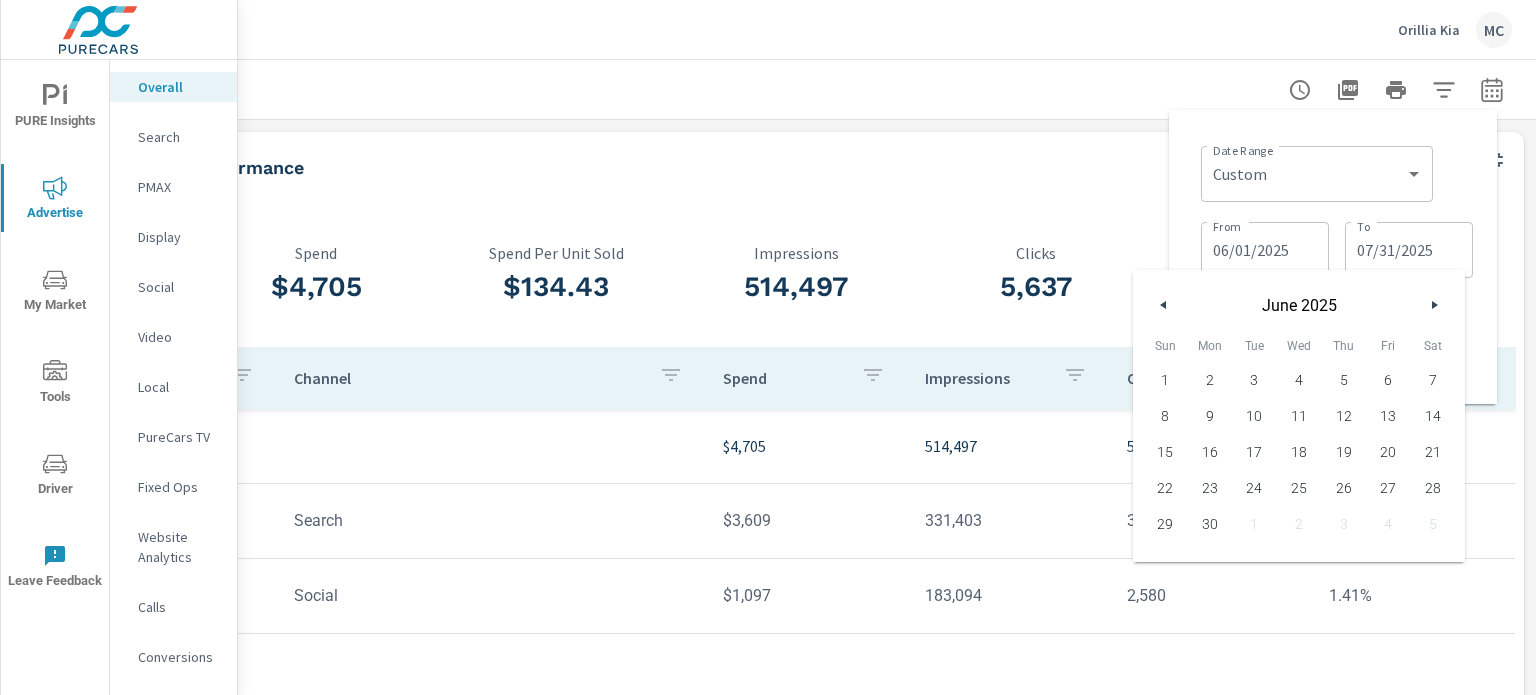 click on "30" at bounding box center (1210, 524) 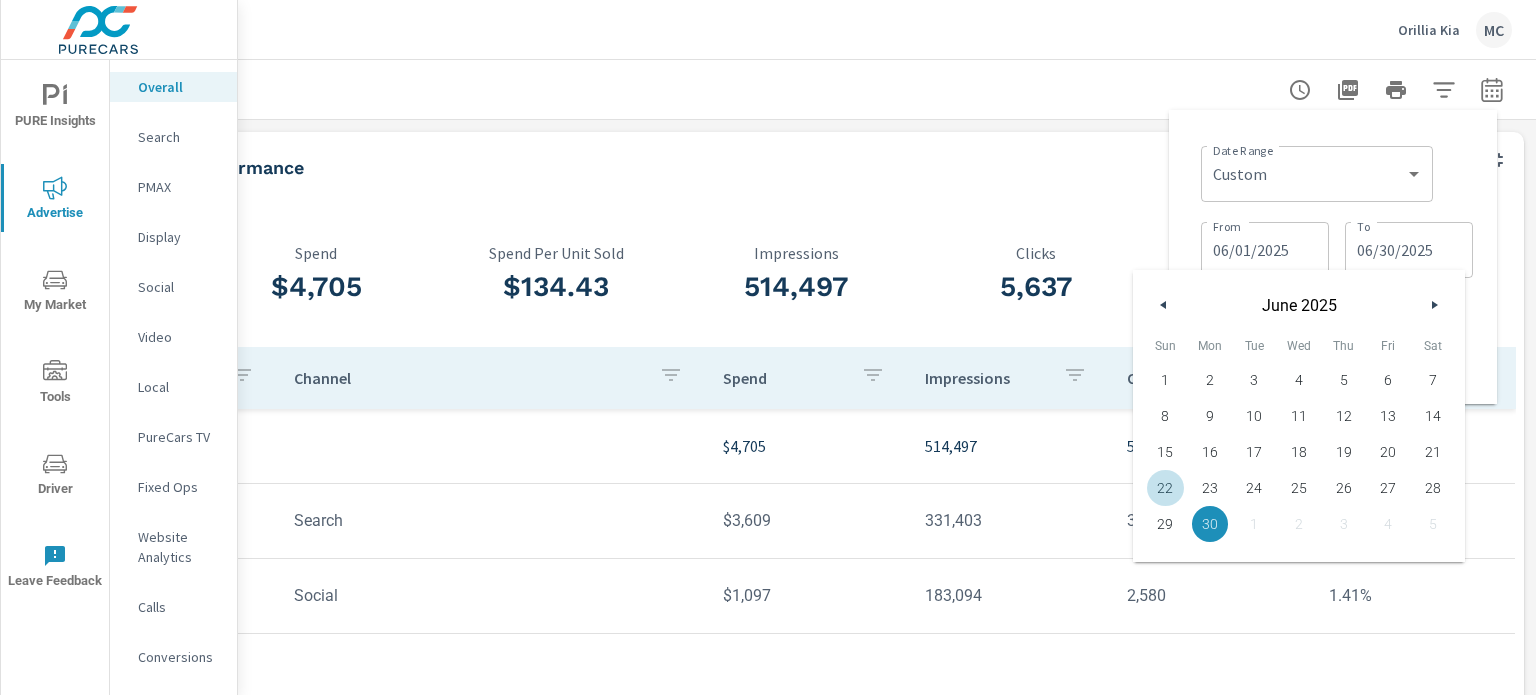 click on "5,637 Clicks" at bounding box center [1036, 278] 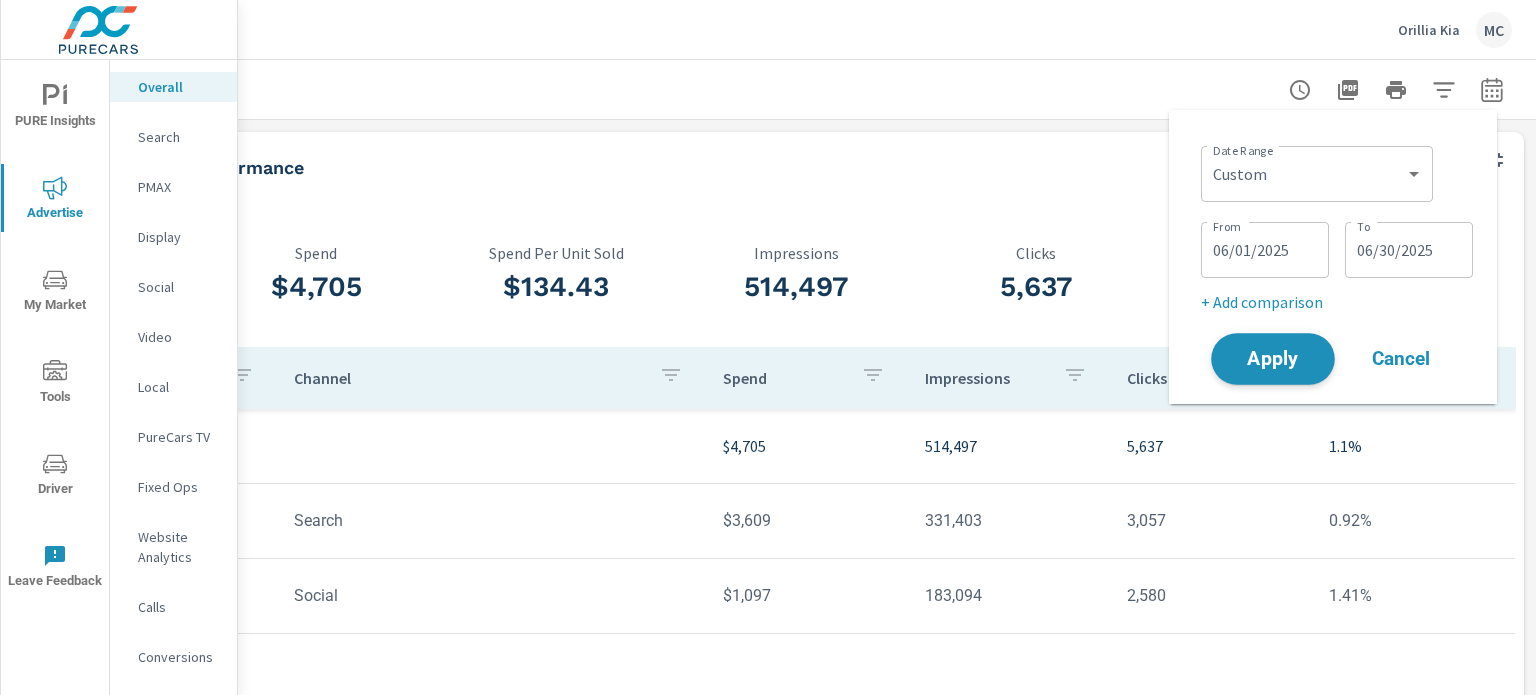 click on "Apply" at bounding box center (1273, 359) 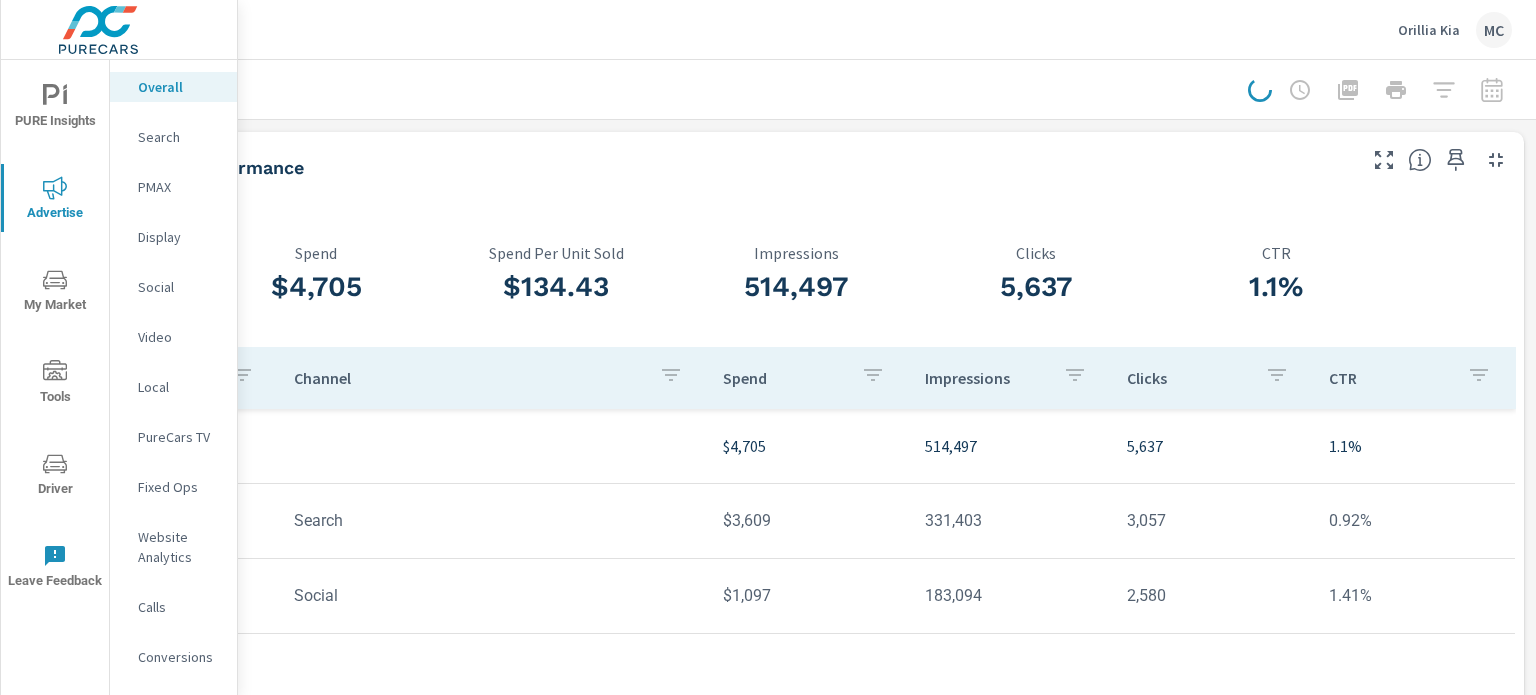 scroll, scrollTop: 0, scrollLeft: 181, axis: horizontal 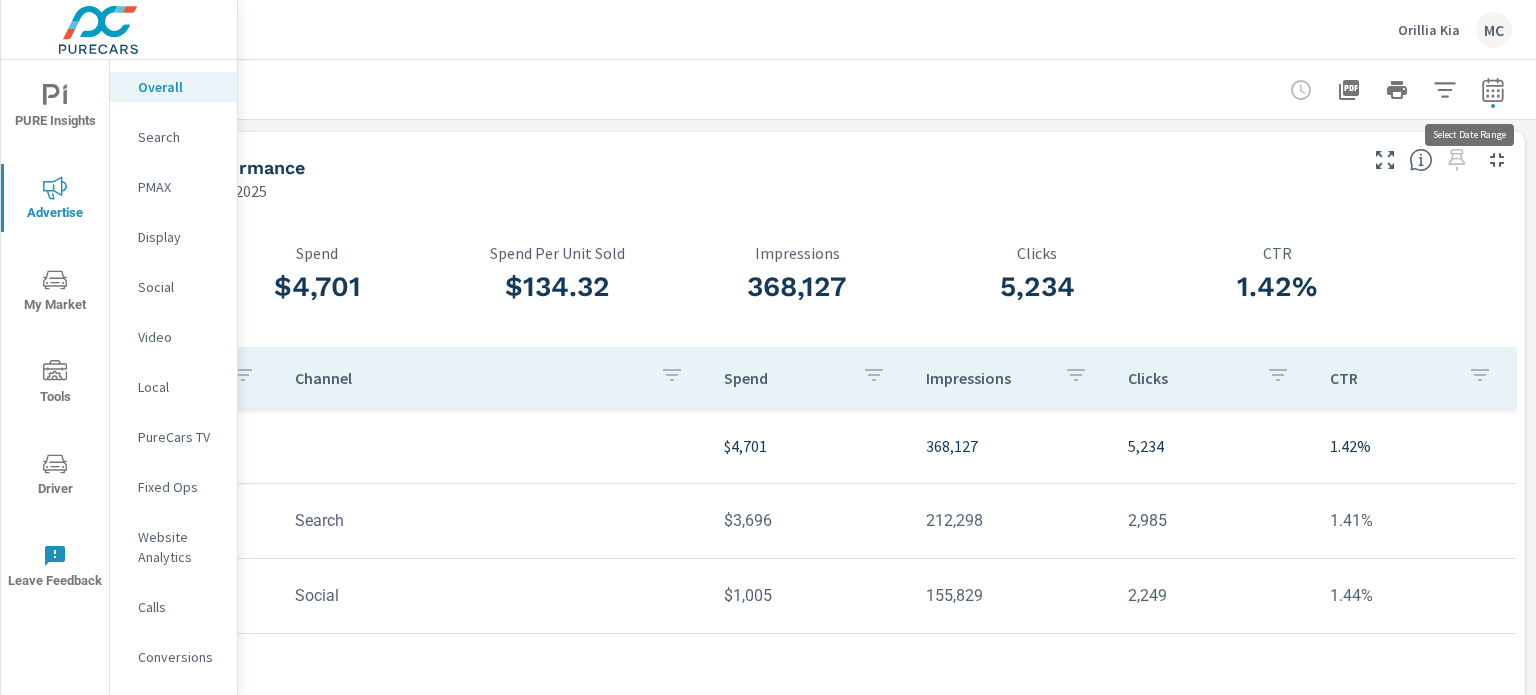 click 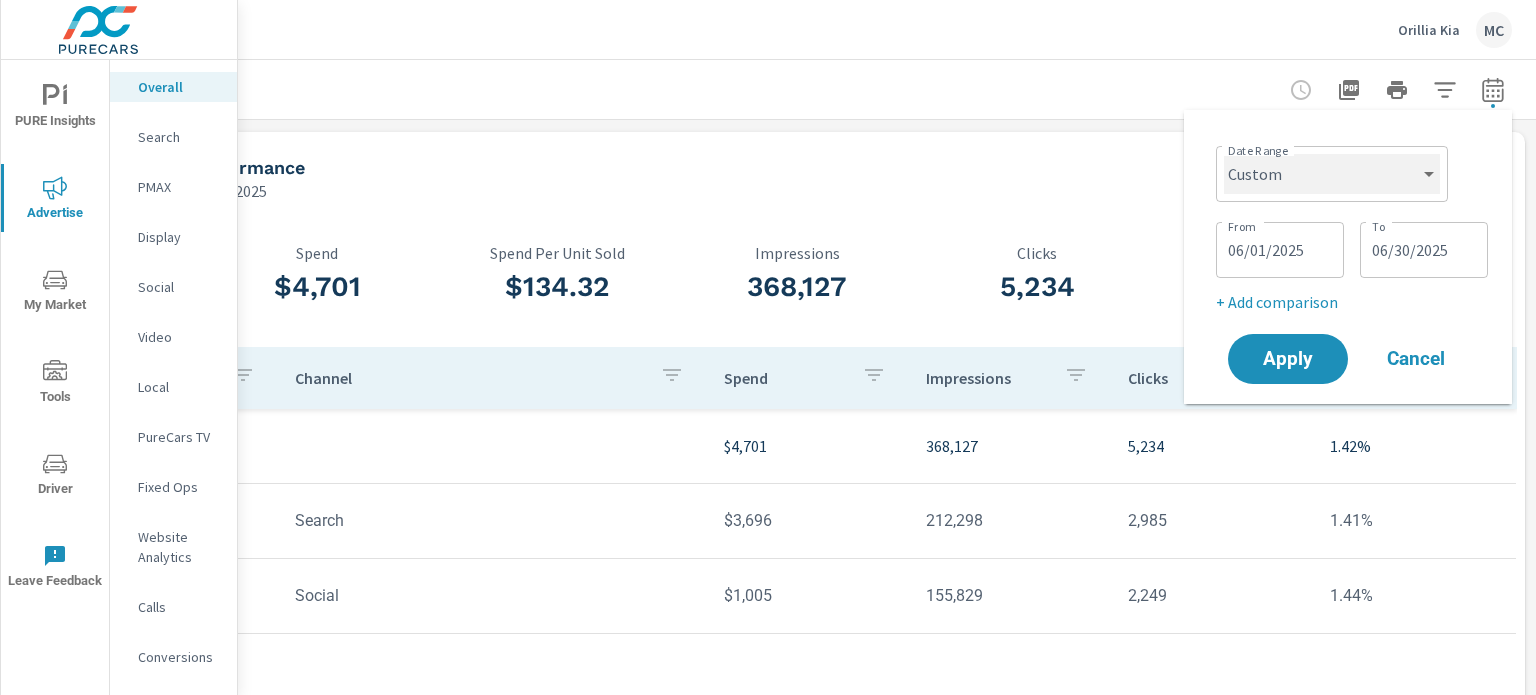 click on "Custom Yesterday Last week Last 7 days Last 14 days Last 30 days Last 45 days Last 60 days Last 90 days Last 180 days Last 365 days Month to date Last month Last 2 months Last 3 months Last 6 months Last 9 months Last 12 months Year to date Last year" at bounding box center [1332, 174] 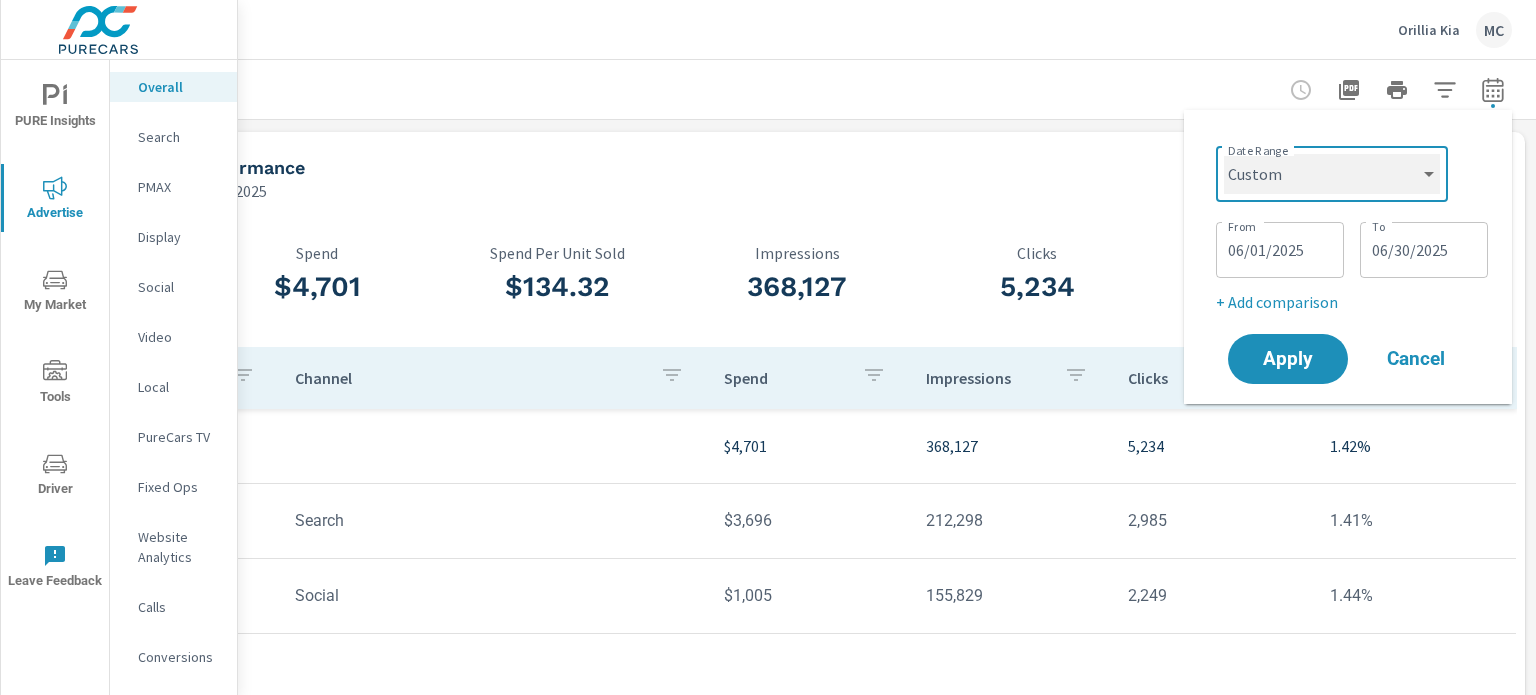 click on "Custom Yesterday Last week Last 7 days Last 14 days Last 30 days Last 45 days Last 60 days Last 90 days Last 180 days Last 365 days Month to date Last month Last 2 months Last 3 months Last 6 months Last 9 months Last 12 months Year to date Last year" at bounding box center [1332, 174] 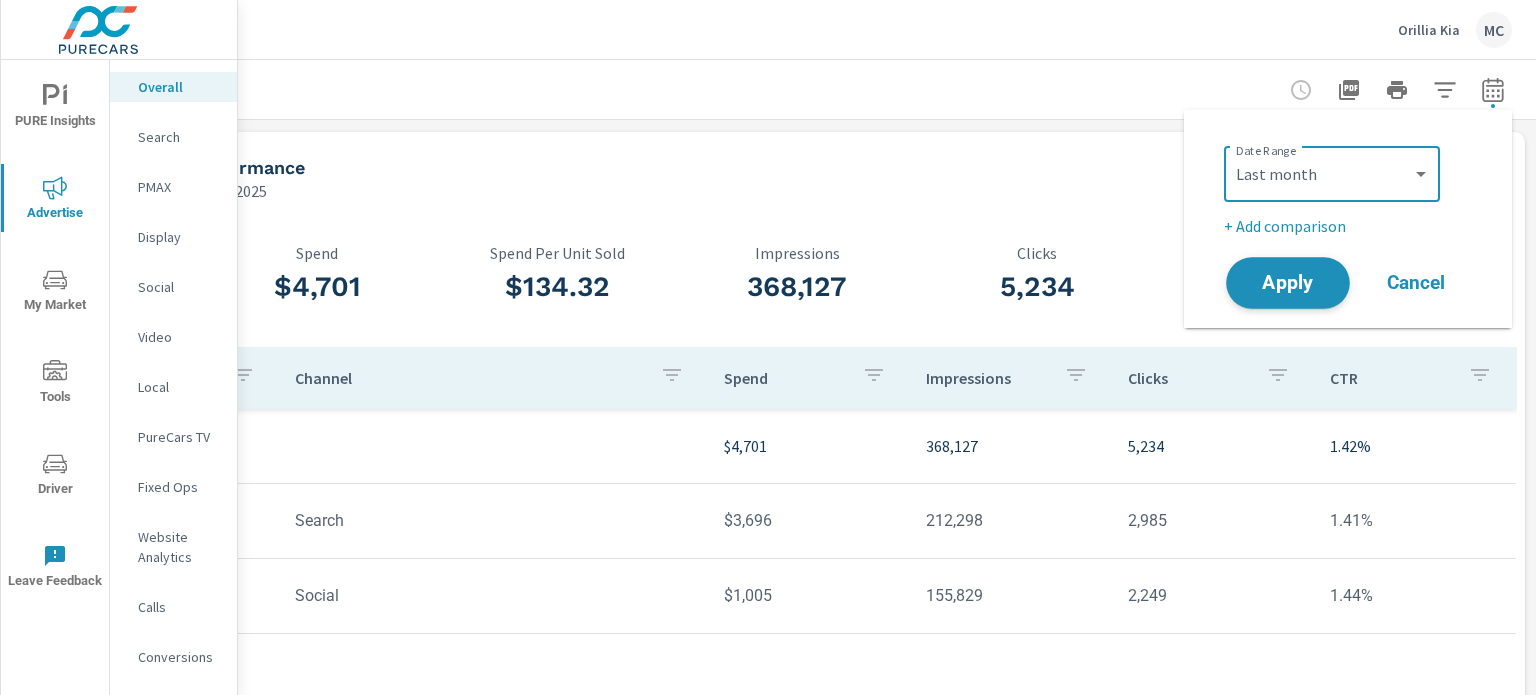 click on "Apply" at bounding box center (1288, 283) 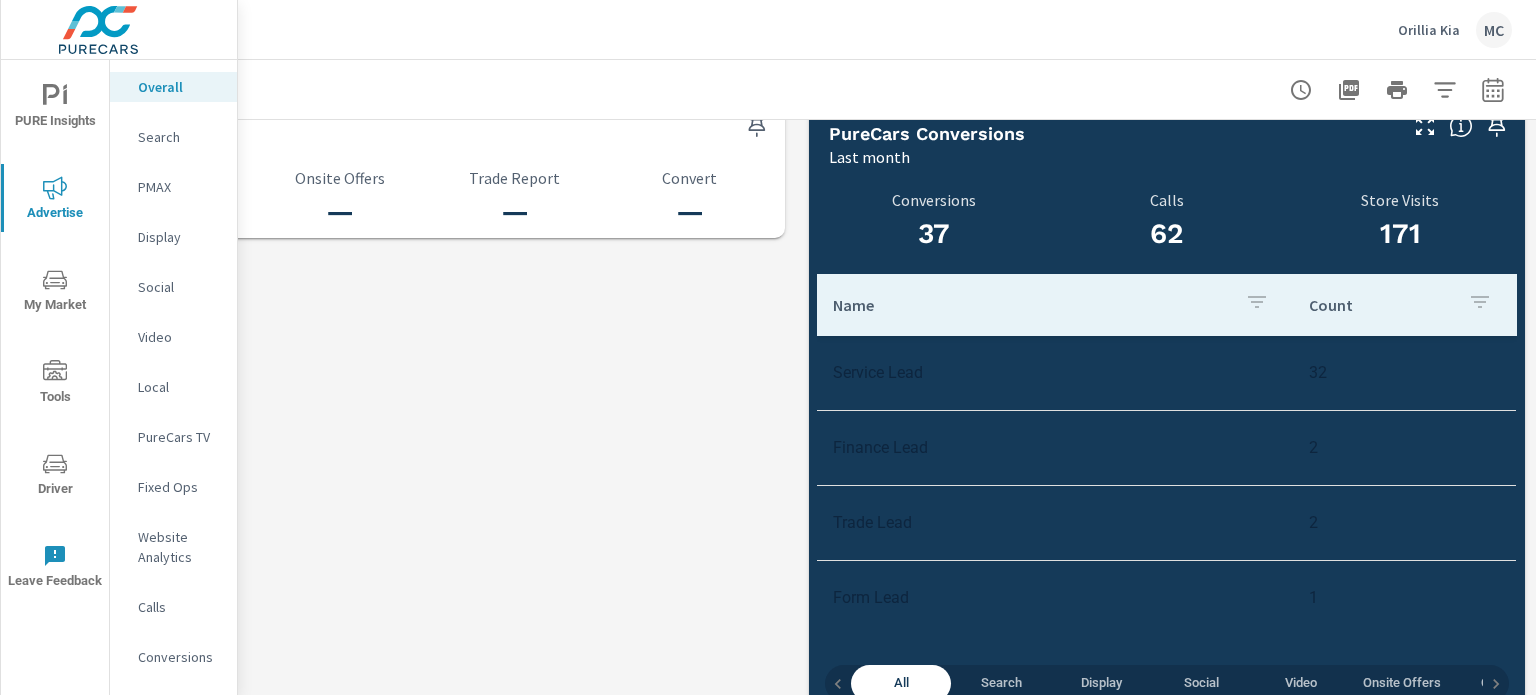 scroll, scrollTop: 2228, scrollLeft: 181, axis: both 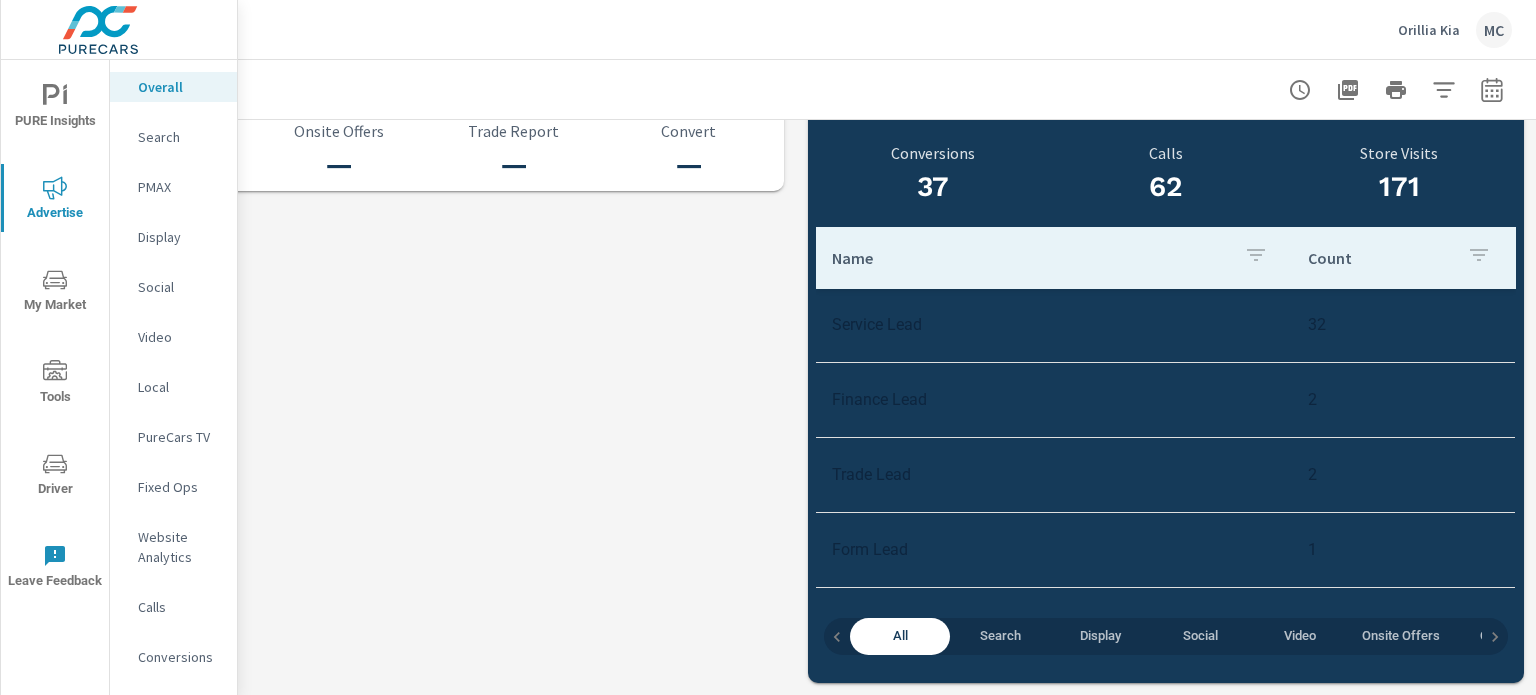 click on "Search" at bounding box center [1000, 636] 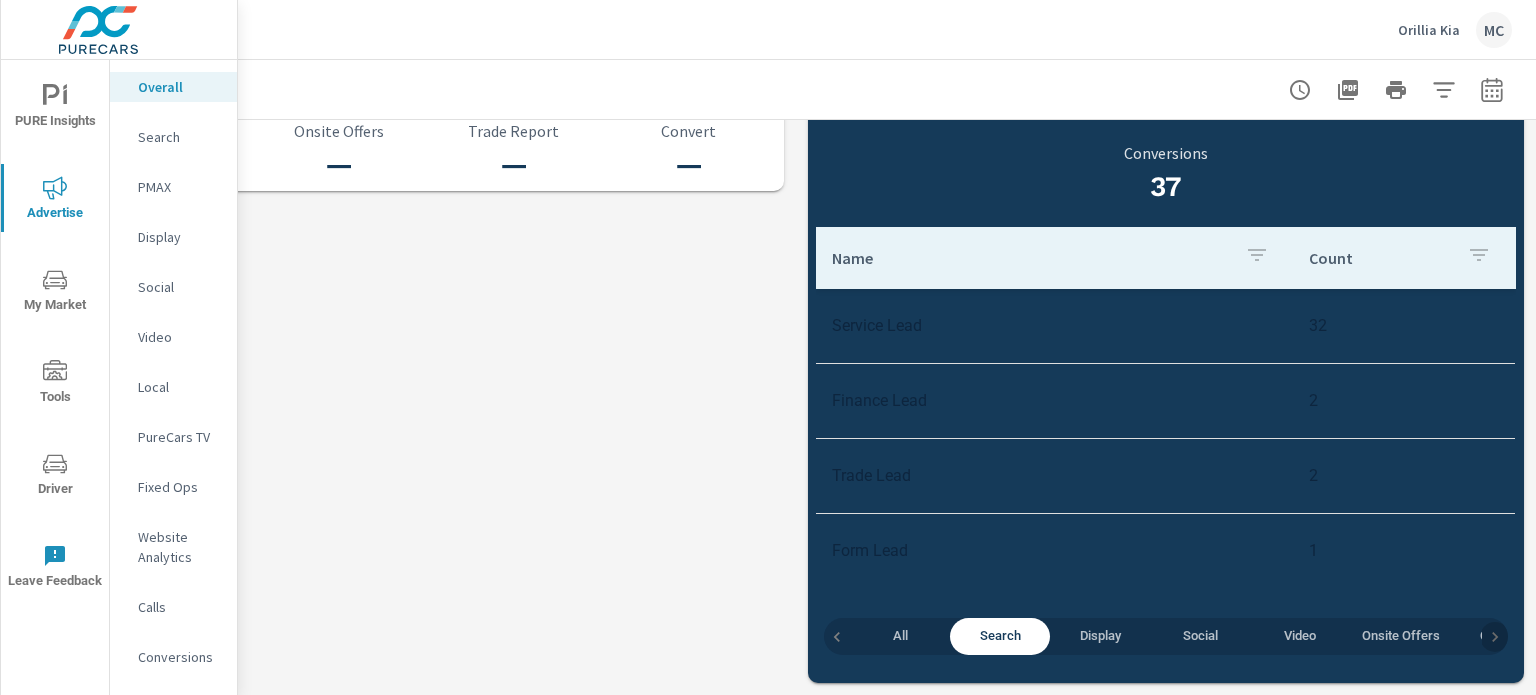 click 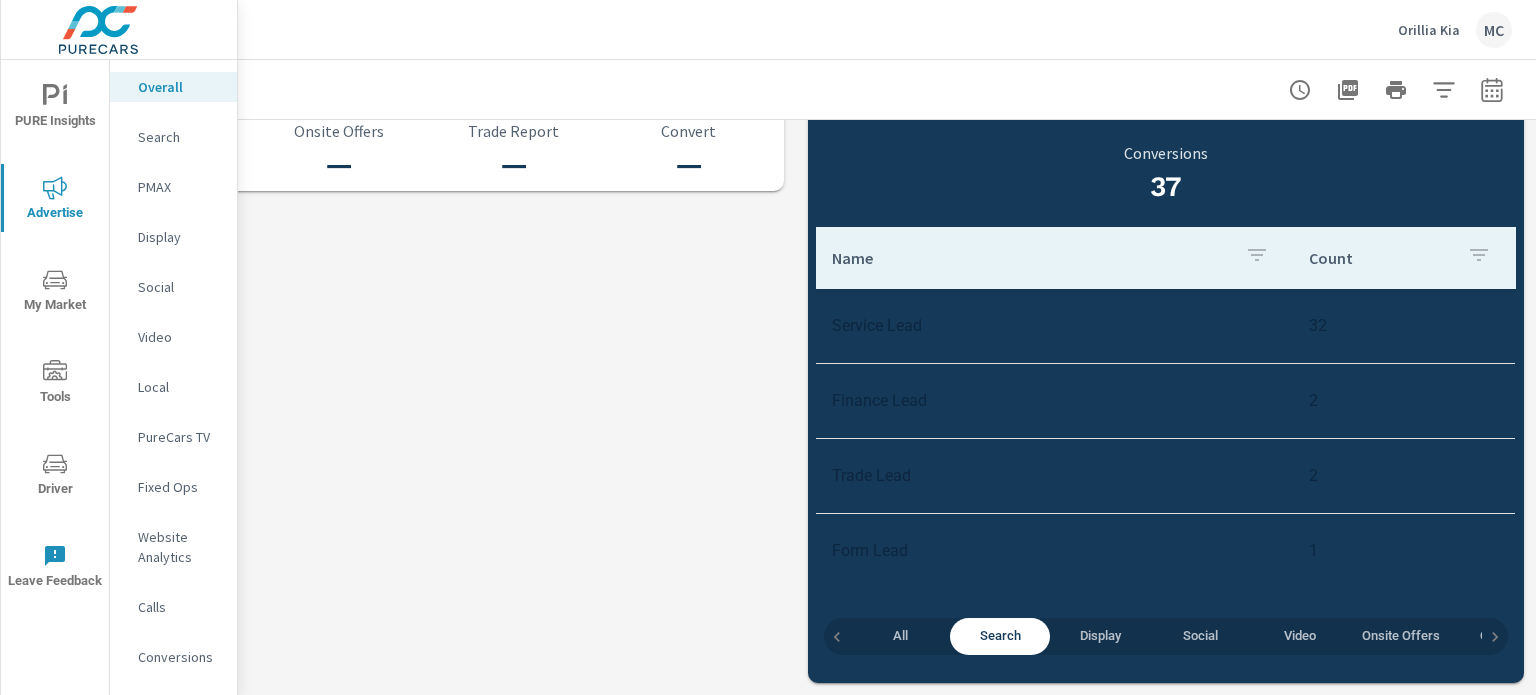 scroll, scrollTop: 0, scrollLeft: 69, axis: horizontal 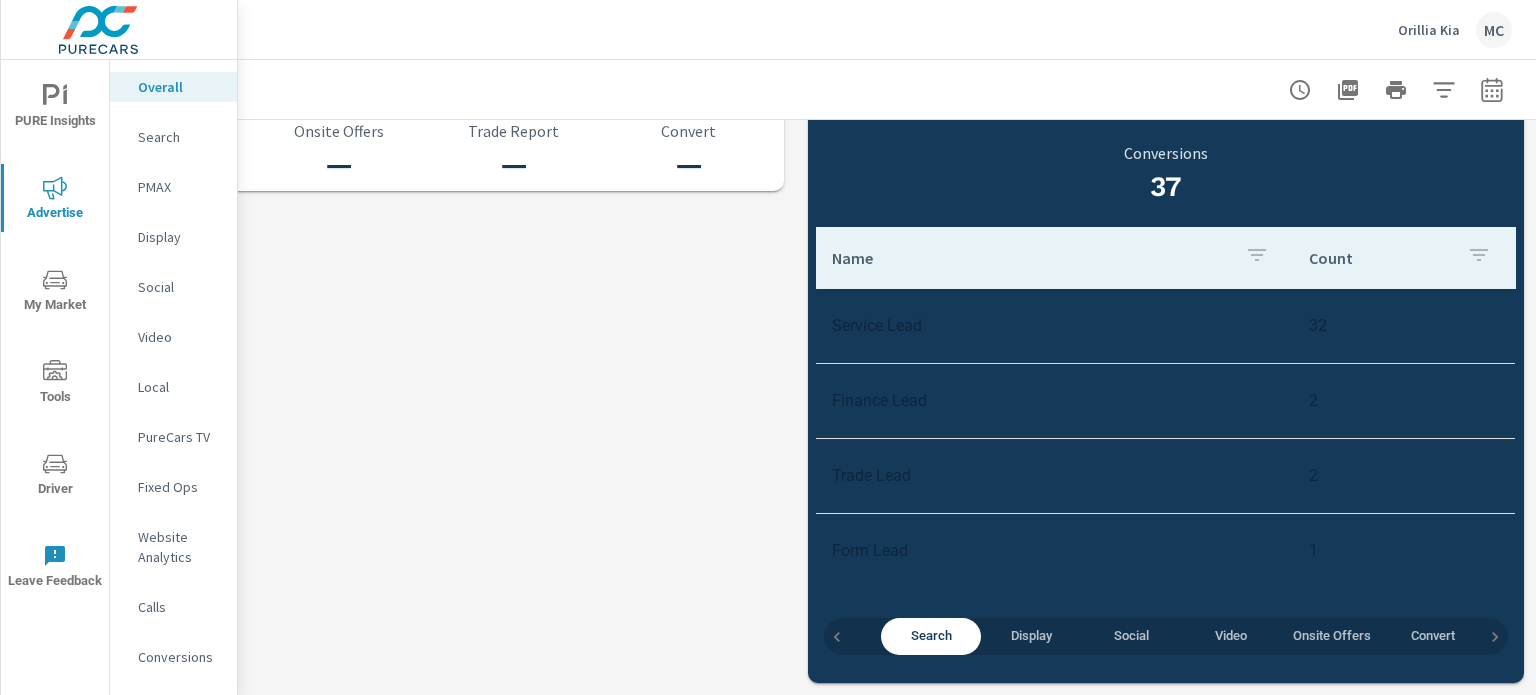 click on "Display" at bounding box center (1031, 636) 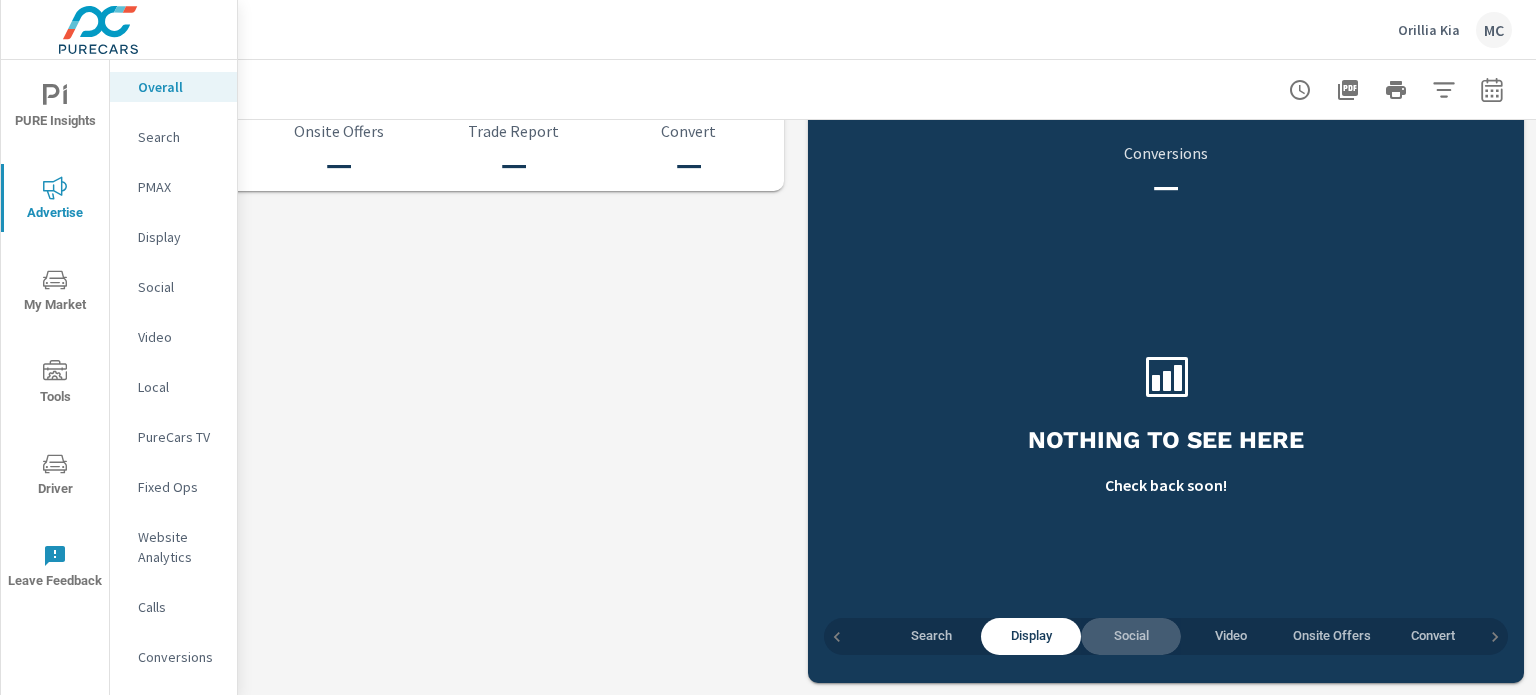 click on "Social" at bounding box center (1131, 636) 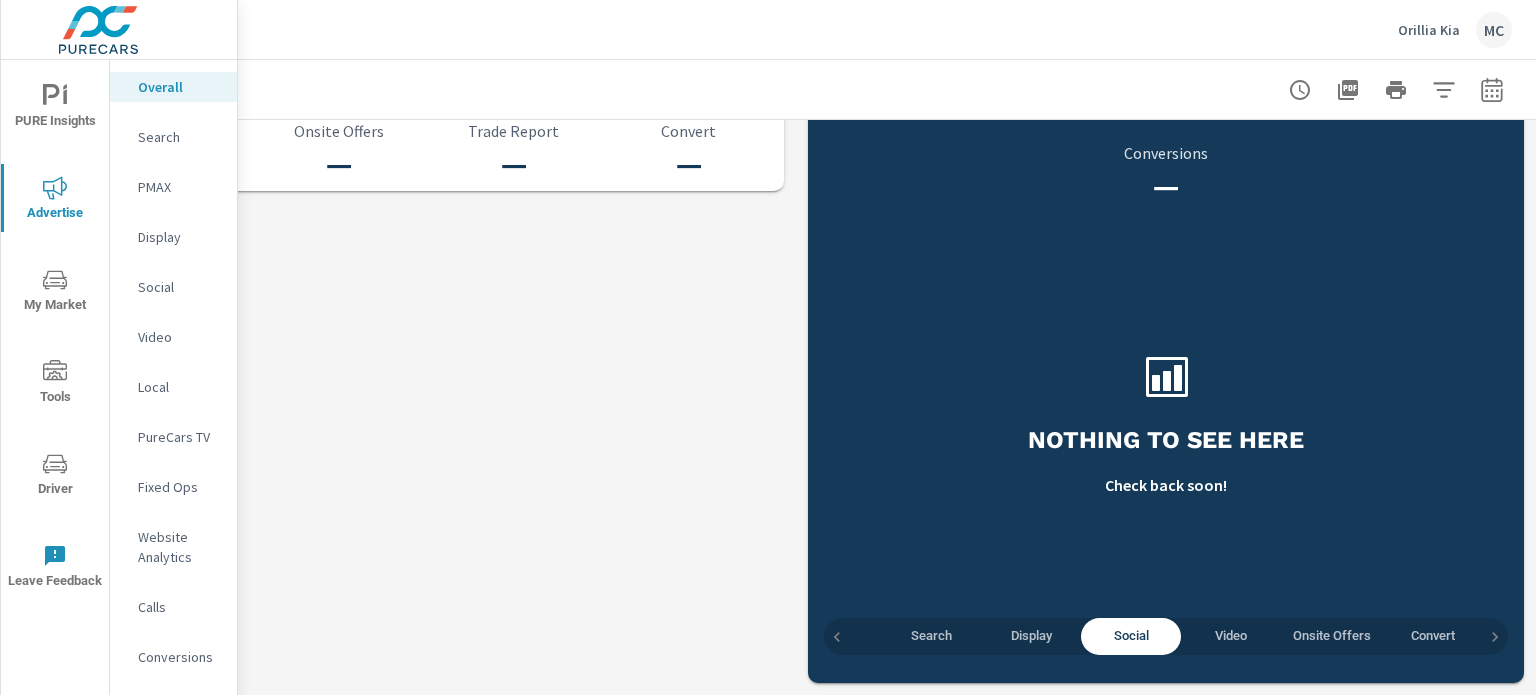 click on "Video" at bounding box center [1231, 636] 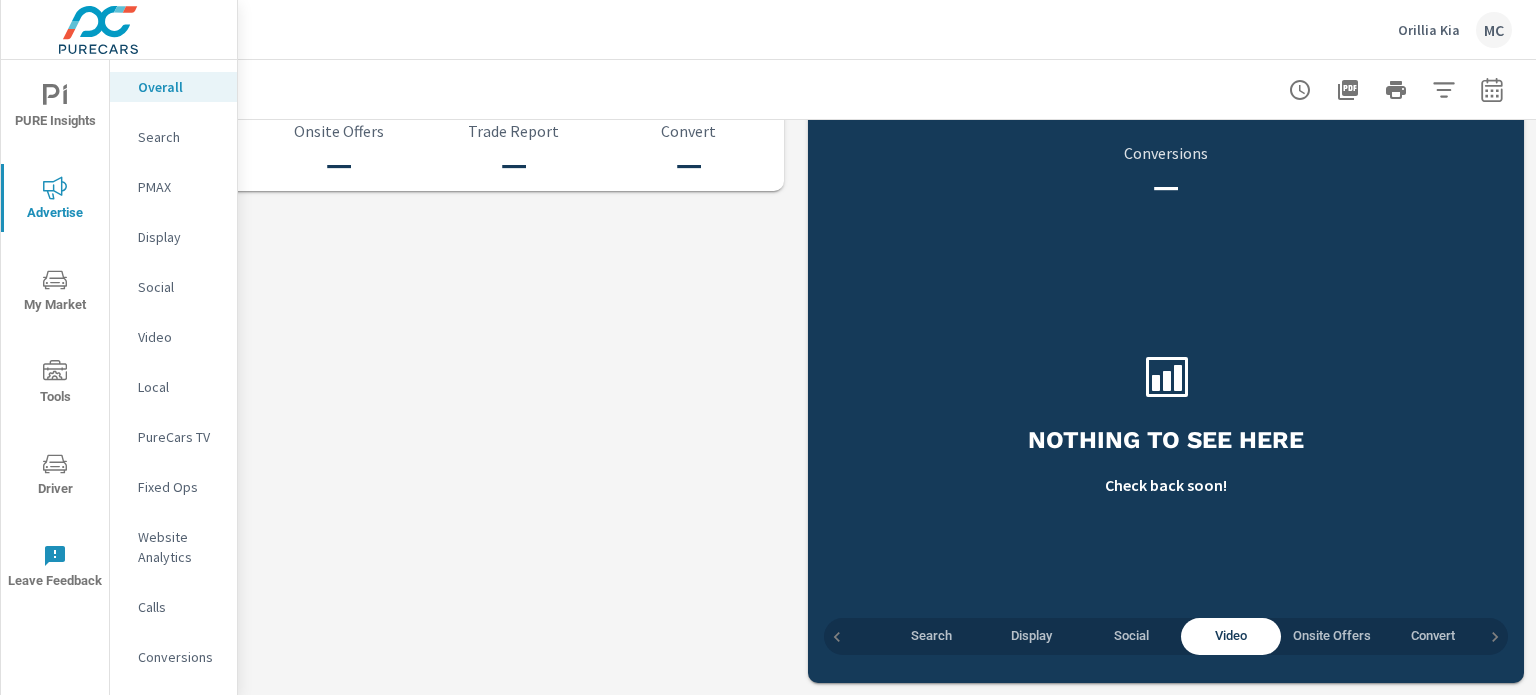 click on "Onsite Offers" at bounding box center (1332, 636) 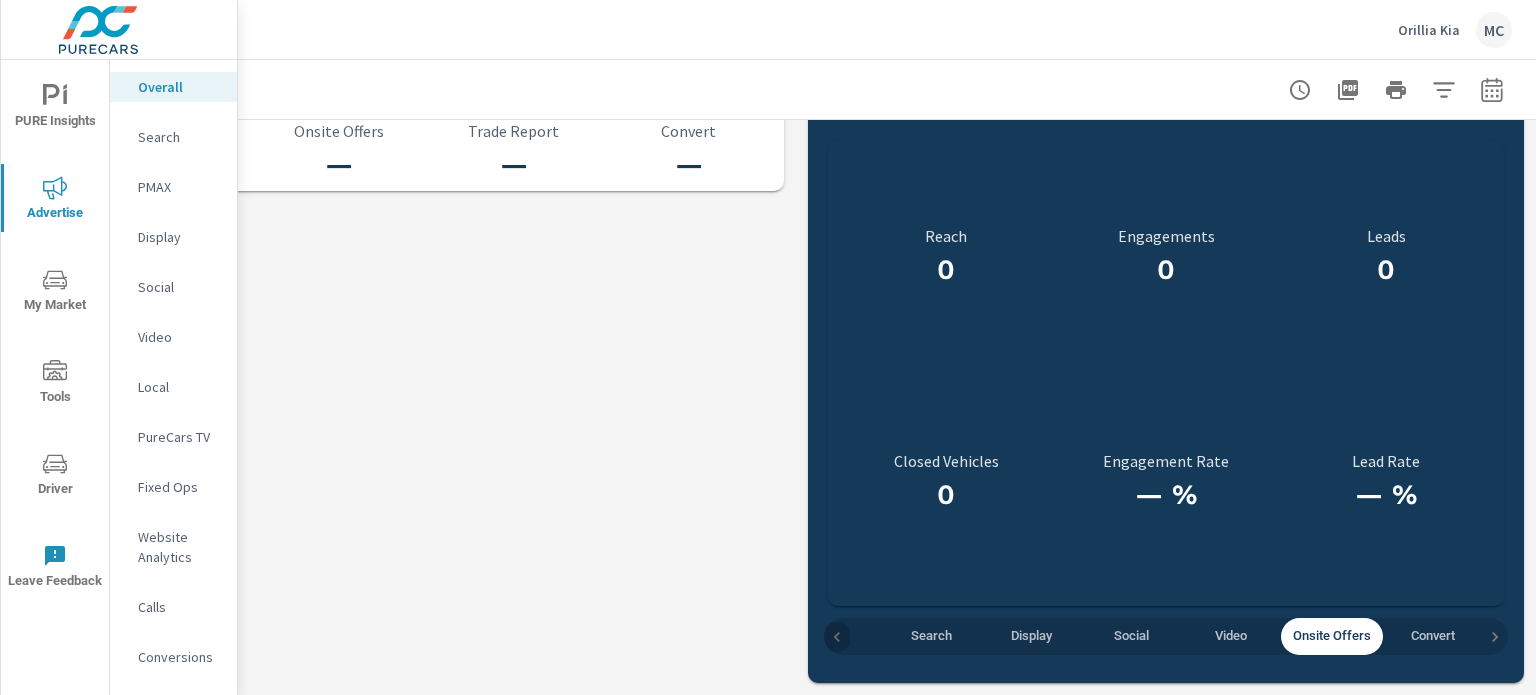 click 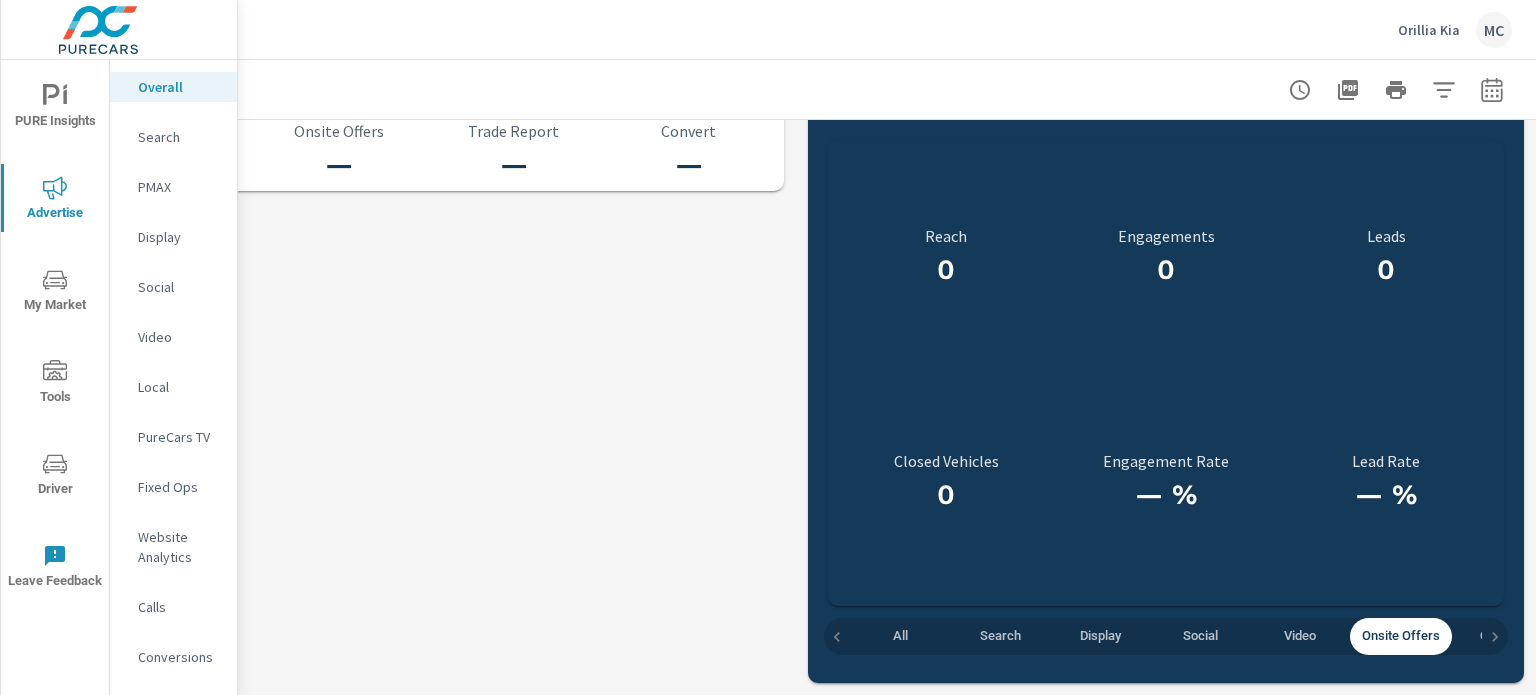 click on "All" at bounding box center [900, 636] 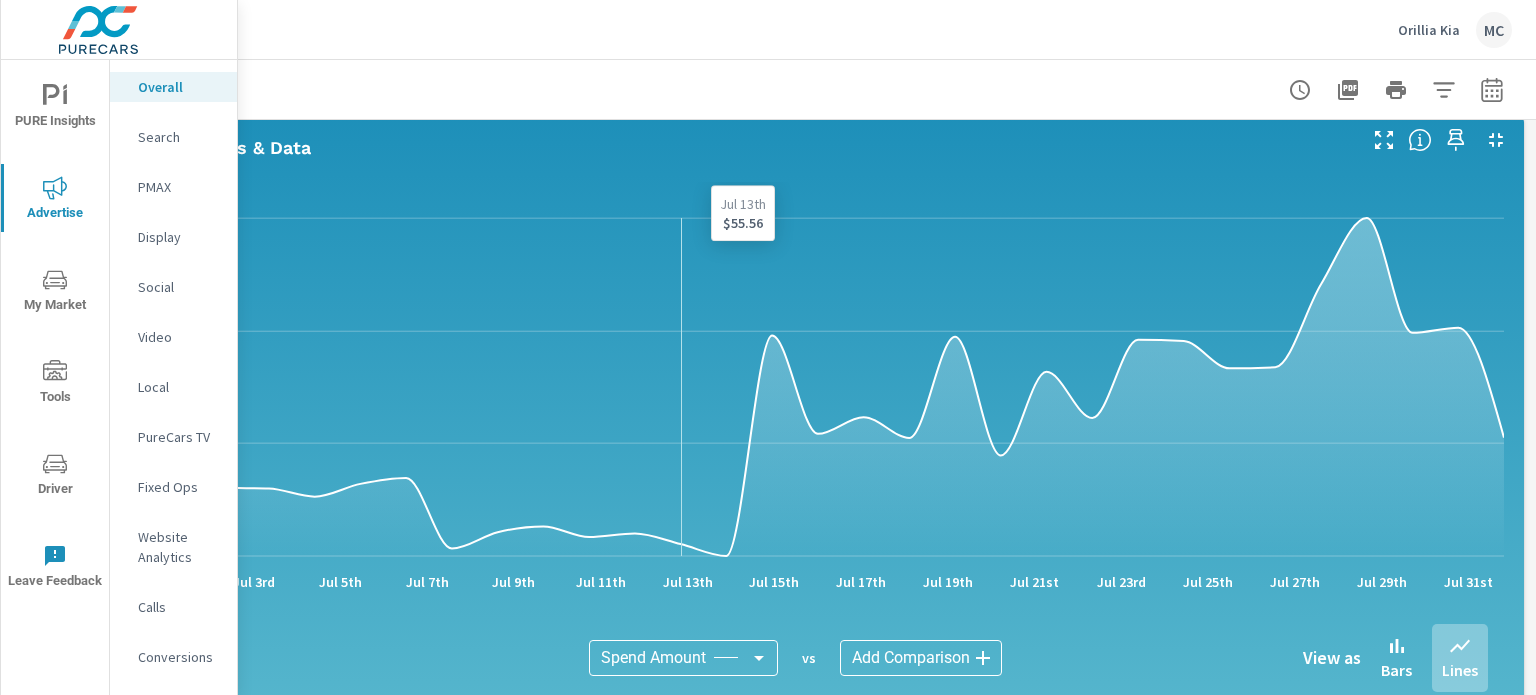 scroll, scrollTop: 1528, scrollLeft: 196, axis: both 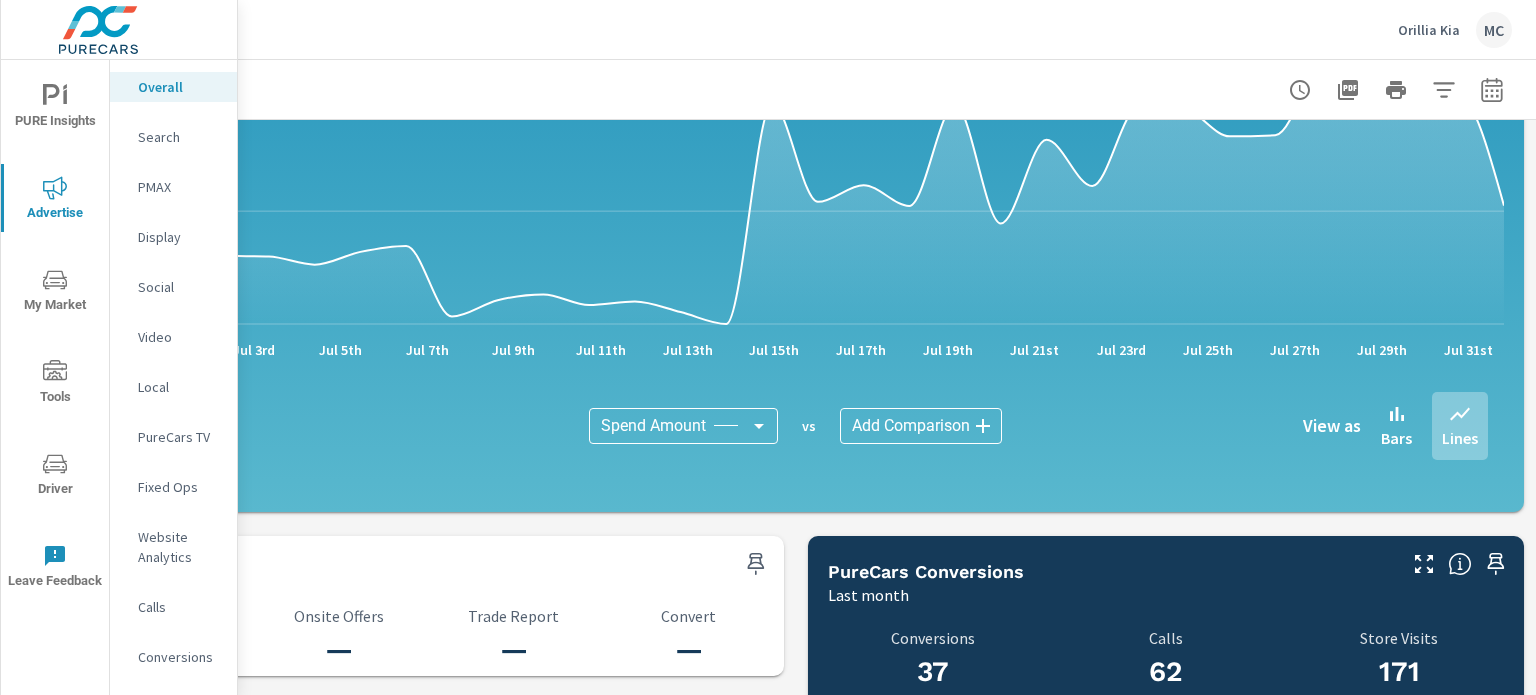 click on "PURE Insights Advertise My Market Tools Driver Leave Feedback Overall Search PMAX Display Social Video Local PureCars TV Fixed Ops Website Analytics Calls Conversions Orillia Kia MC Overall Performance Orillia Kia Report date range:
Jul 01, 2025 -
Jul 31, 2025
Paid Media Performance Last month $4,705 Spend $134.43 Spend Per Unit Sold 514,497 Impressions 5,637 Clicks 1.1% CTR Channel Spend Impressions Clicks CTR $4,701 368,127 5,234 1.42% NaN Search $3,609 331,403 3,057 0.92% NaN Social $1,097 183,094 2,580 1.41% Performance Overview By Postal Code Last month ← Move left → Move right ↑ Move up ↓ Move down + Zoom in - Zoom out Home Jump left by 75% End Jump right by 75% Page Up Jump up by 75% Page Down Jump down by 75% Keyboard shortcuts Map Data Map data ©2025 Google Map data ©2025 Google 5 km  Click to toggle between metric and imperial units Terms Report a map error Most ( $124.62 ) Least ( $1.35 ) Spend 0 ​ Reporting Metrics & Data Jul 1st" at bounding box center (768, 347) 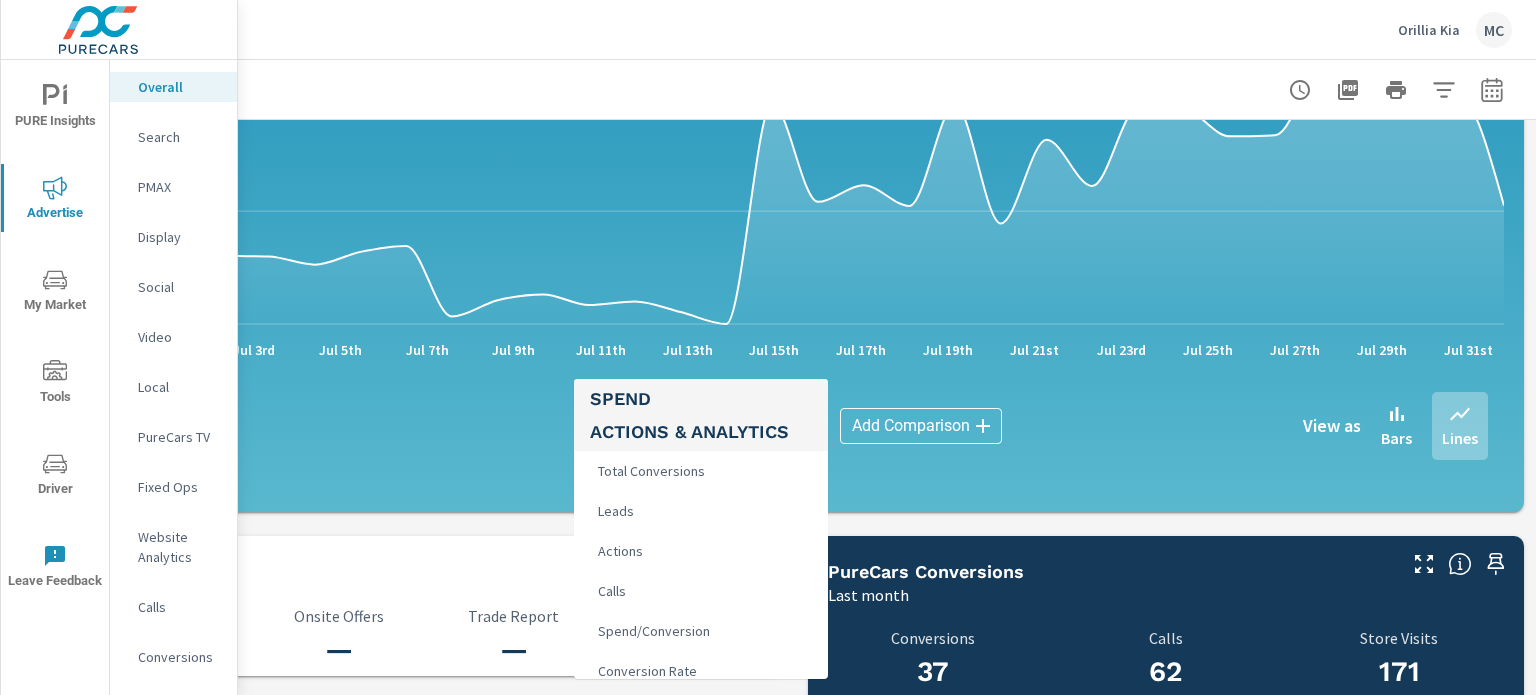 scroll, scrollTop: 400, scrollLeft: 0, axis: vertical 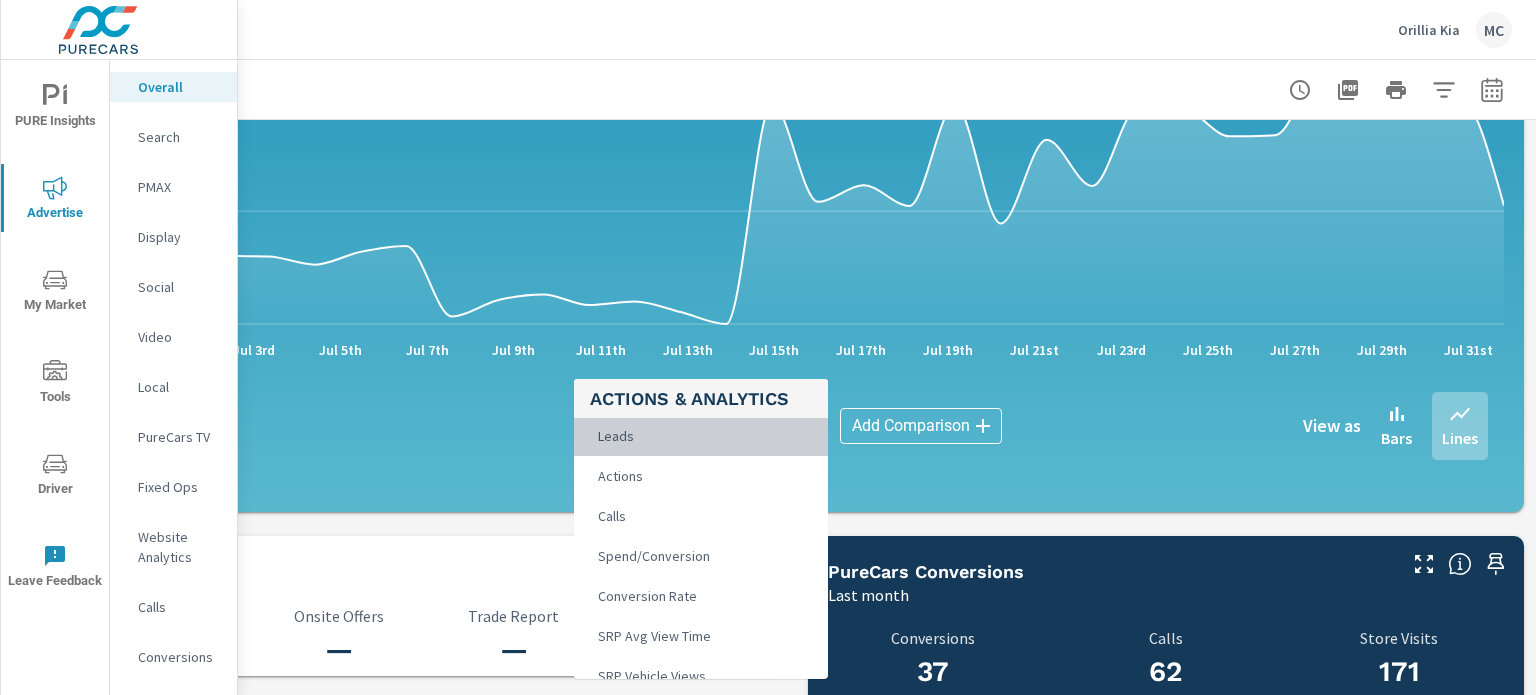 click on "Leads" at bounding box center (701, 436) 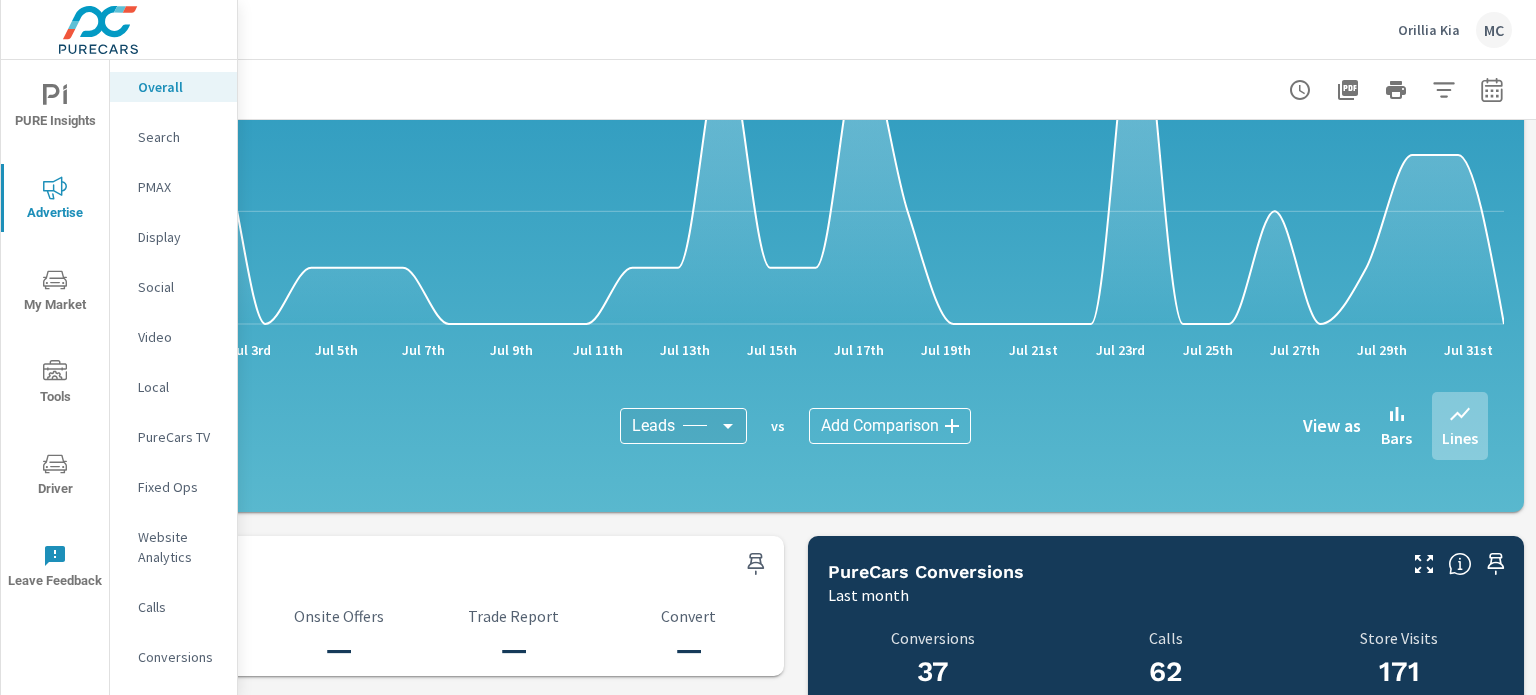 scroll, scrollTop: 440, scrollLeft: 0, axis: vertical 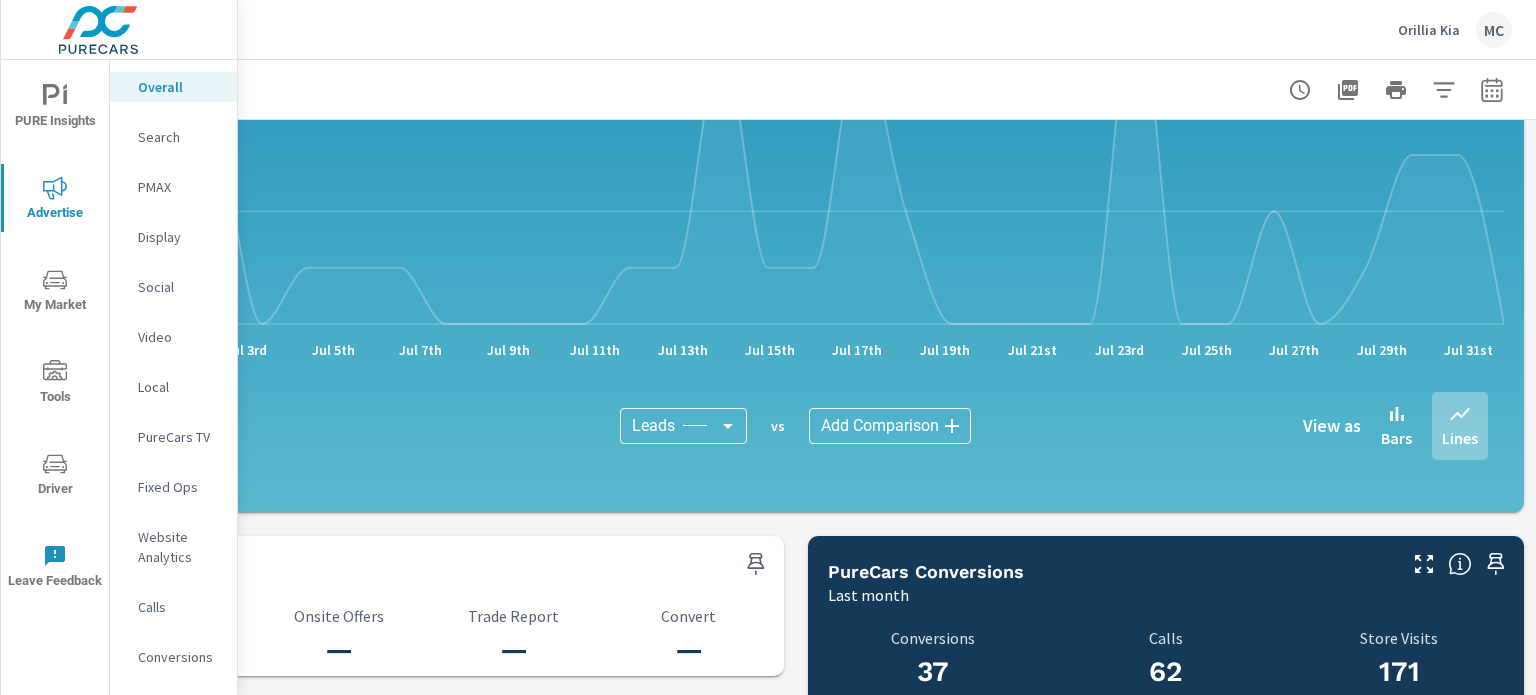 click on "PURE Insights Advertise My Market Tools Driver Leave Feedback Overall Search PMAX Display Social Video Local PureCars TV Fixed Ops Website Analytics Calls Conversions Orillia Kia MC Overall Performance Orillia Kia Report date range:
Jul 01, 2025 -
Jul 31, 2025
Paid Media Performance Last month $4,705 Spend $134.43 Spend Per Unit Sold 514,497 Impressions 5,637 Clicks 1.1% CTR Channel Spend Impressions Clicks CTR $4,701 368,127 5,234 1.42% NaN Search $3,609 331,403 3,057 0.92% NaN Social $1,097 183,094 2,580 1.41% Performance Overview By Postal Code Last month ← Move left → Move right ↑ Move up ↓ Move down + Zoom in - Zoom out Home Jump left by 75% End Jump right by 75% Page Up Jump up by 75% Page Down Jump down by 75% Keyboard shortcuts Map Data Map data ©2025 Google Map data ©2025 Google 5 km  Click to toggle between metric and imperial units Terms Report a map error Most ( $124.62 ) Least ( $1.35 ) Spend 0 ​ Reporting Metrics & Data 0" at bounding box center (768, 347) 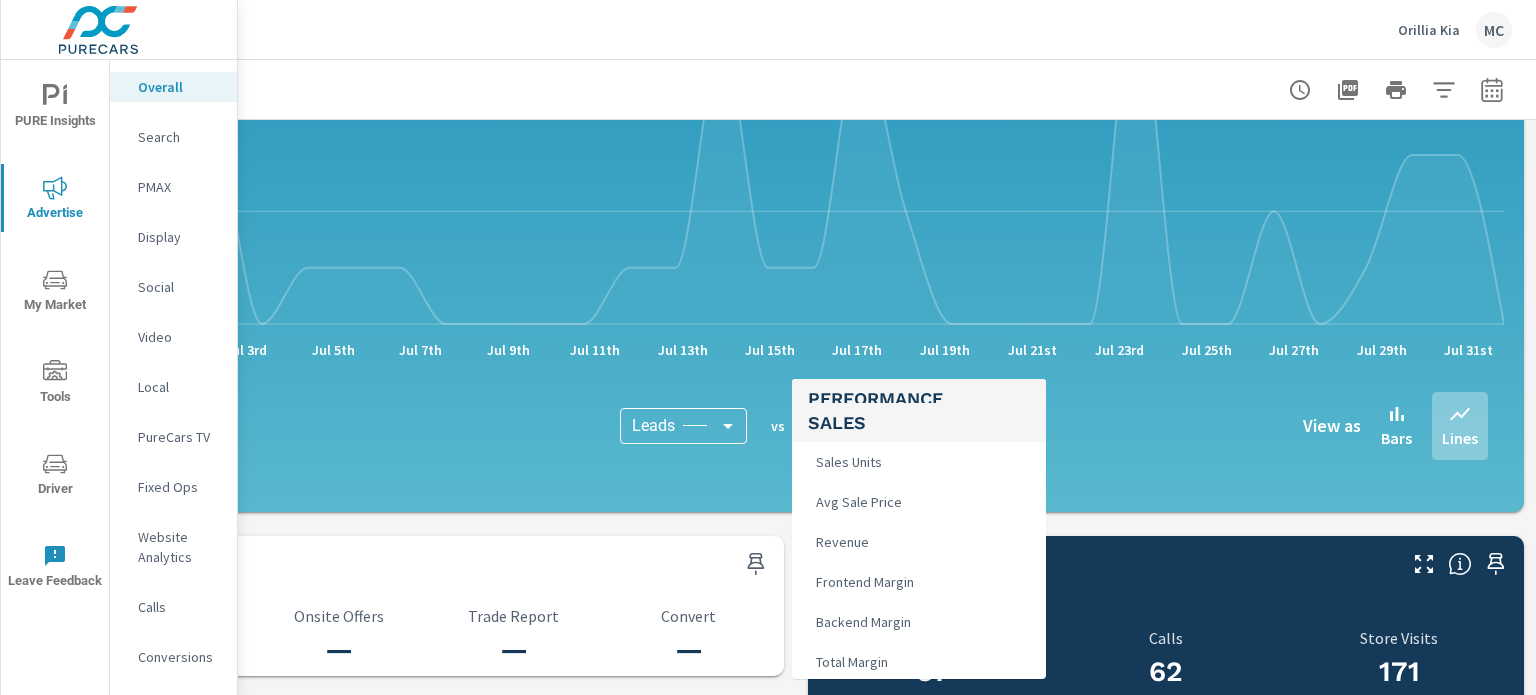 scroll, scrollTop: 895, scrollLeft: 0, axis: vertical 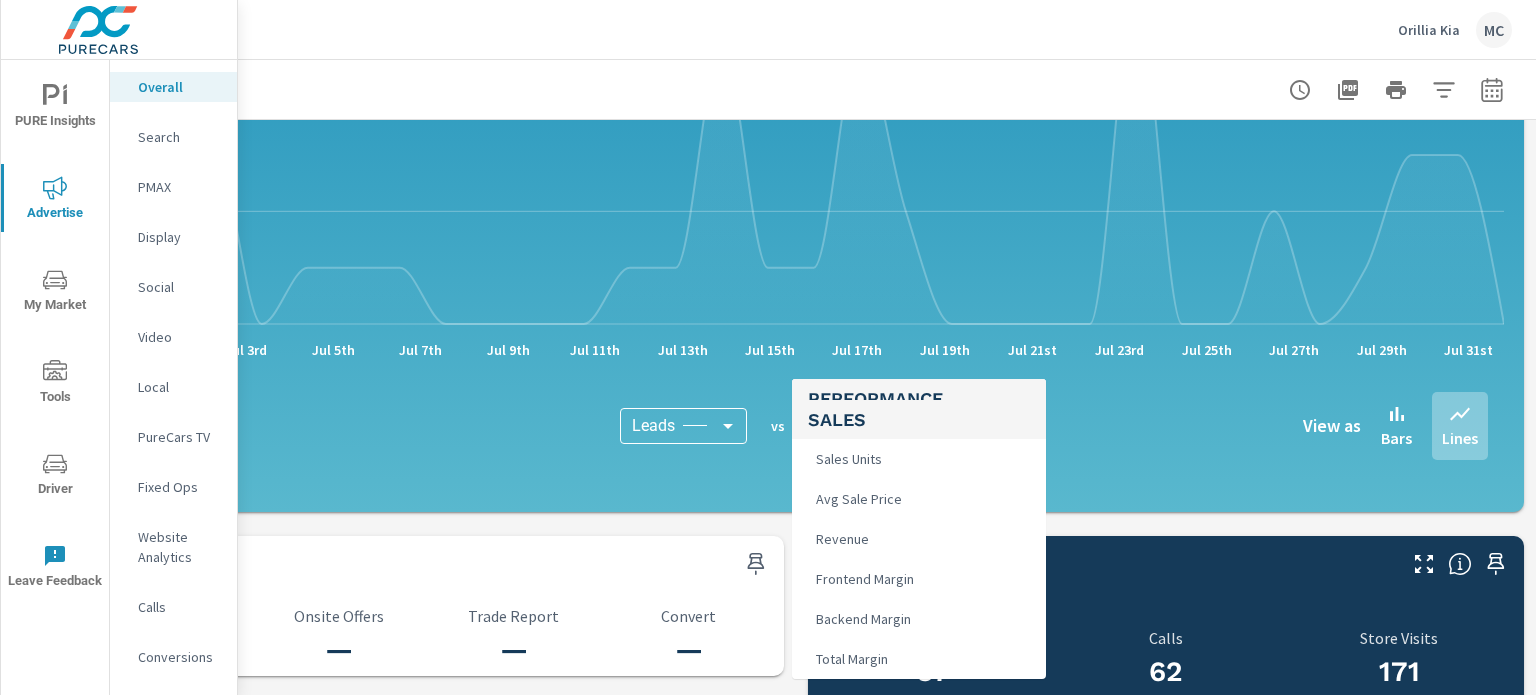 click at bounding box center [768, 347] 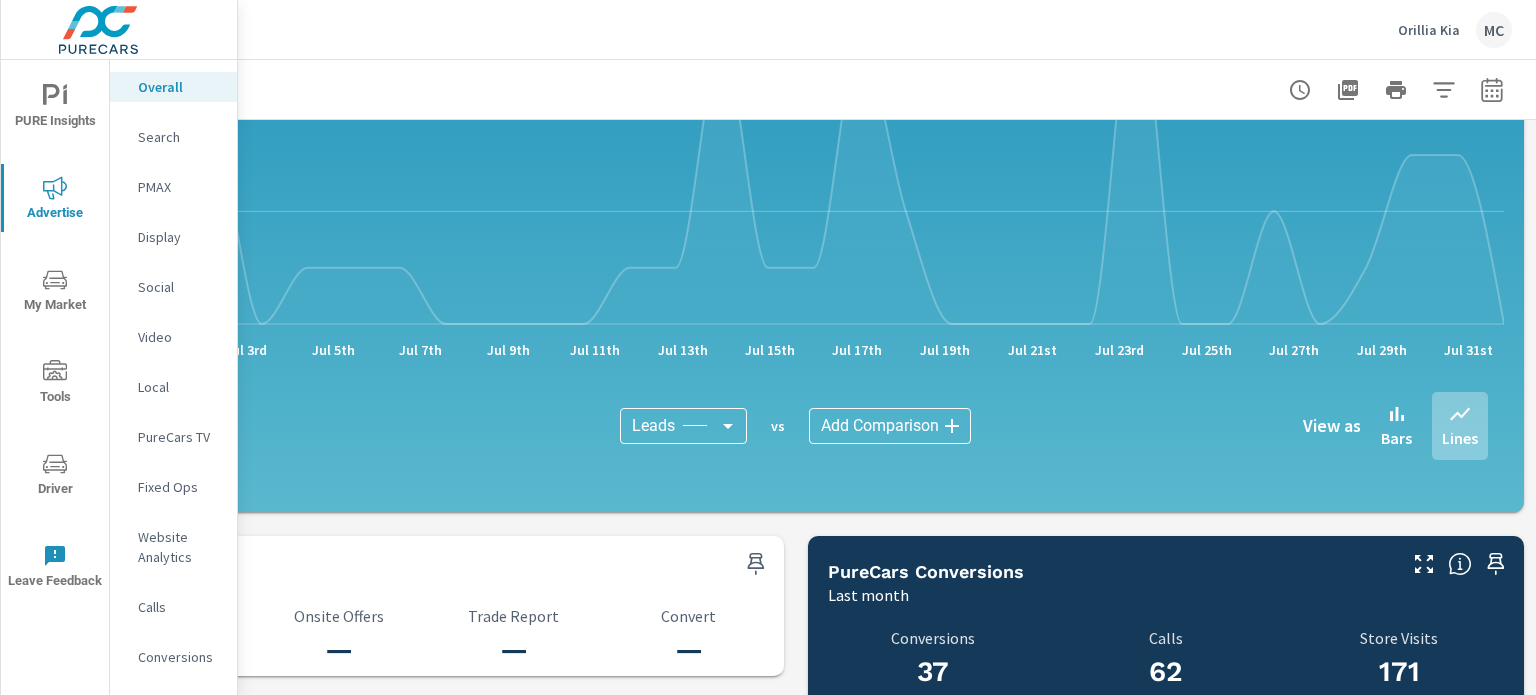 click 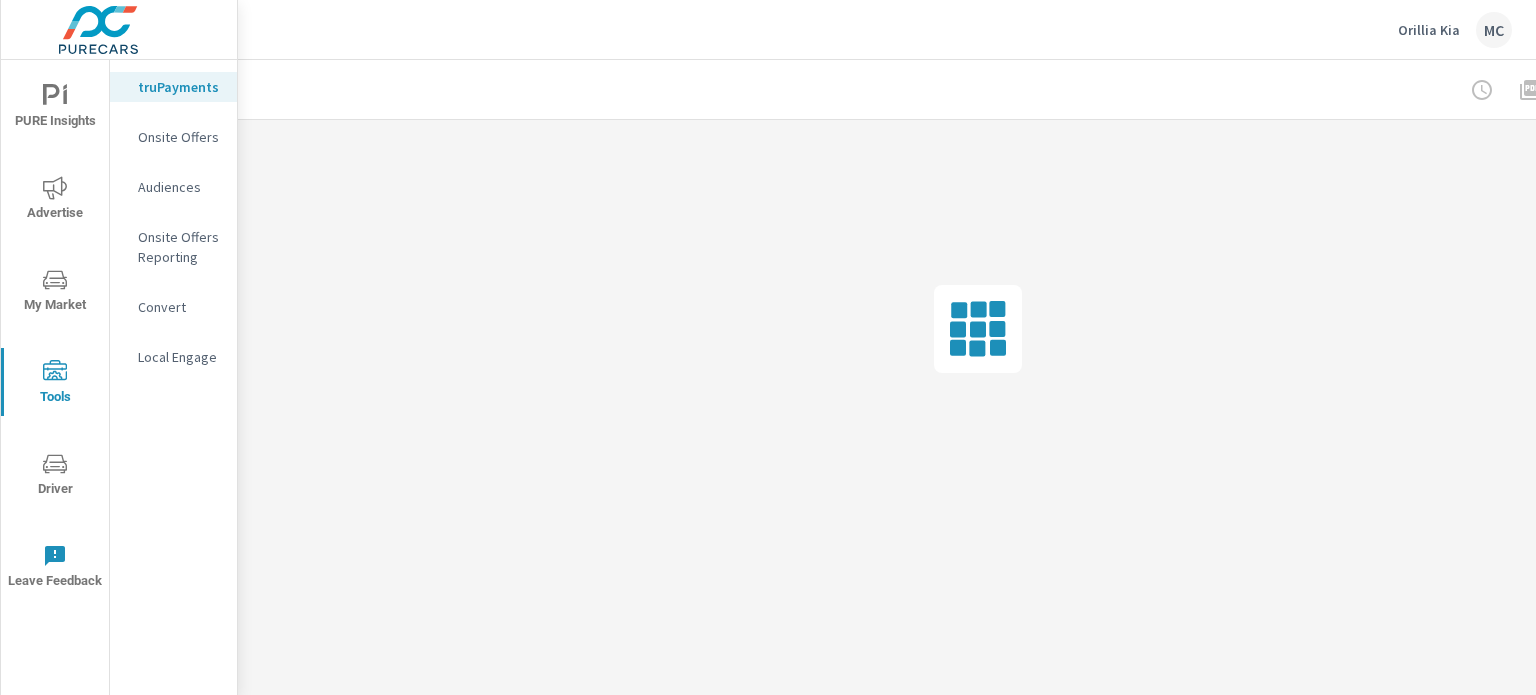 click on "My Market" at bounding box center (55, 292) 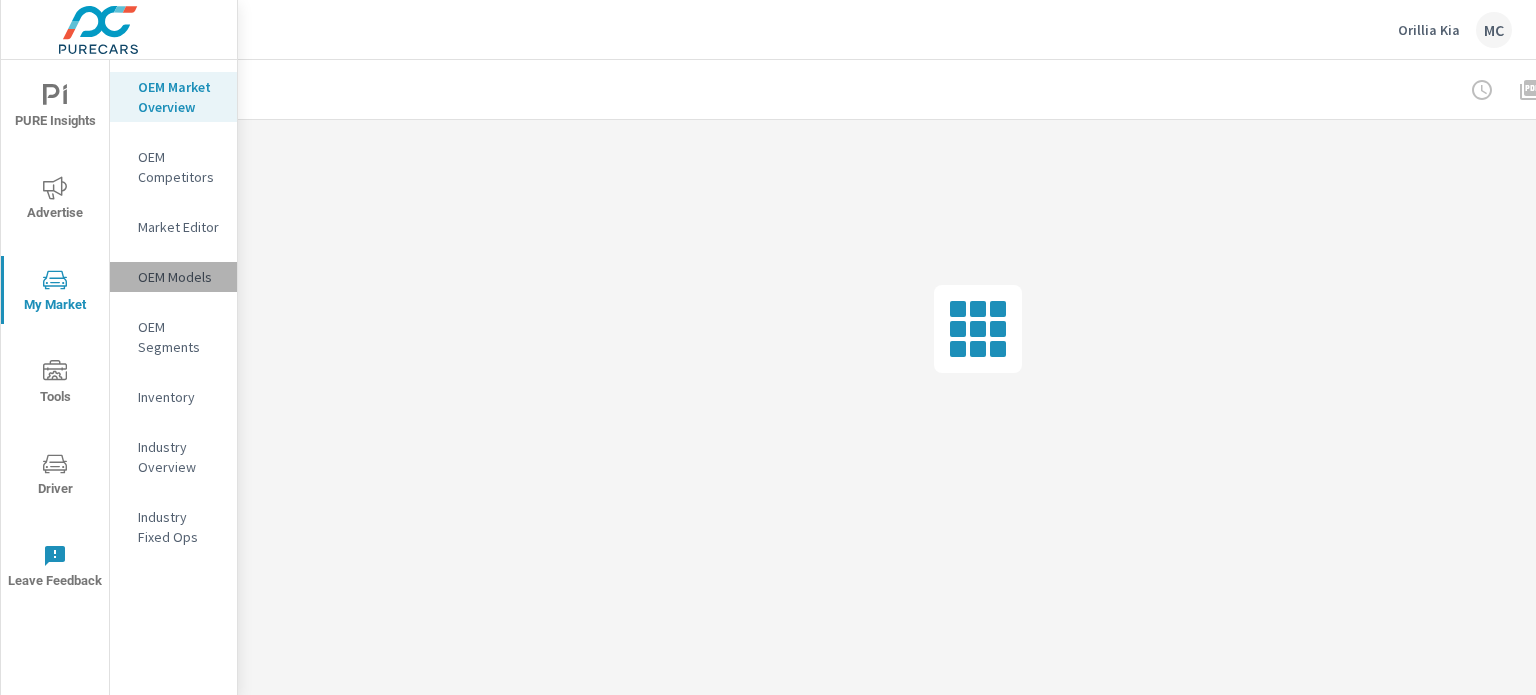 click on "OEM Models" at bounding box center [179, 277] 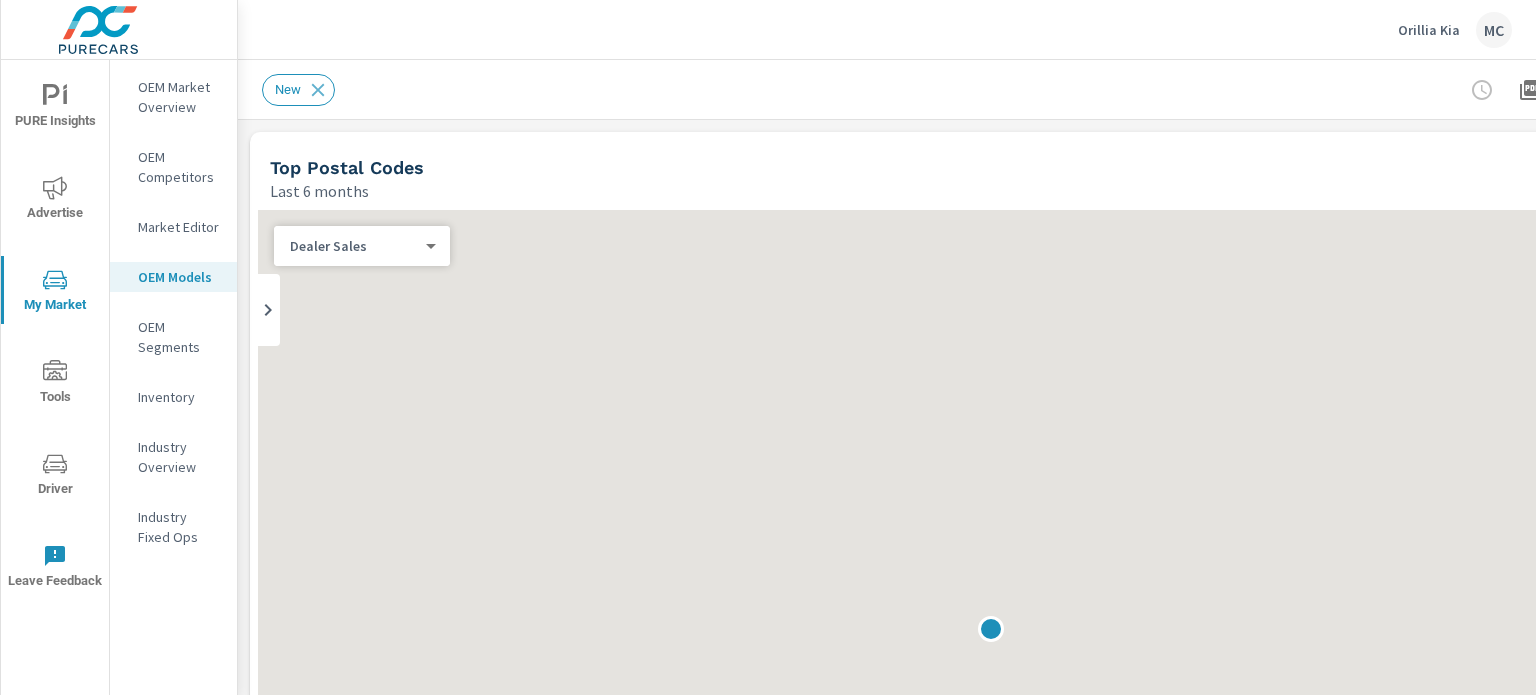 scroll, scrollTop: 0, scrollLeft: 0, axis: both 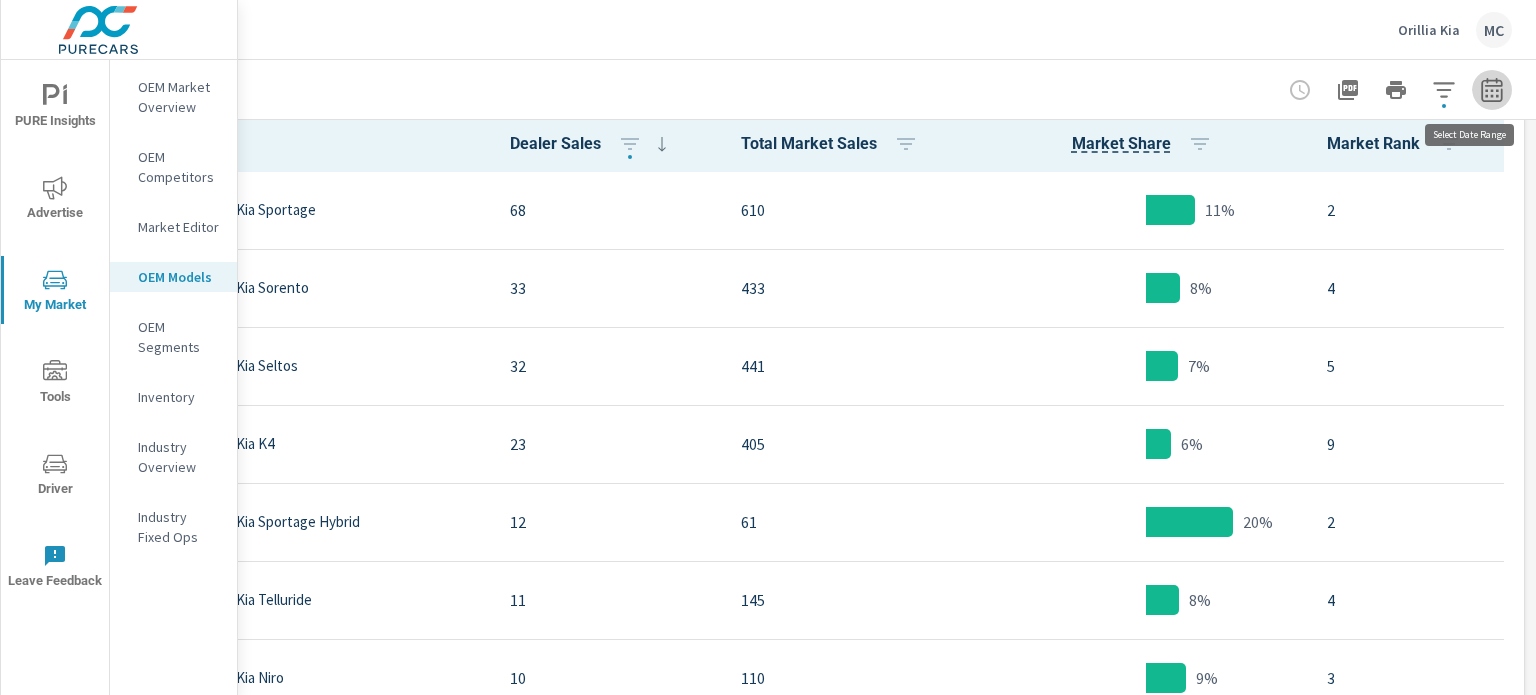 click 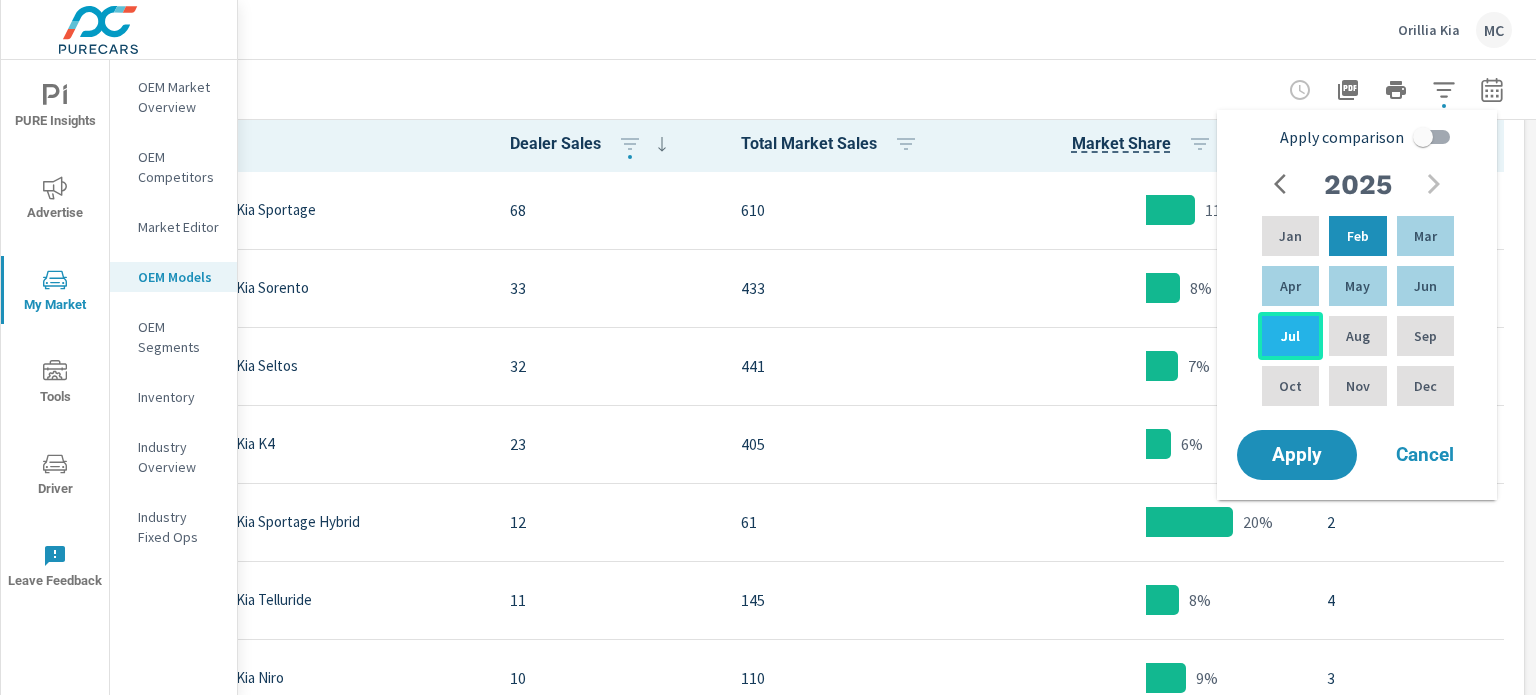 click on "Jul" at bounding box center (1290, 336) 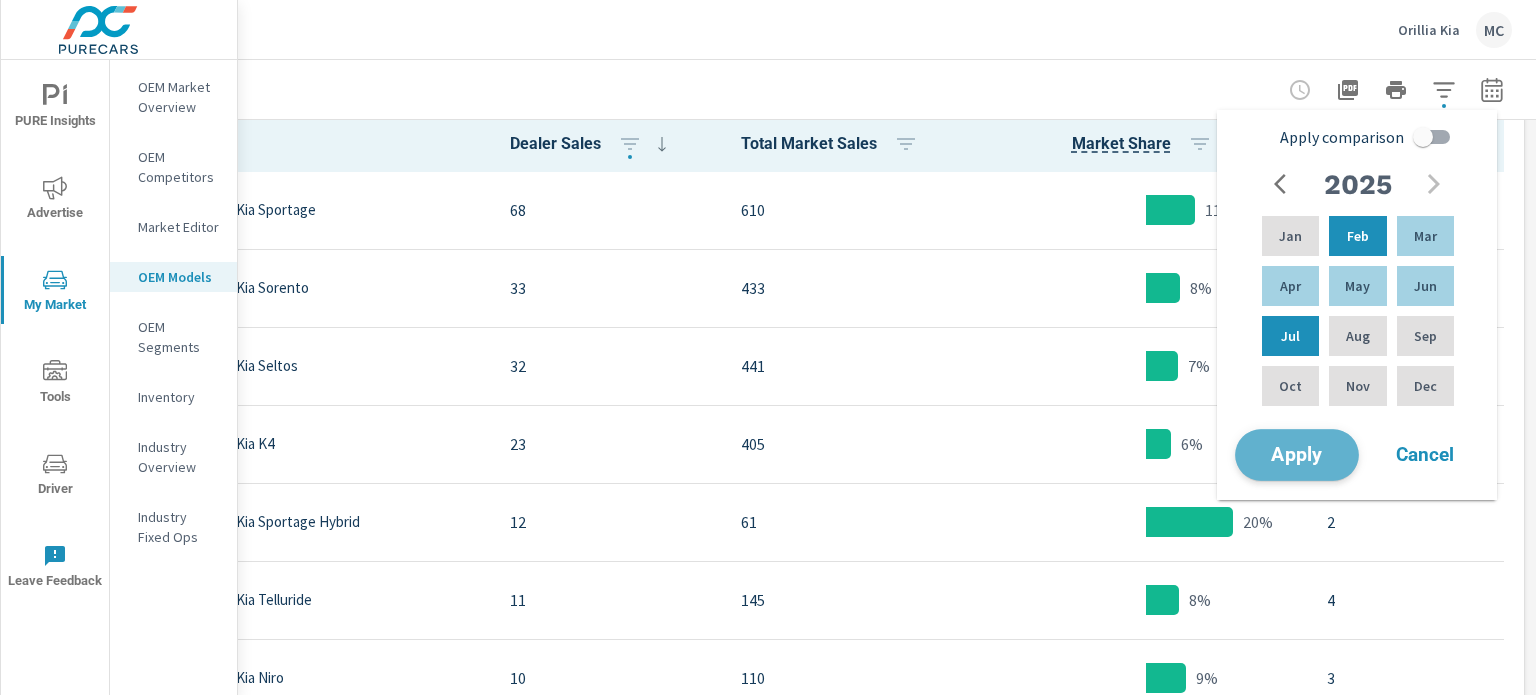 click on "Apply" at bounding box center [1297, 455] 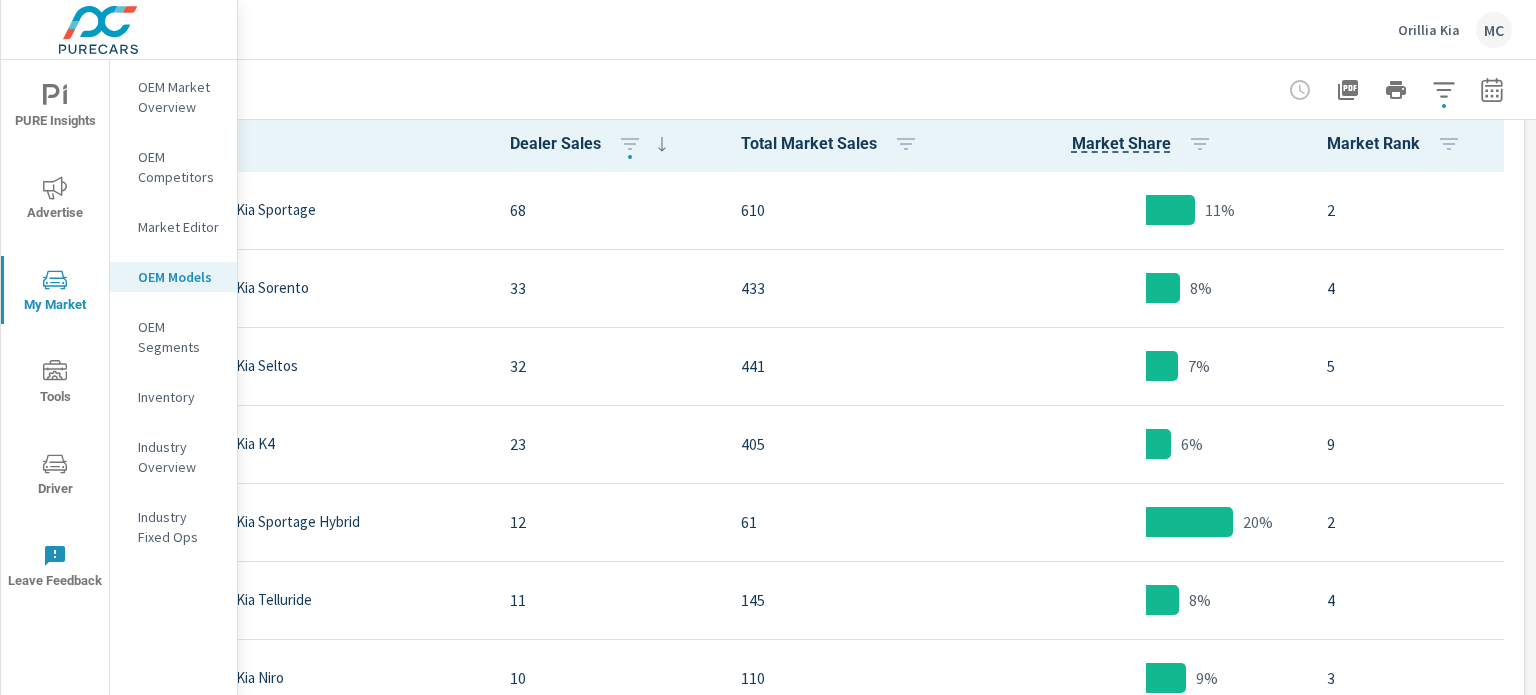click on "Orillia Kia" at bounding box center (1429, 30) 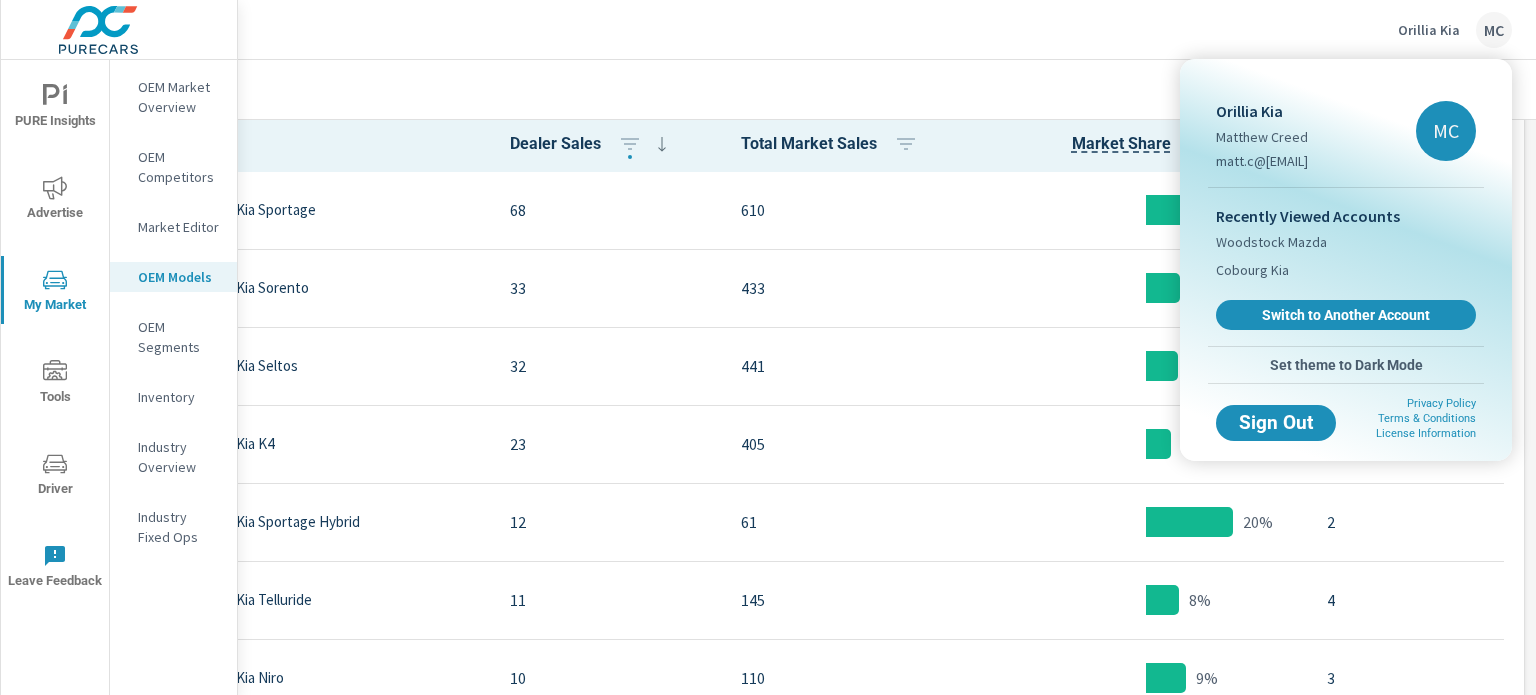 click at bounding box center (768, 347) 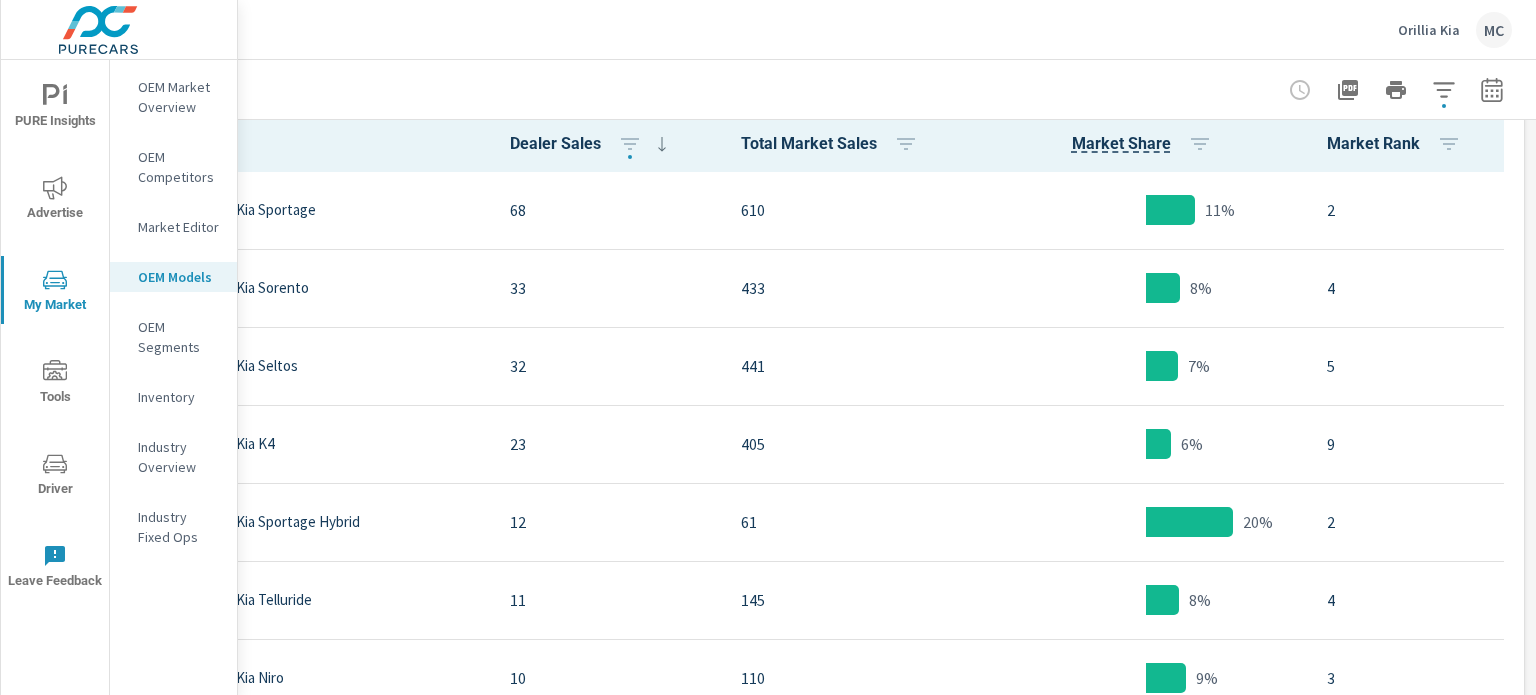 click on "Orillia Kia" at bounding box center (1429, 30) 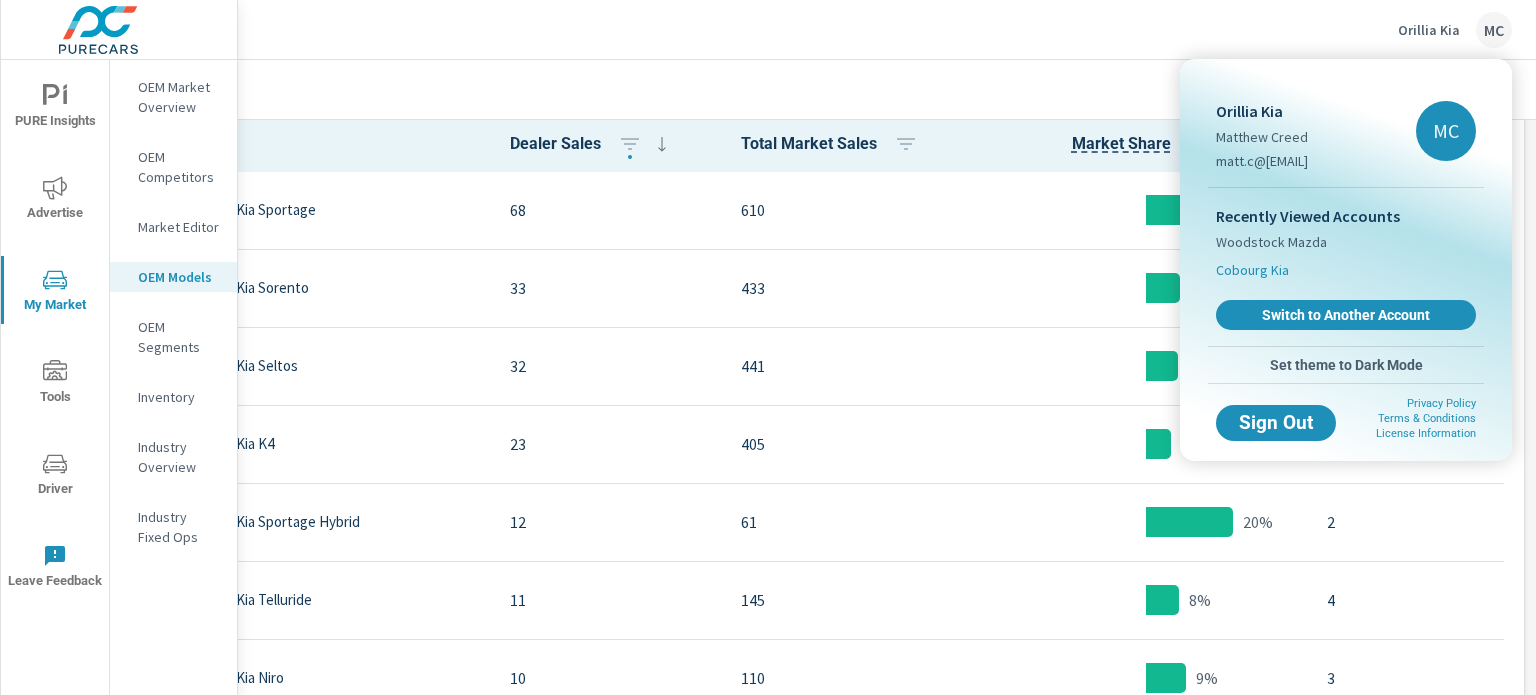 click on "Cobourg Kia" at bounding box center [1252, 270] 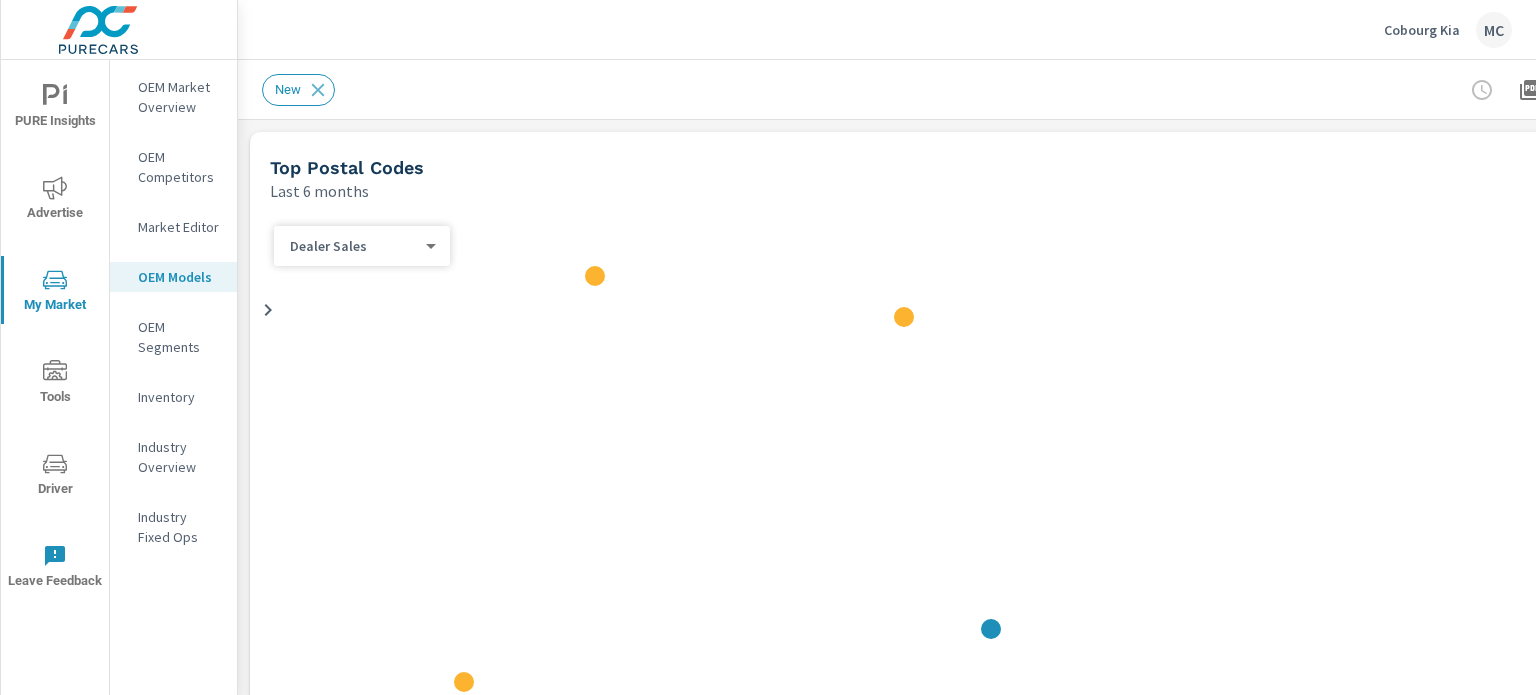 scroll, scrollTop: 0, scrollLeft: 0, axis: both 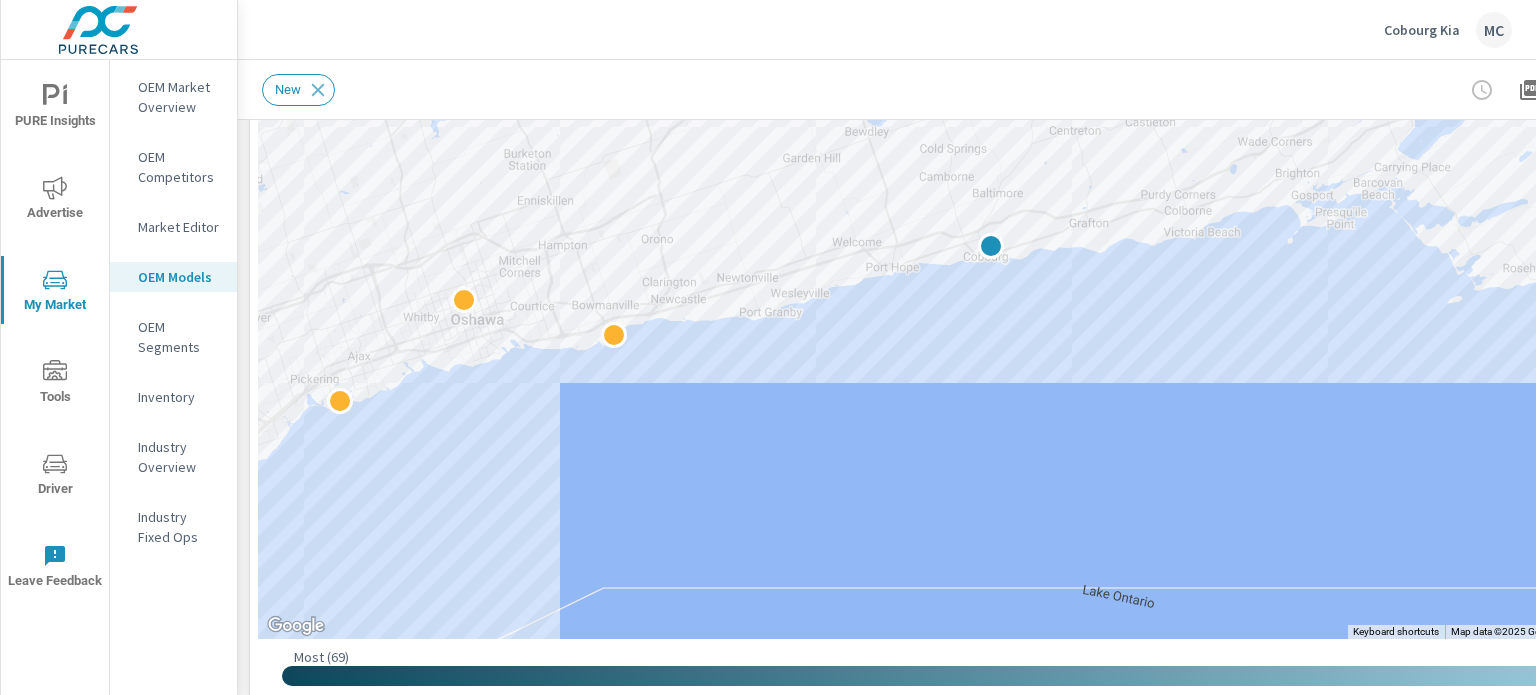 click on "OEM Market Overview" at bounding box center [179, 97] 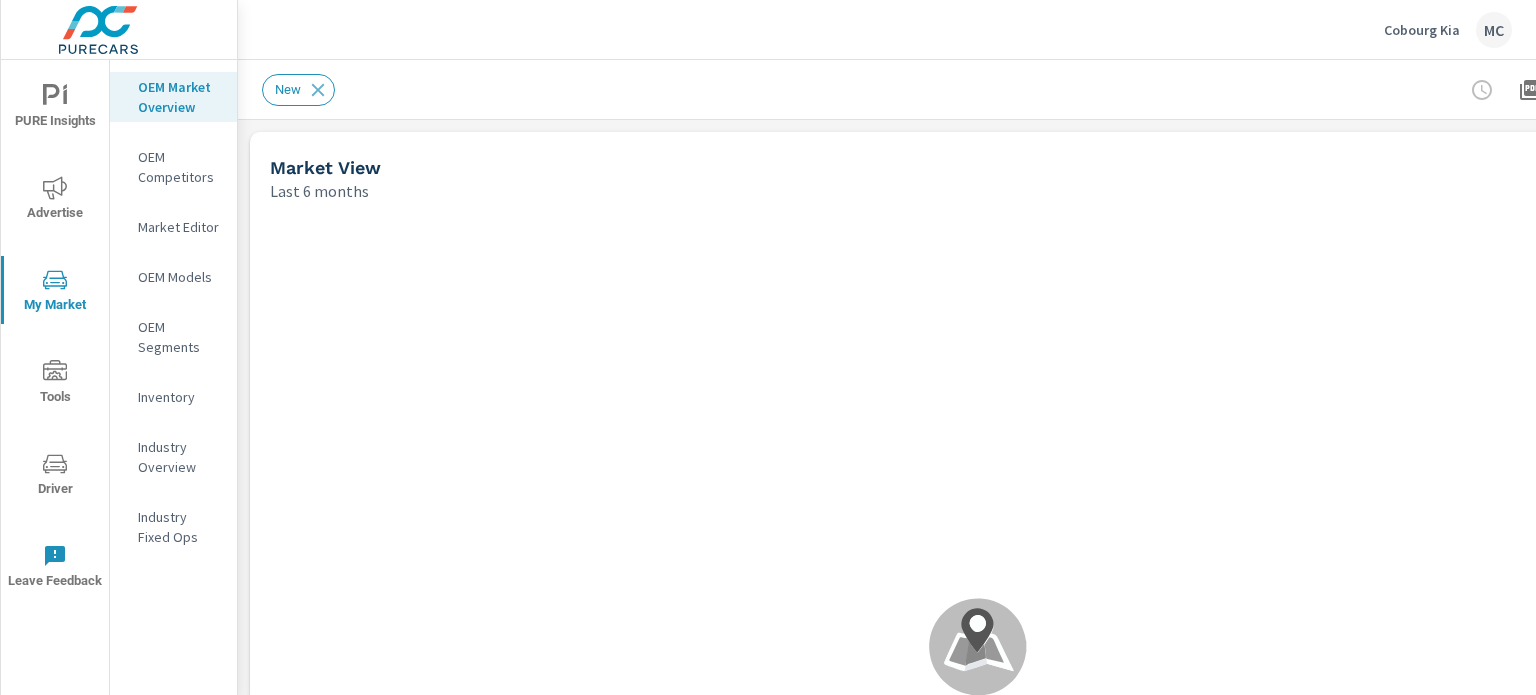 scroll, scrollTop: 0, scrollLeft: 0, axis: both 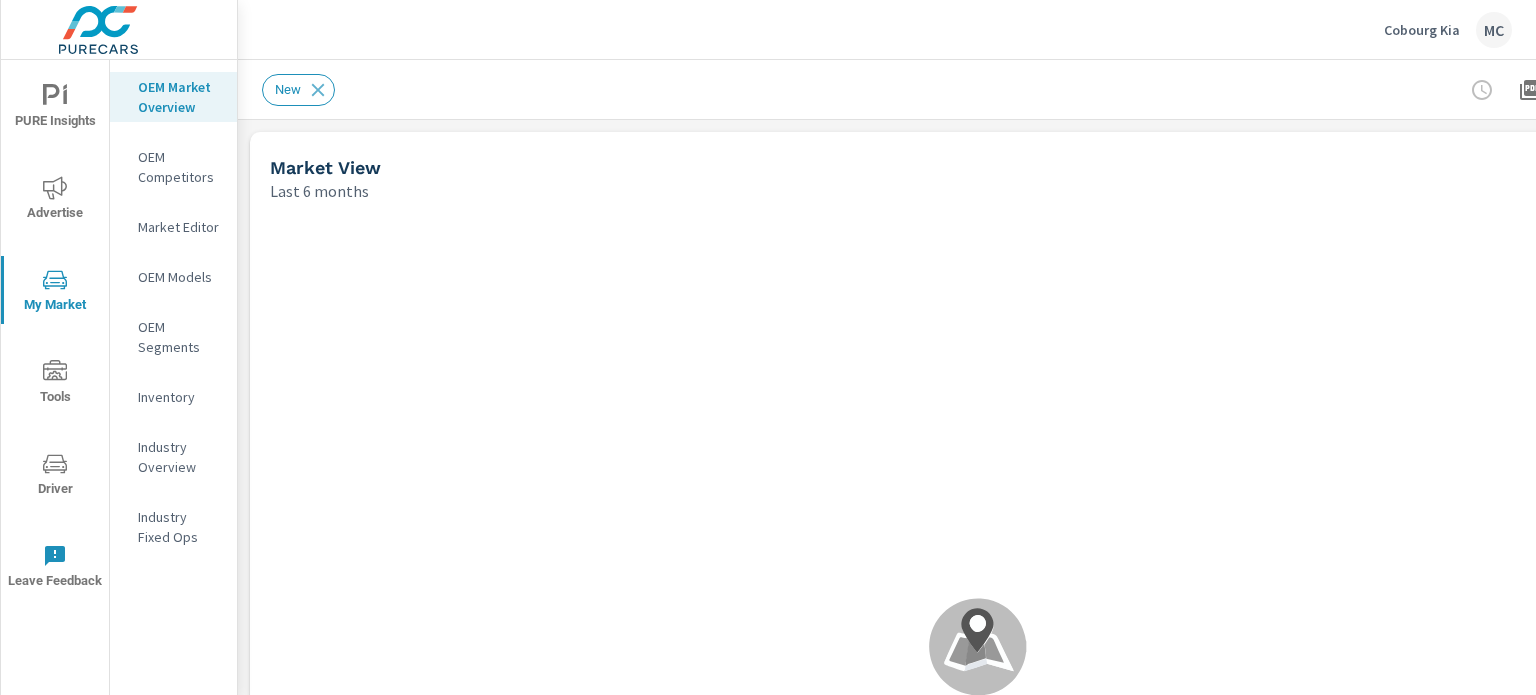 click 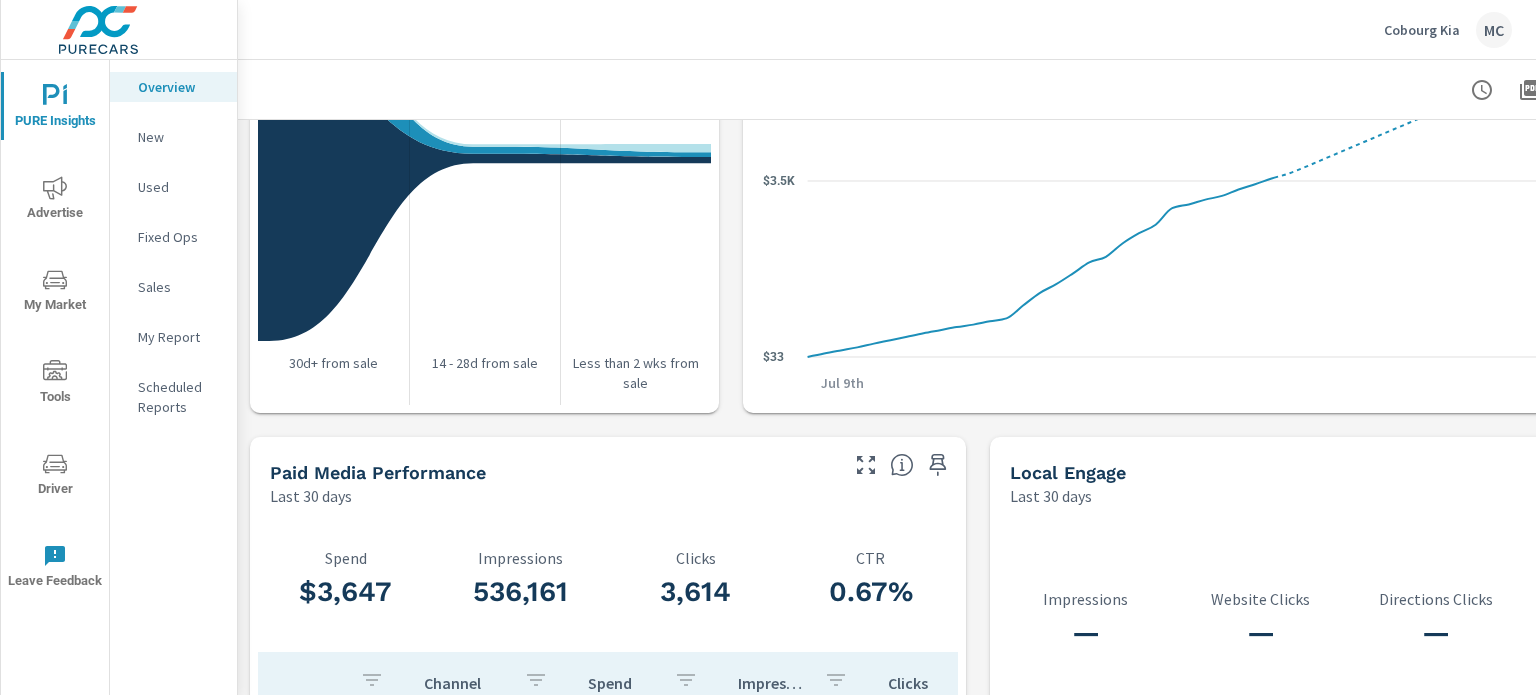 scroll, scrollTop: 2621, scrollLeft: 0, axis: vertical 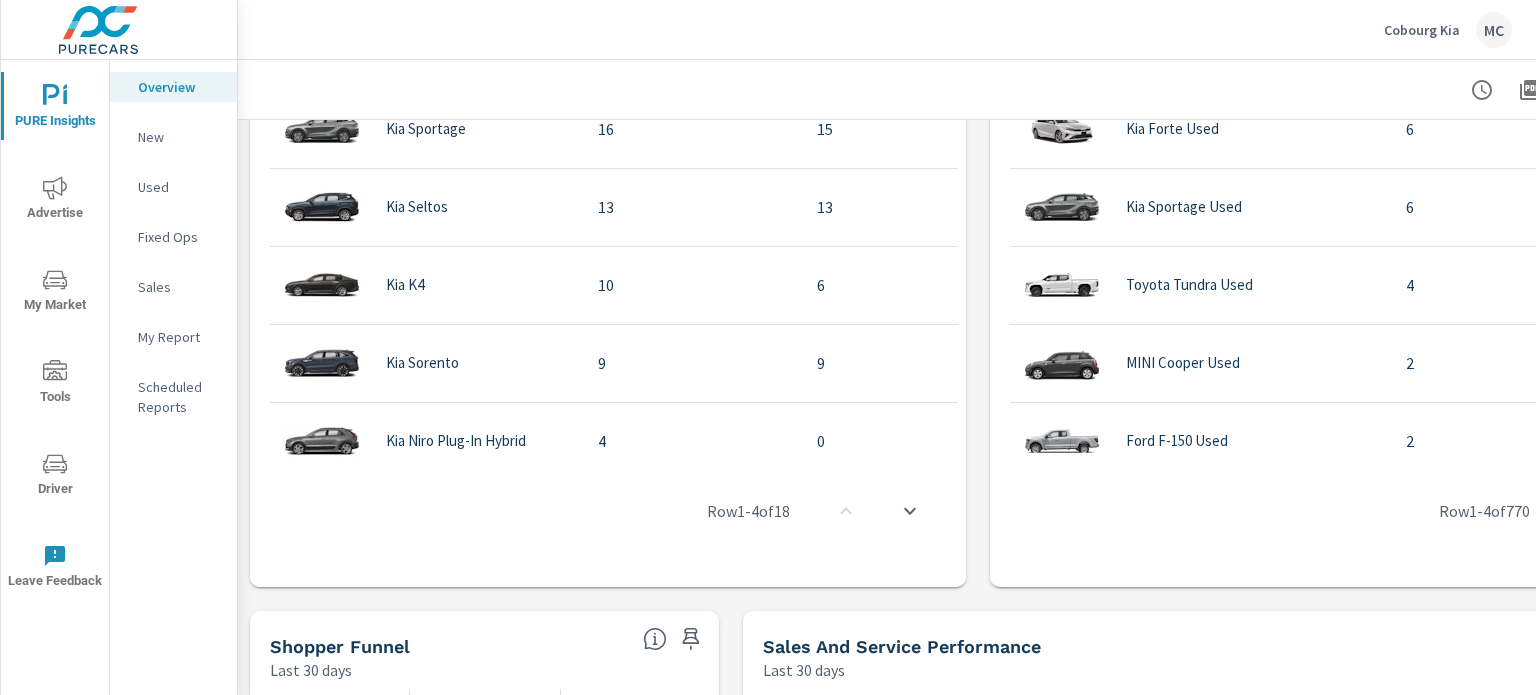 click on "PURE Insights" at bounding box center (55, 108) 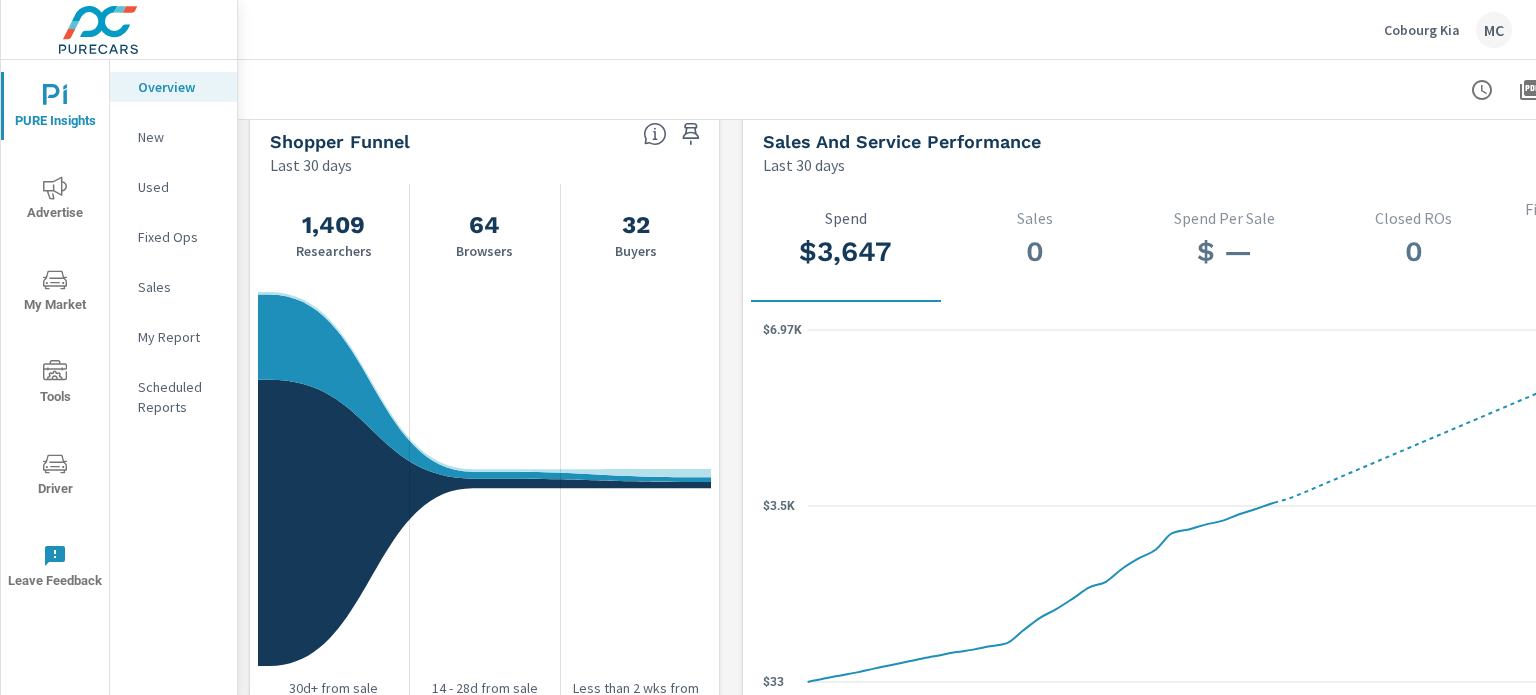 scroll, scrollTop: 2720, scrollLeft: 0, axis: vertical 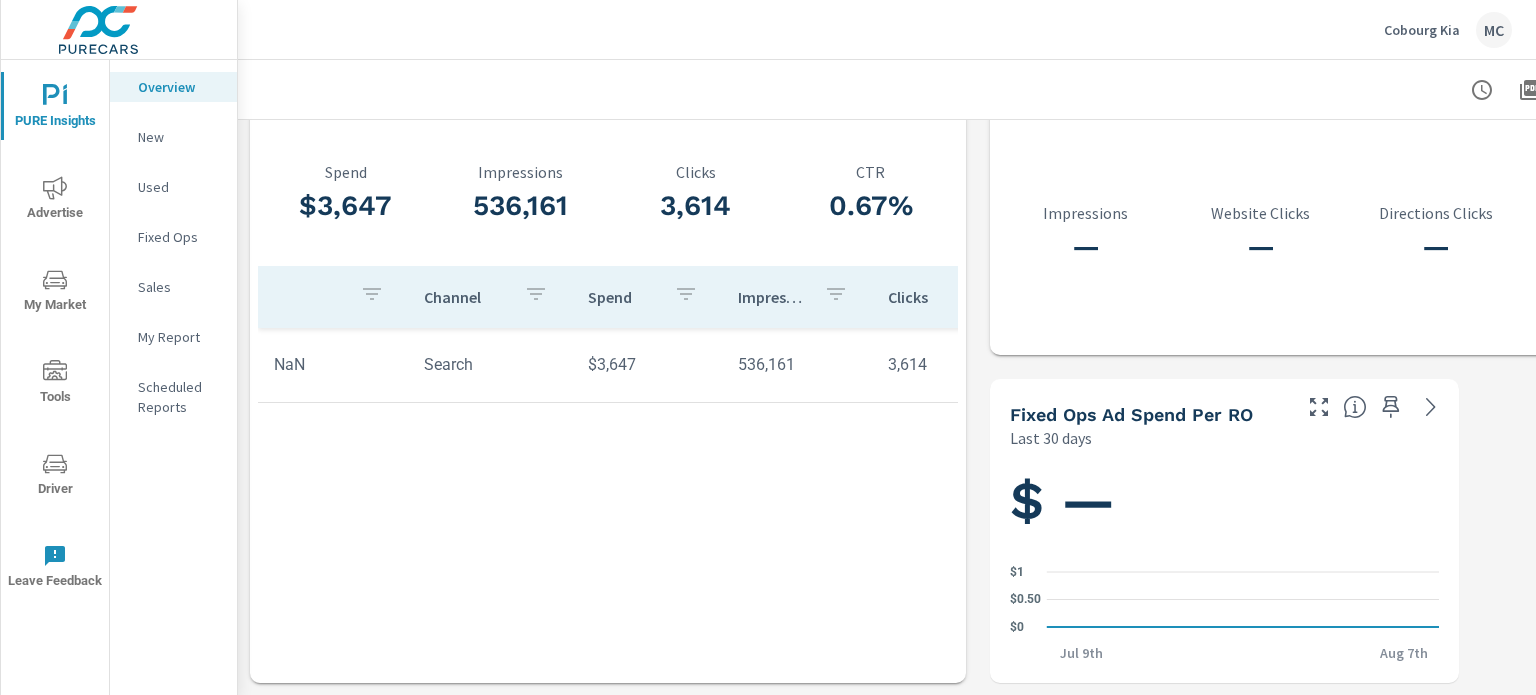 click on "Advertise" at bounding box center [55, 200] 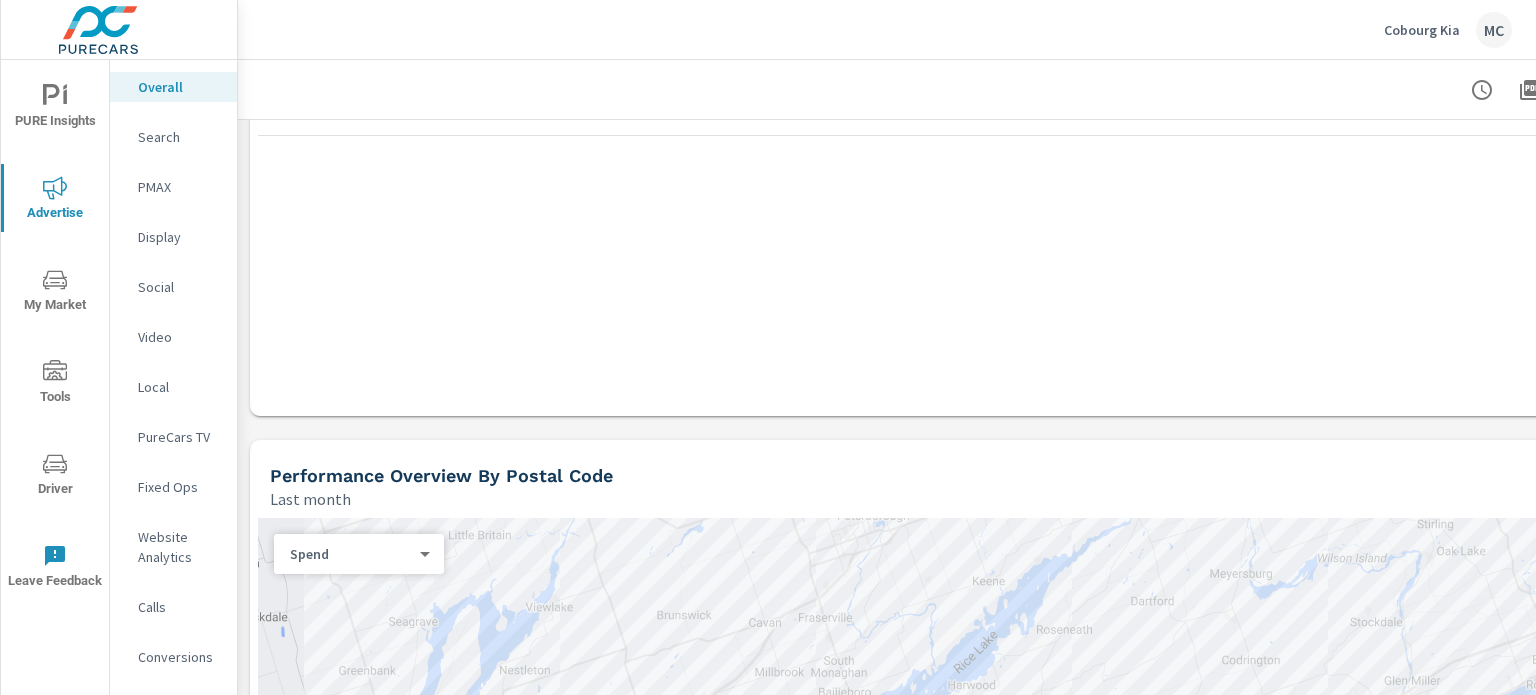 scroll, scrollTop: 0, scrollLeft: 0, axis: both 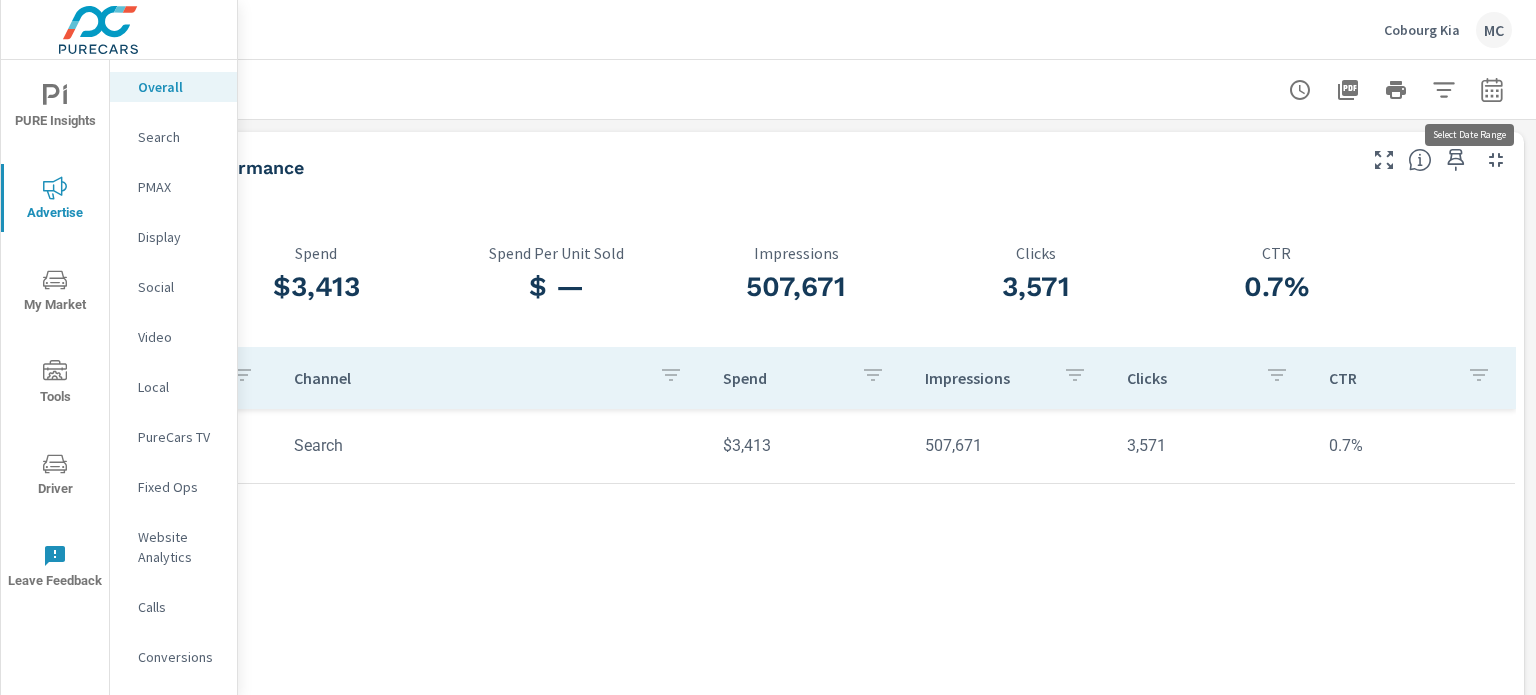 click 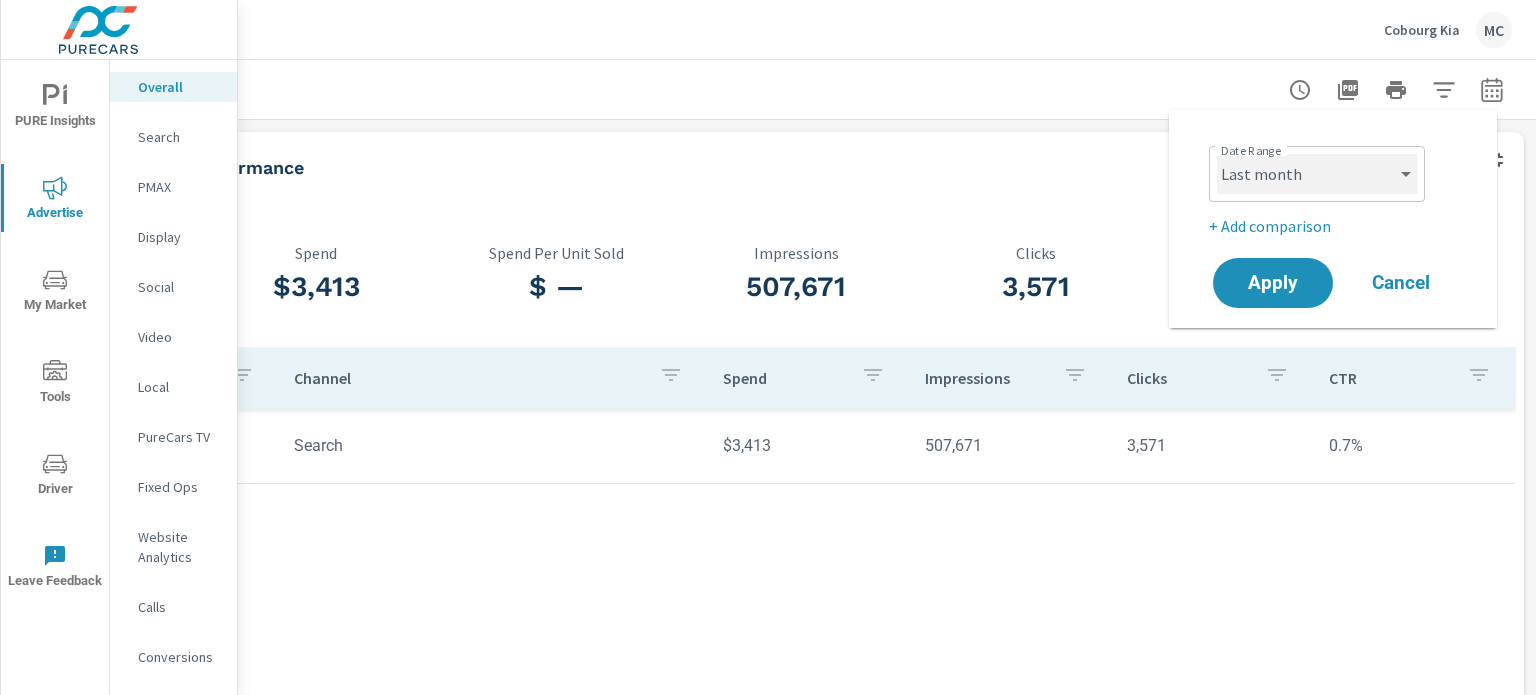 click on "Custom Yesterday Last week Last 7 days Last 14 days Last 30 days Last 45 days Last 60 days Last 90 days Last 180 days Last 365 days Month to date Last month Last 2 months Last 3 months Last 6 months Last 9 months Last 12 months Year to date Last year" at bounding box center (1317, 174) 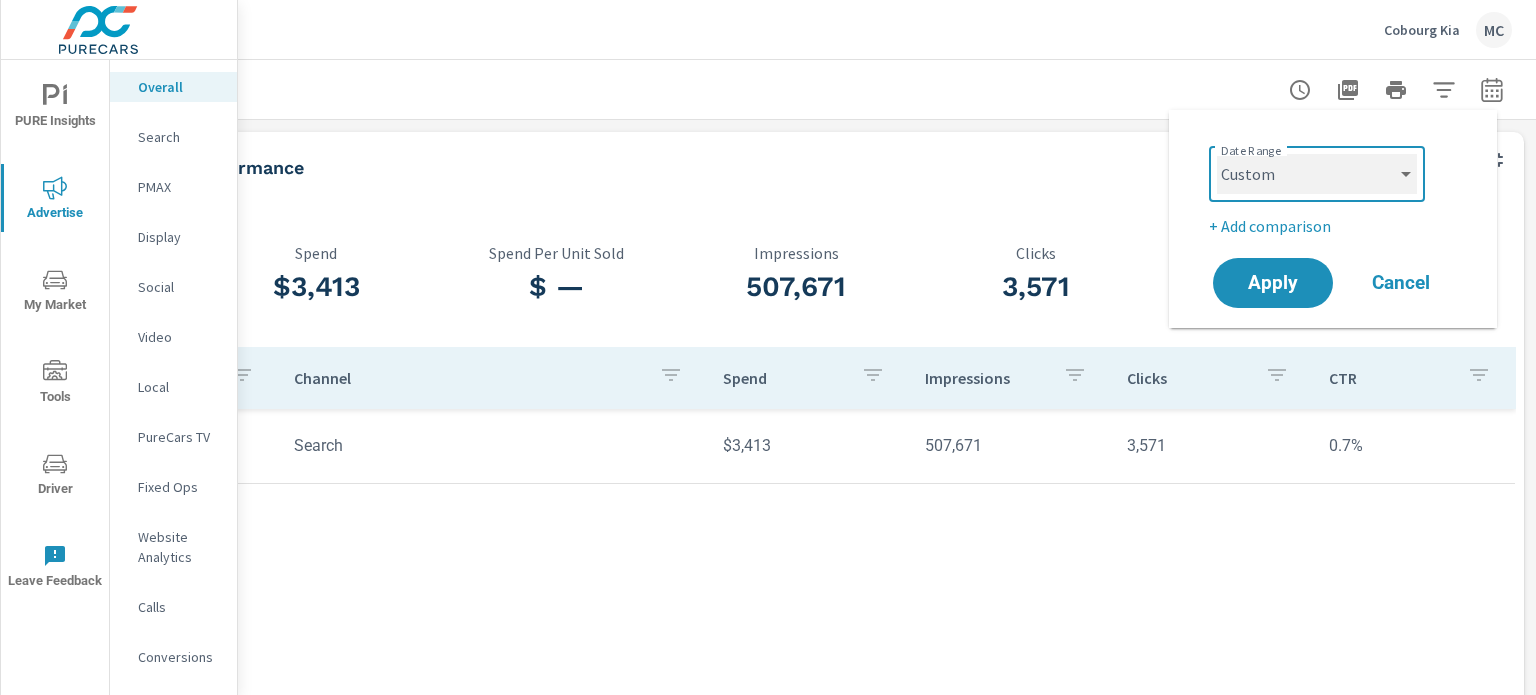 click on "Custom Yesterday Last week Last 7 days Last 14 days Last 30 days Last 45 days Last 60 days Last 90 days Last 180 days Last 365 days Month to date Last month Last 2 months Last 3 months Last 6 months Last 9 months Last 12 months Year to date Last year" at bounding box center (1317, 174) 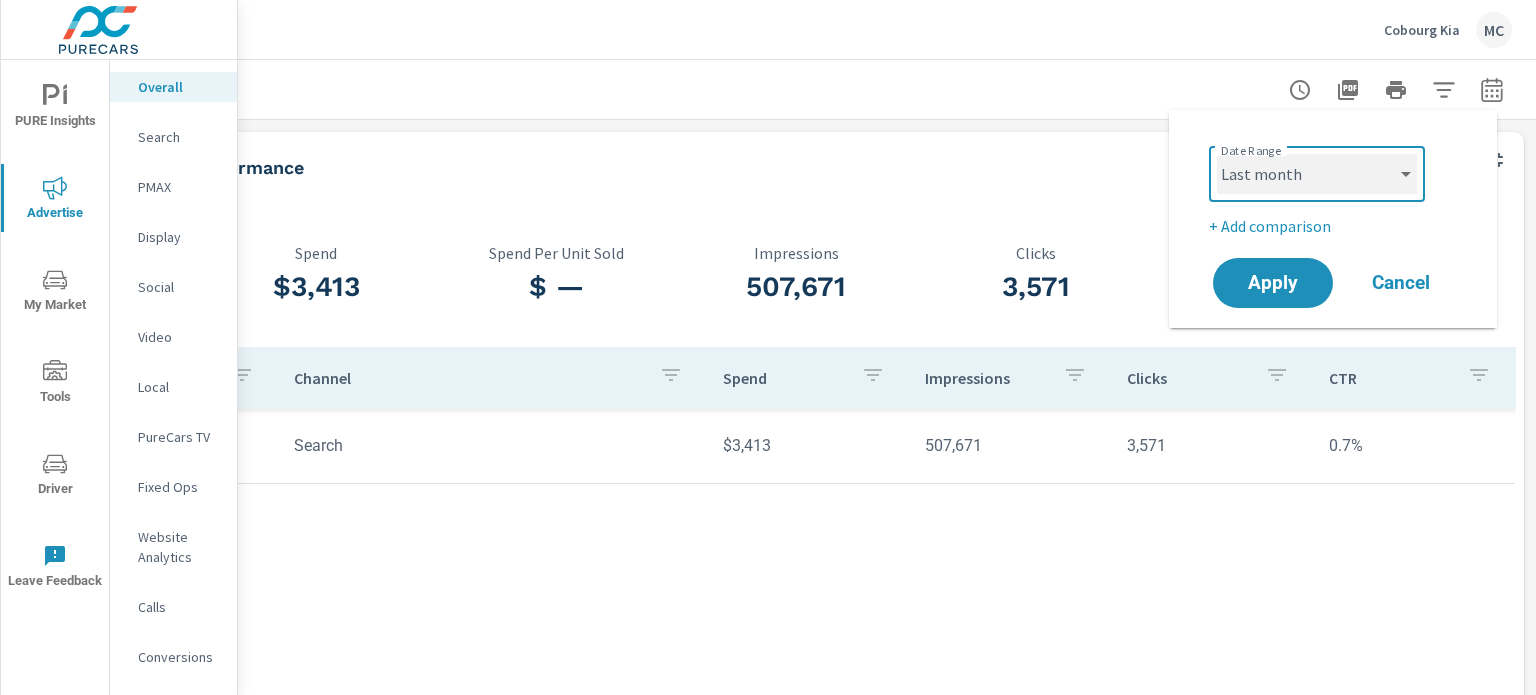 select on "custom" 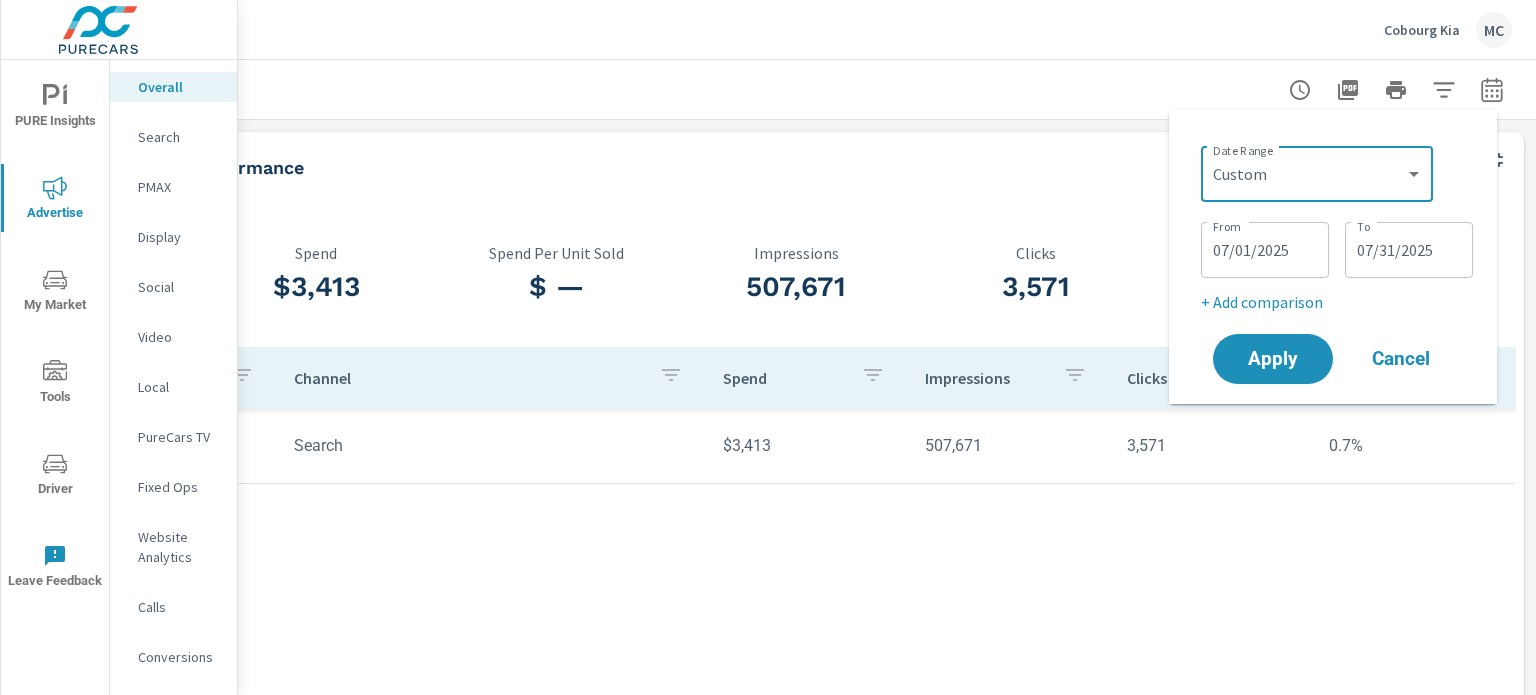 click on "07/01/2025" at bounding box center [1265, 250] 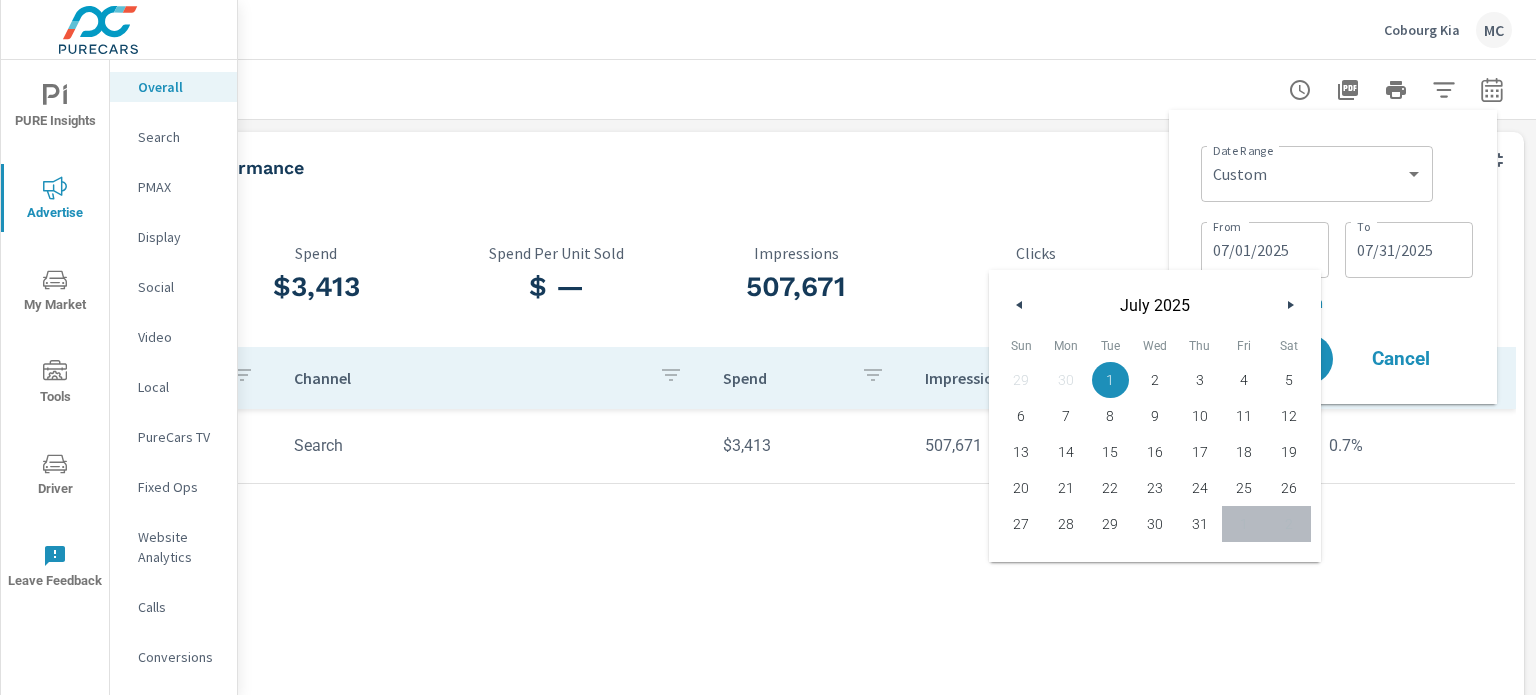 click on "July   2025" at bounding box center (1155, 300) 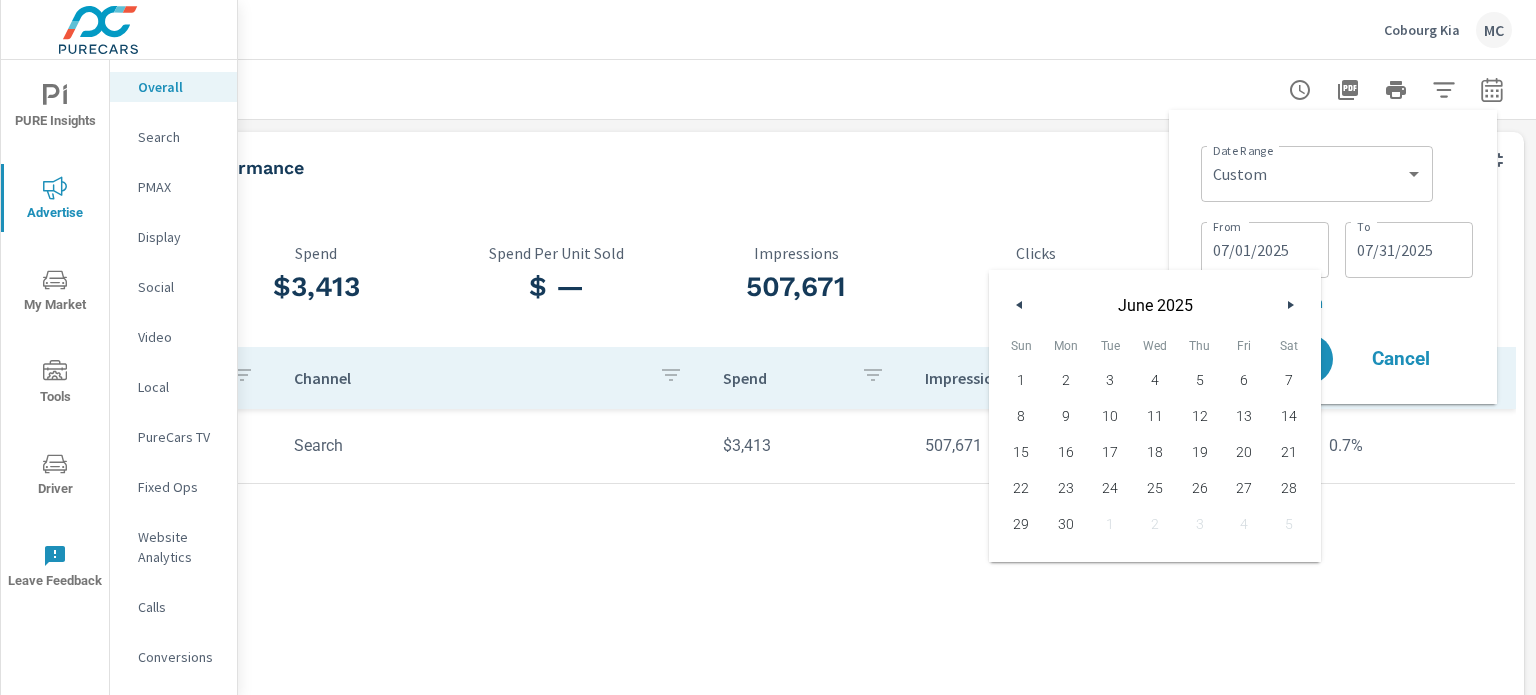 click on "1" at bounding box center (1021, 380) 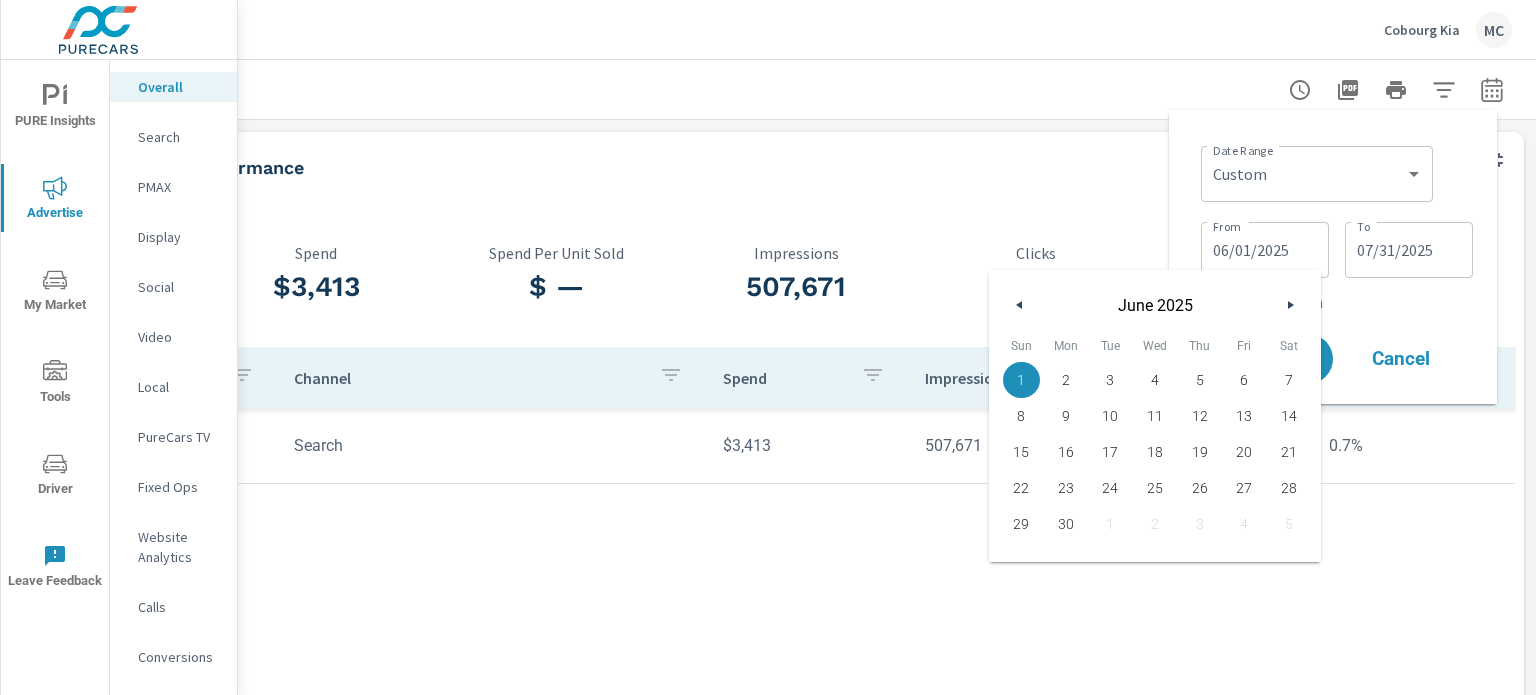 click on "30" at bounding box center [1066, 524] 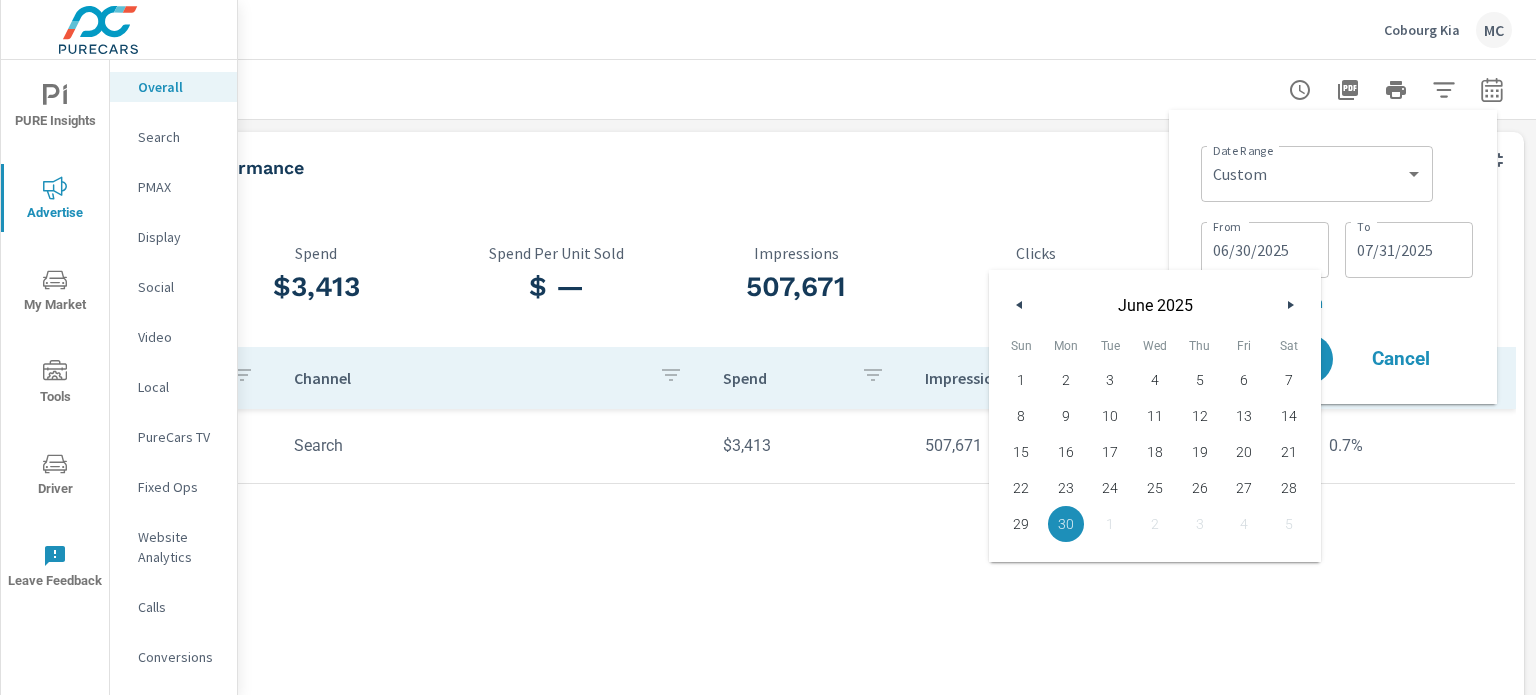 click on "1" at bounding box center [1021, 380] 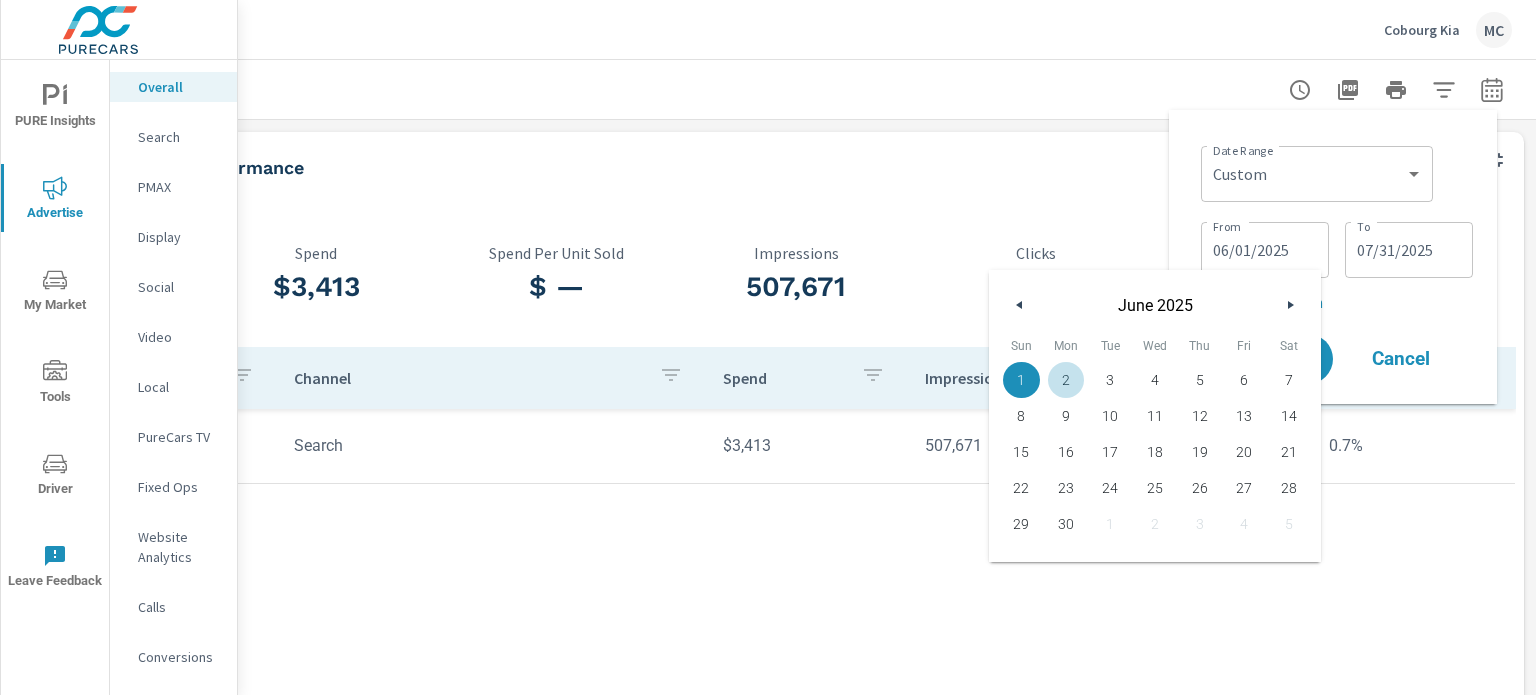 click on "07/31/2025" at bounding box center [1409, 250] 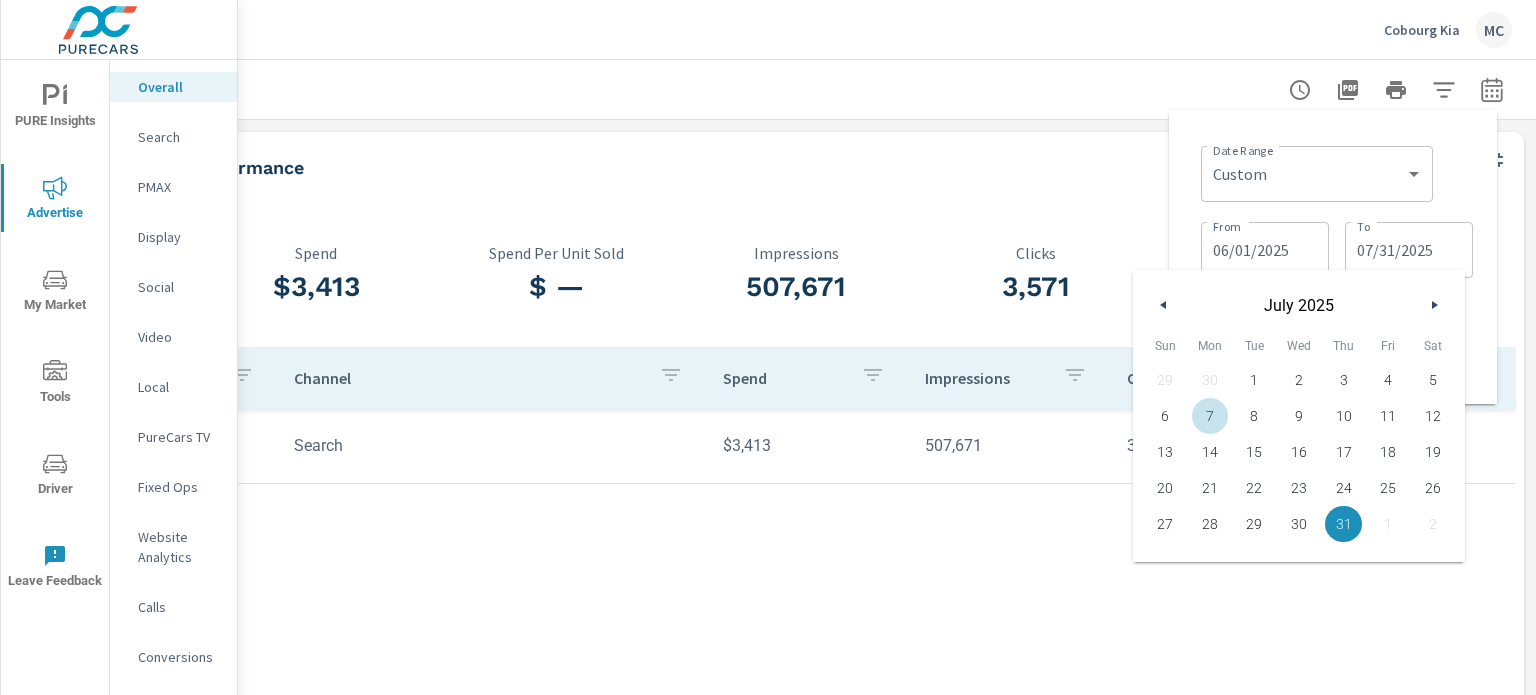 click at bounding box center (1164, 305) 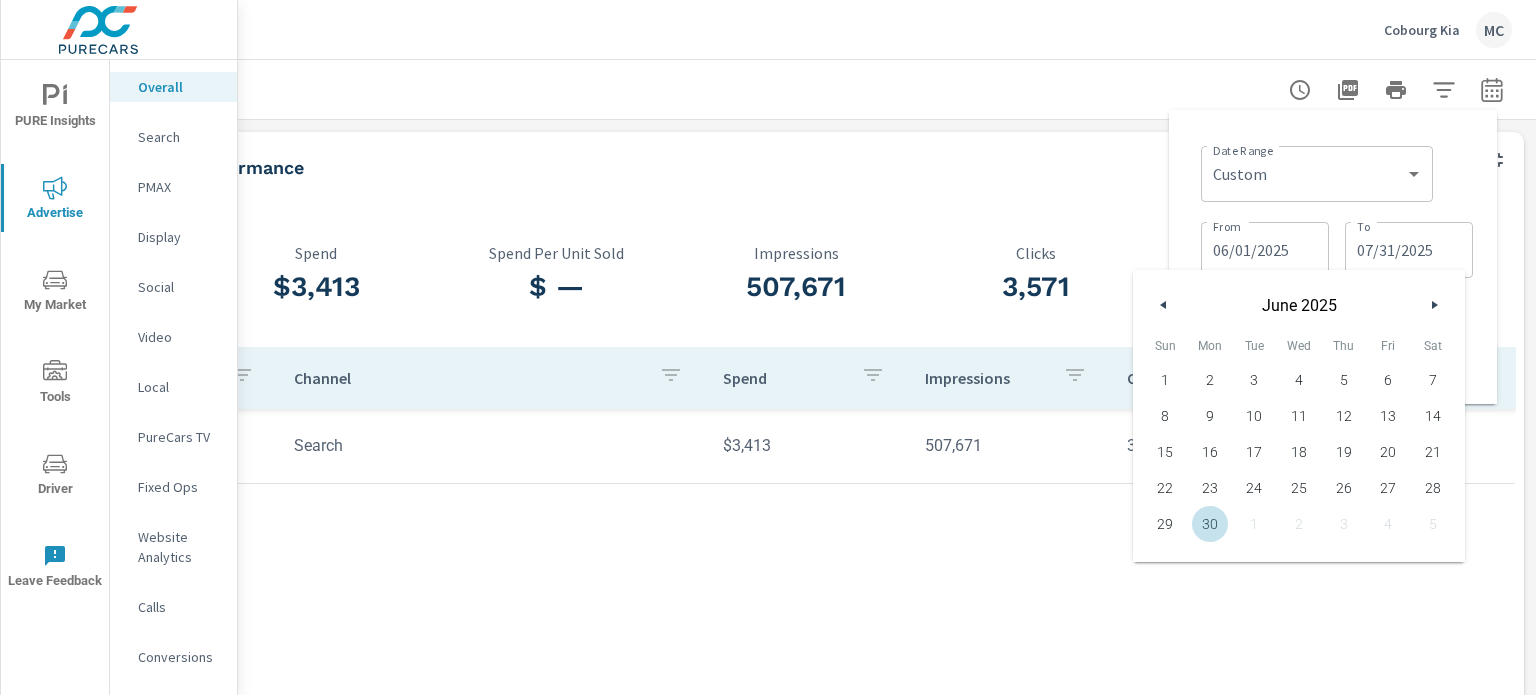 click on "30" at bounding box center (1210, 524) 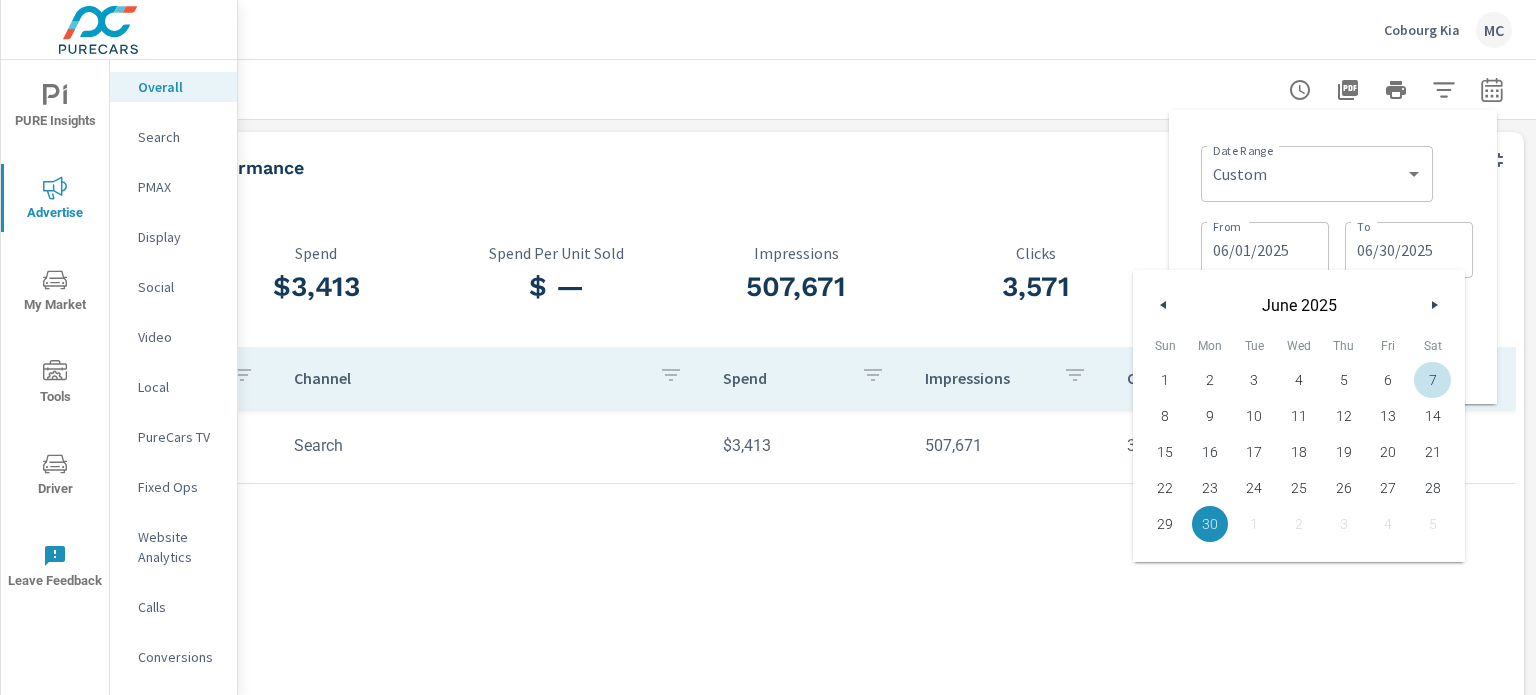 click on "Date Range Custom Yesterday Last week Last 7 days Last 14 days Last 30 days Last 45 days Last 60 days Last 90 days Last 180 days Last 365 days Month to date Last month Last 2 months Last 3 months Last 6 months Last 9 months Last 12 months Year to date Last year ​ From 06/01/2025 From To 06/30/2025 To + Add comparison Apply Cancel" at bounding box center (1333, 257) 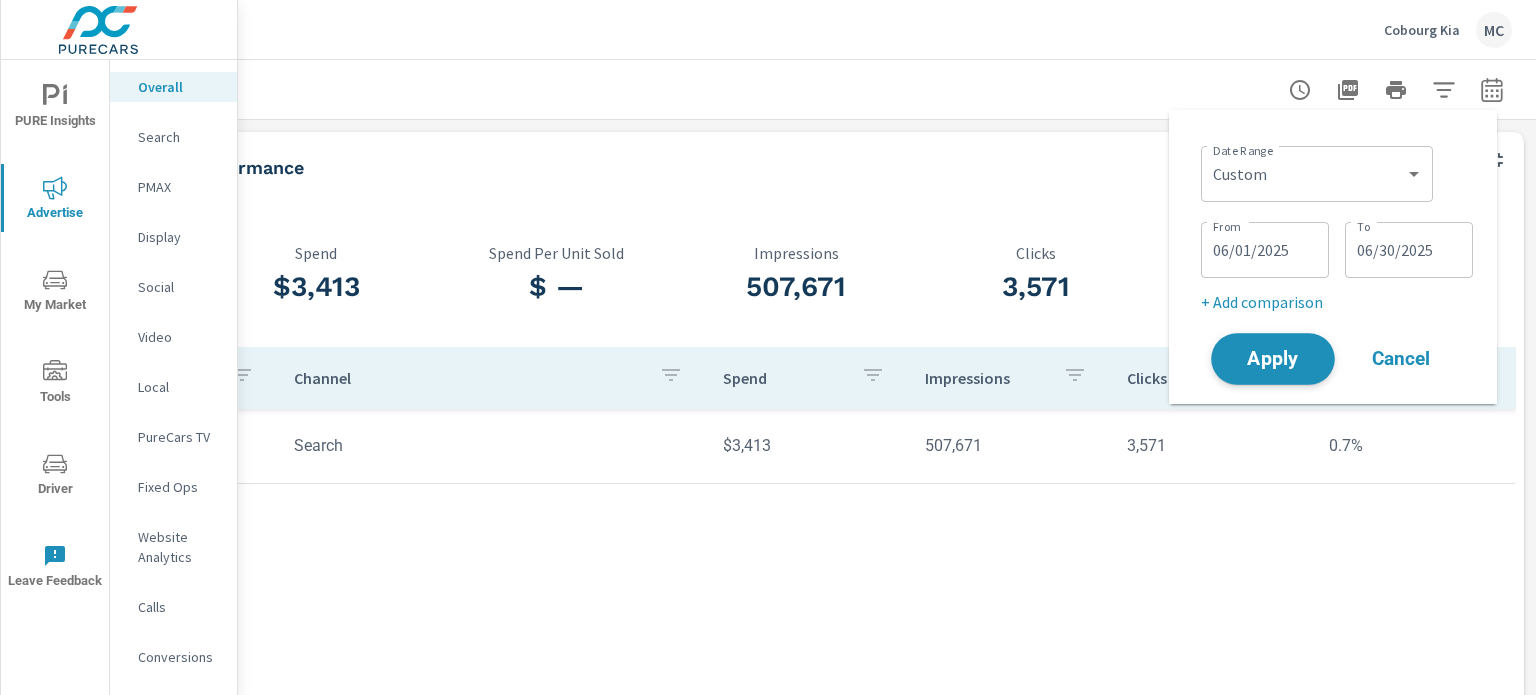 click on "Apply" at bounding box center [1273, 359] 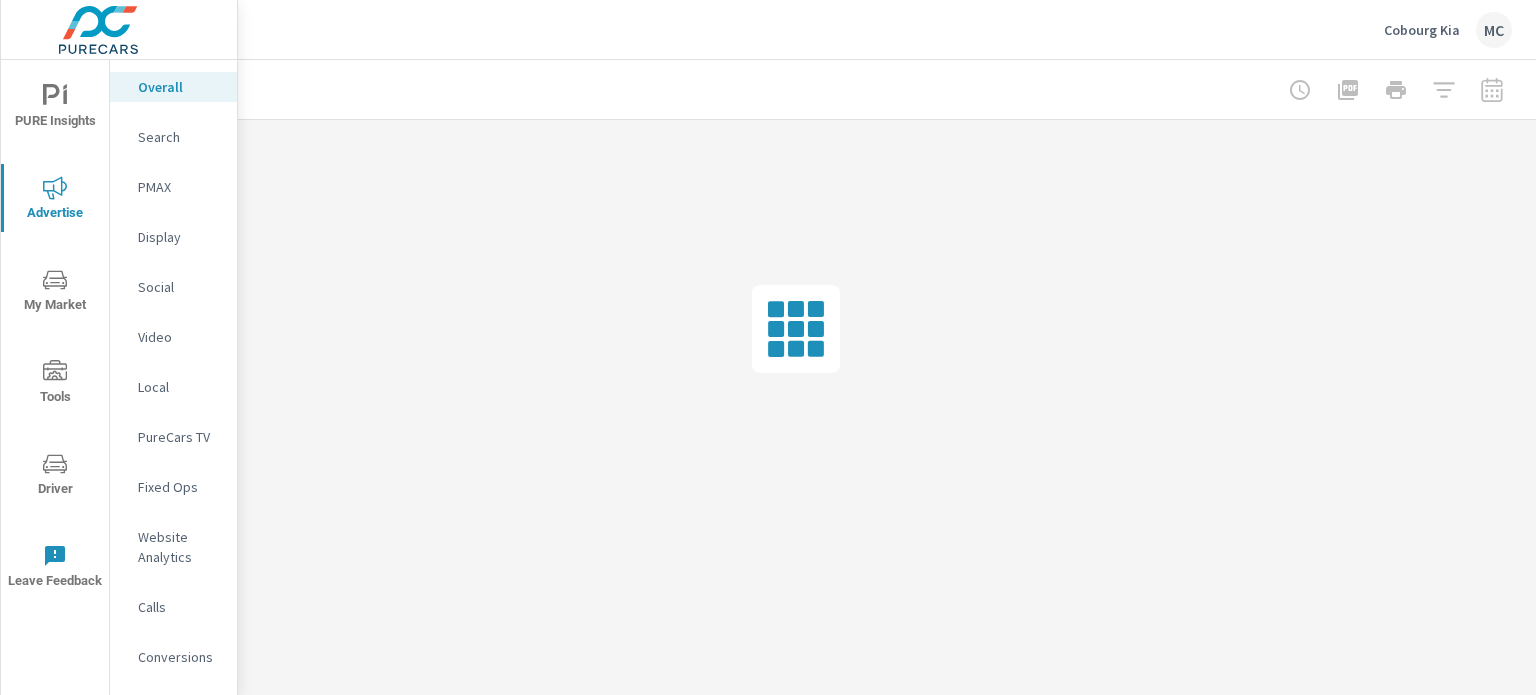 scroll, scrollTop: 0, scrollLeft: 181, axis: horizontal 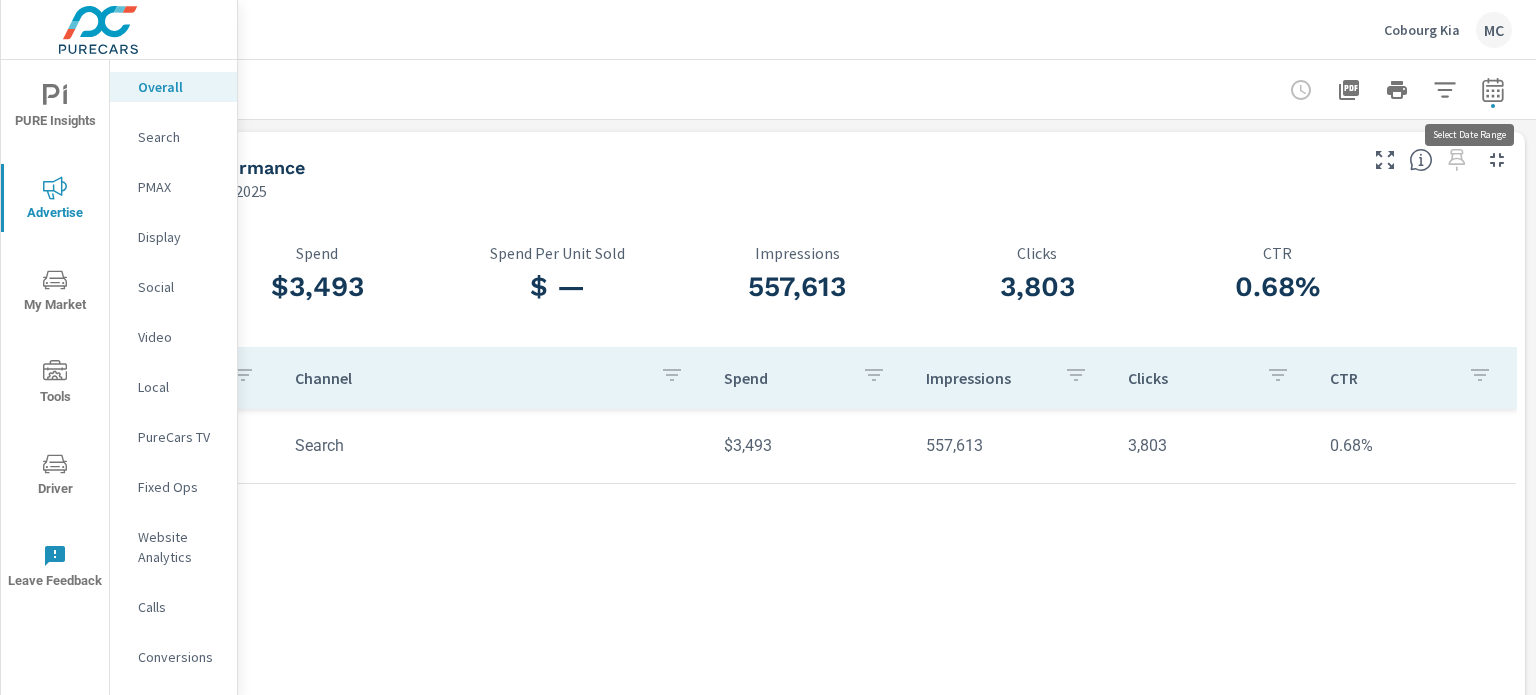 click 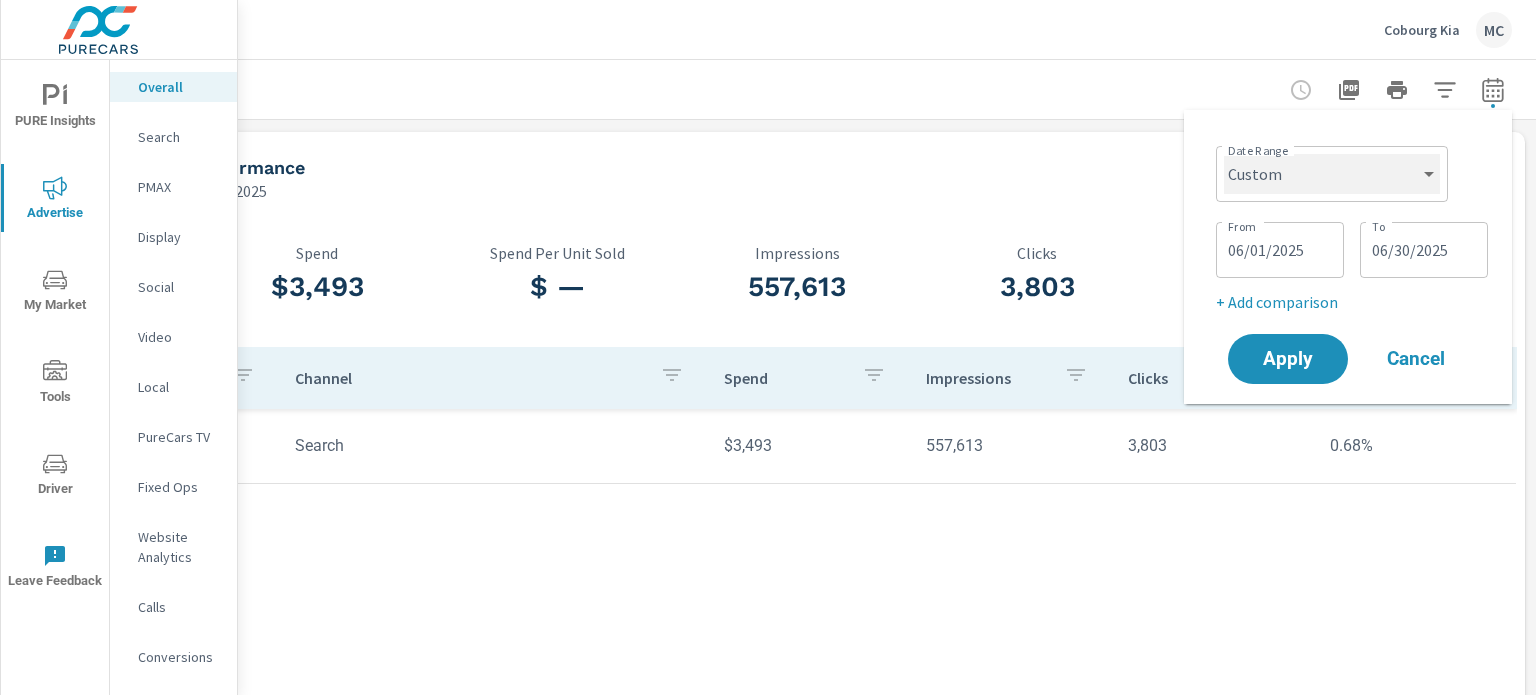 click on "Custom Yesterday Last week Last 7 days Last 14 days Last 30 days Last 45 days Last 60 days Last 90 days Last 180 days Last 365 days Month to date Last month Last 2 months Last 3 months Last 6 months Last 9 months Last 12 months Year to date Last year" at bounding box center (1332, 174) 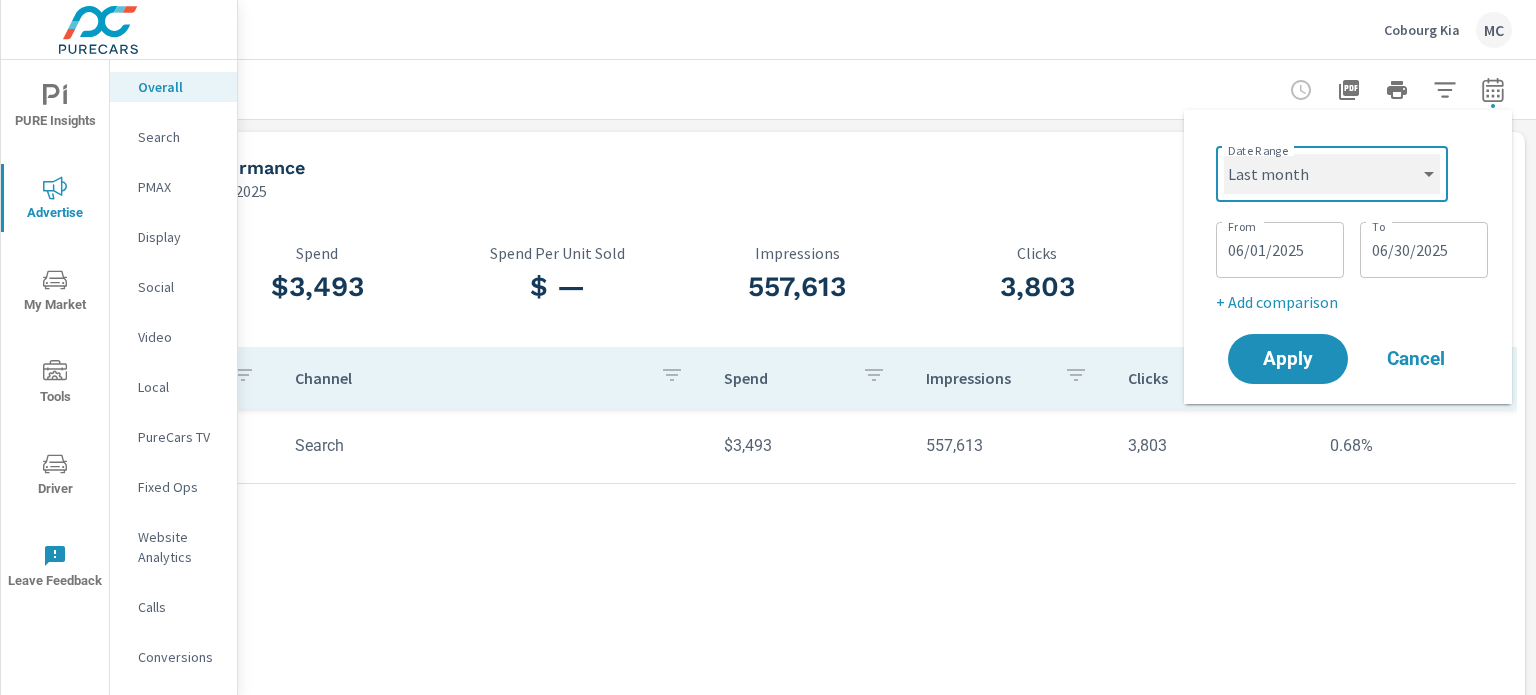 click on "Custom Yesterday Last week Last 7 days Last 14 days Last 30 days Last 45 days Last 60 days Last 90 days Last 180 days Last 365 days Month to date Last month Last 2 months Last 3 months Last 6 months Last 9 months Last 12 months Year to date Last year" at bounding box center (1332, 174) 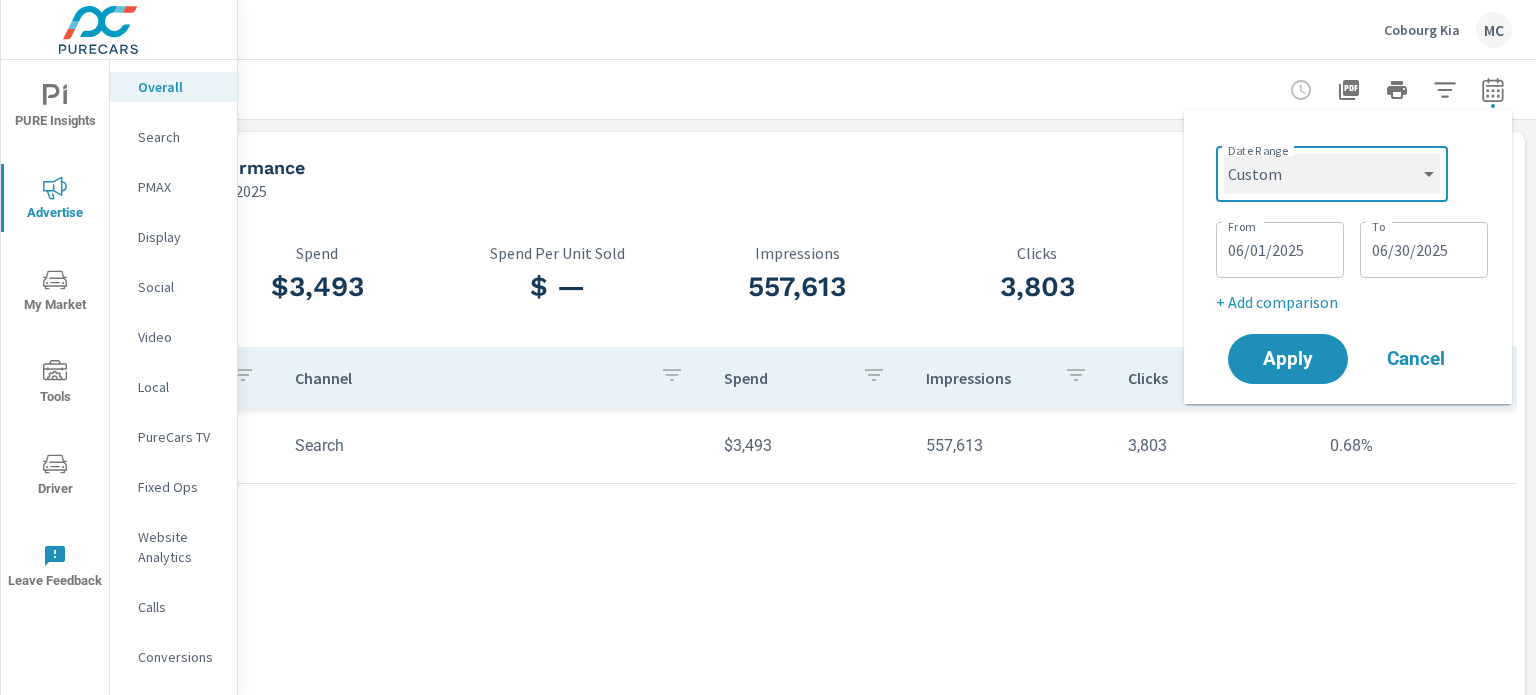 select on "Last month" 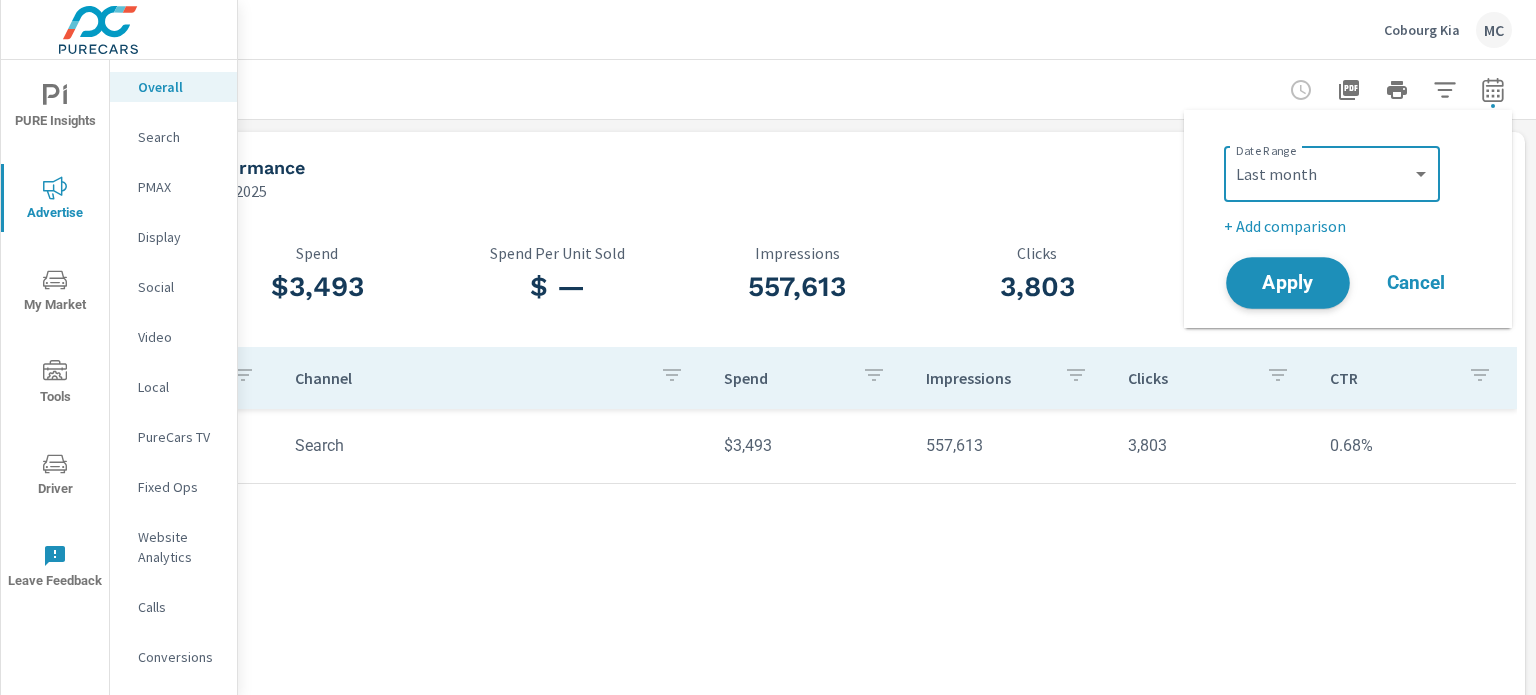 click on "Apply" at bounding box center [1288, 283] 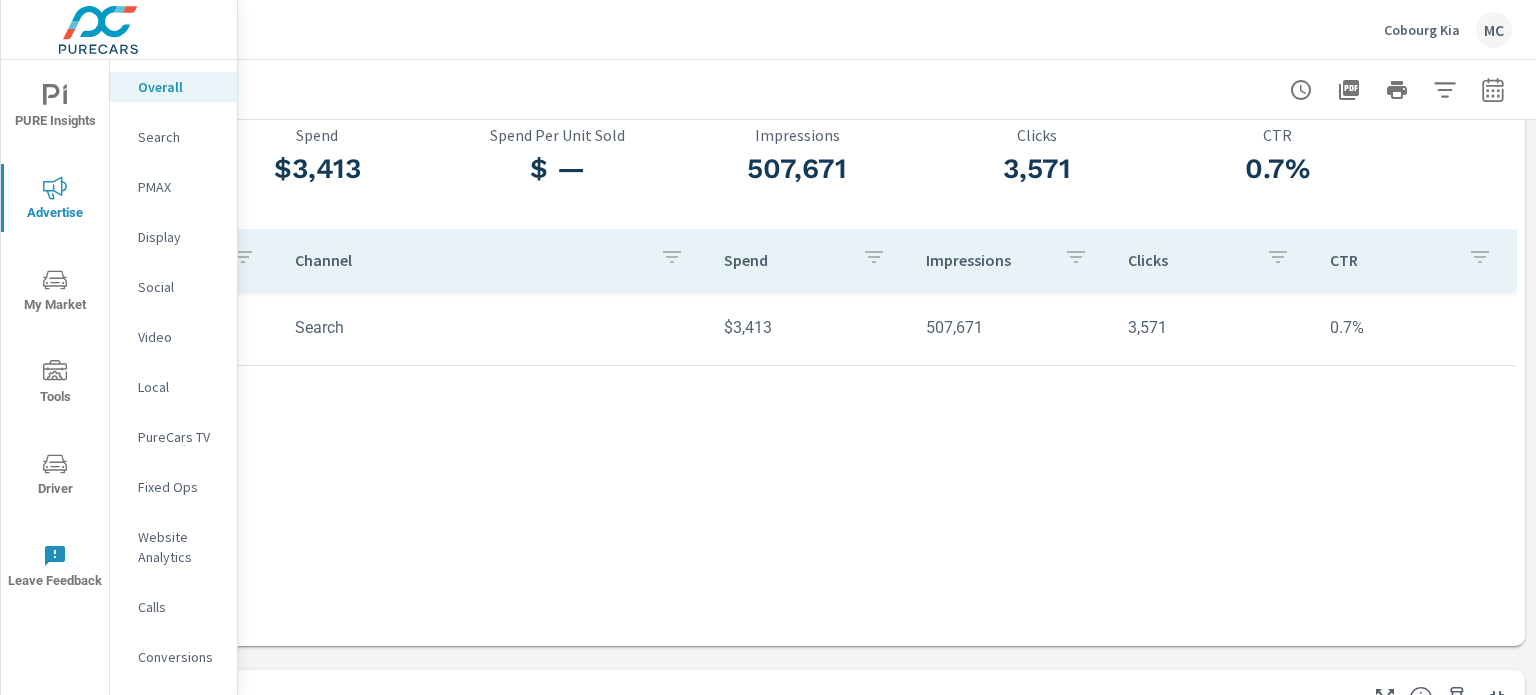 scroll, scrollTop: 0, scrollLeft: 181, axis: horizontal 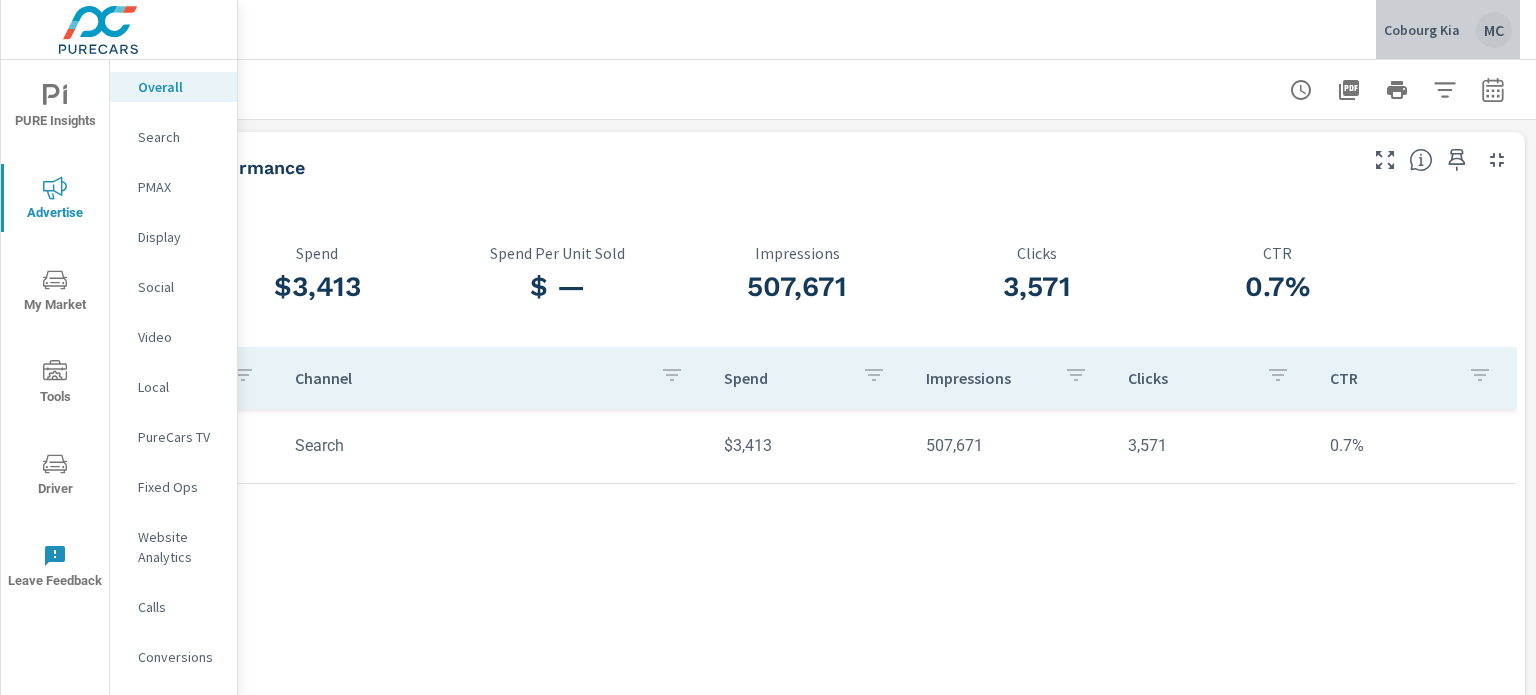 click on "Cobourg Kia MC" at bounding box center (1448, 30) 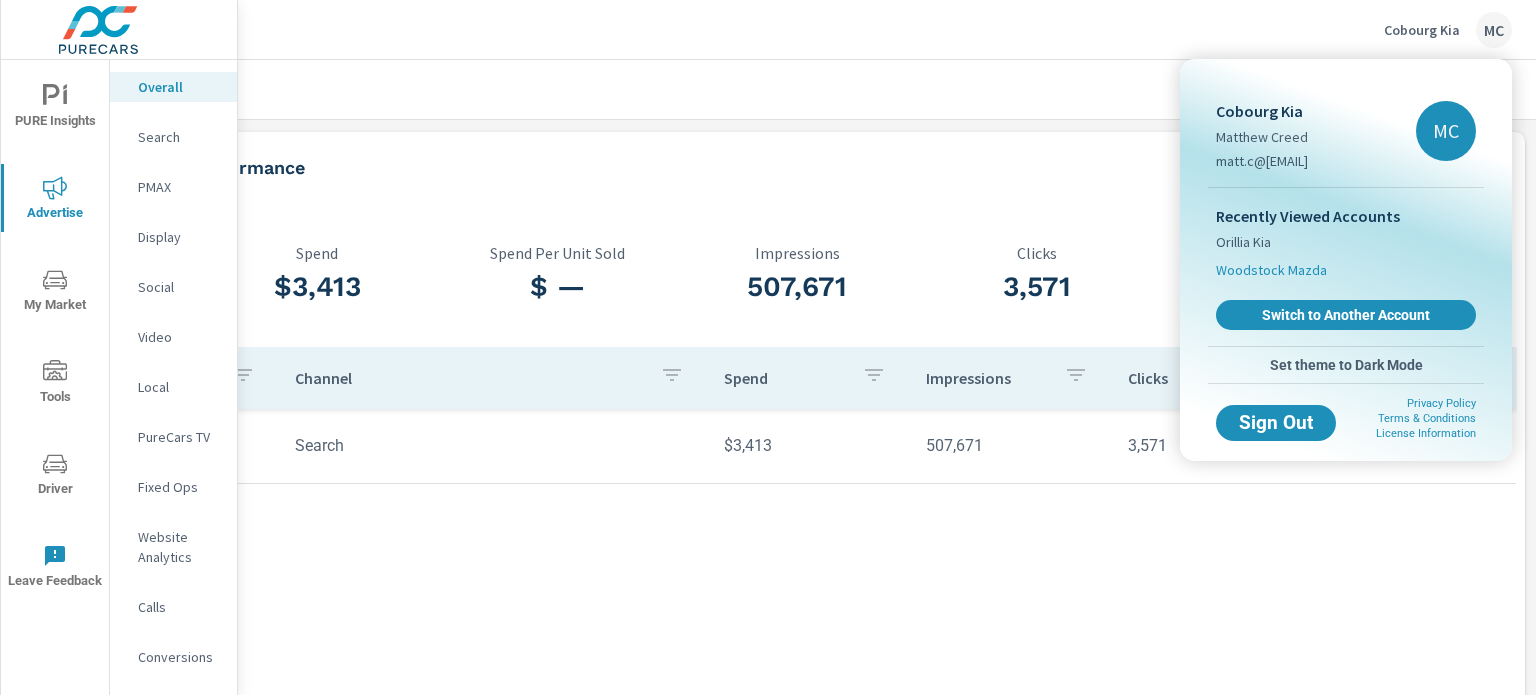 click on "Woodstock Mazda" at bounding box center [1271, 270] 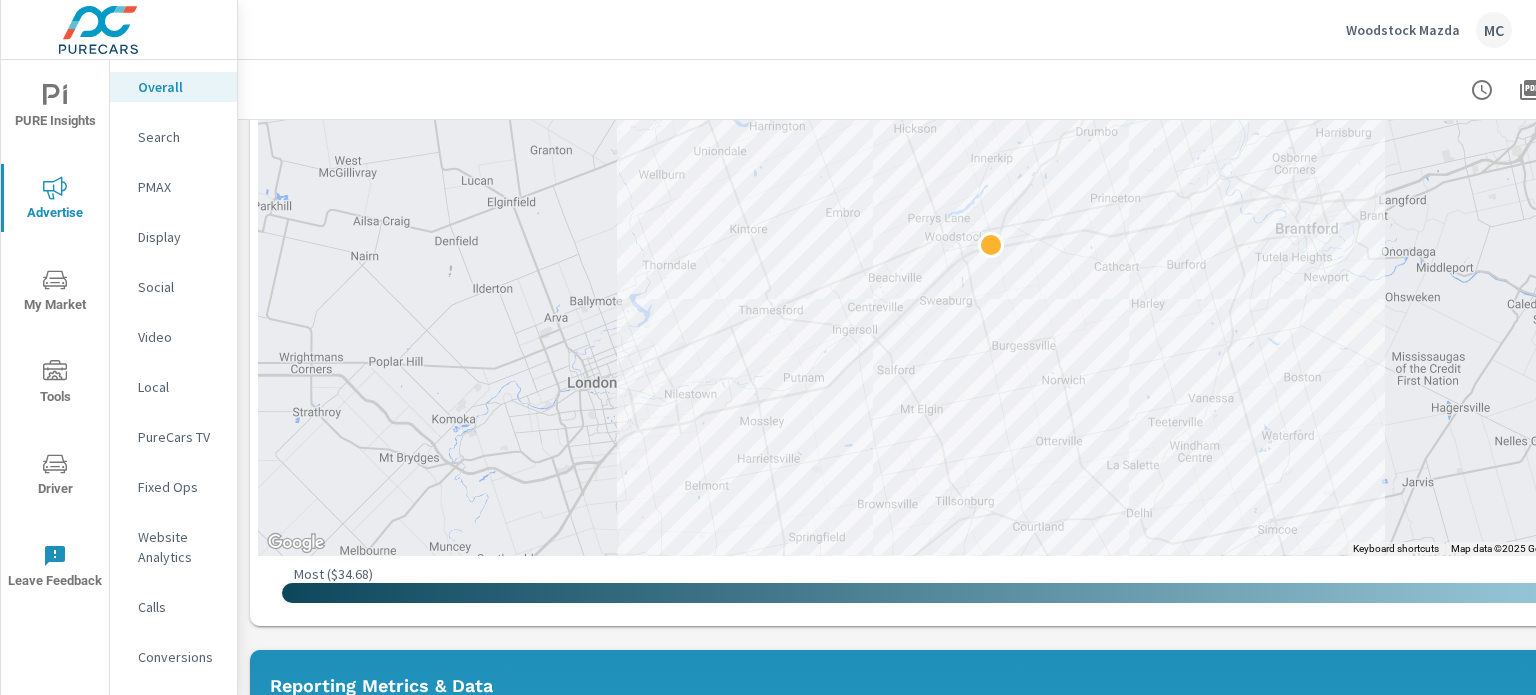 scroll, scrollTop: 0, scrollLeft: 0, axis: both 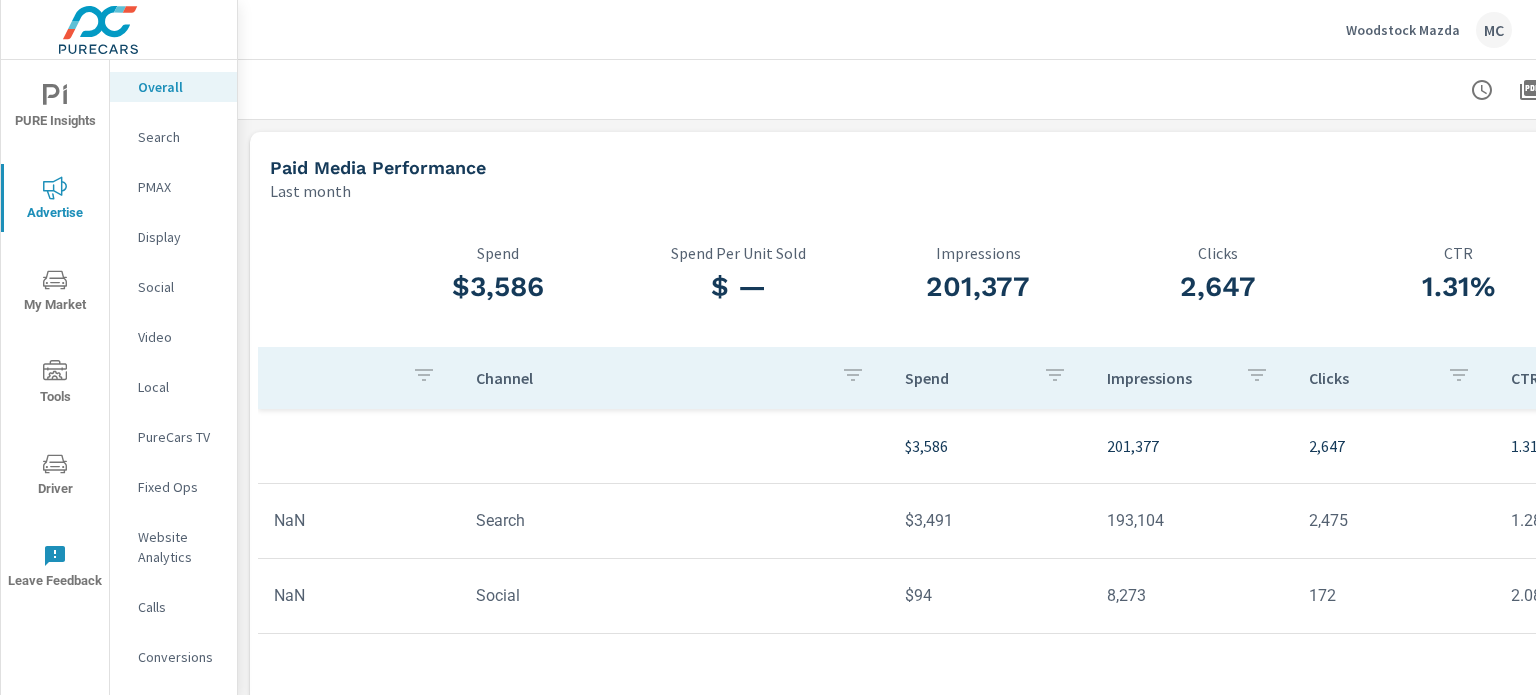 click on "Channel Spend Impressions Clicks CTR $3,586 201,377 2,647 1.31% NaN Search $3,491 193,104 2,475 1.28% NaN Social $94 8,273 172 2.08%" at bounding box center [978, 537] 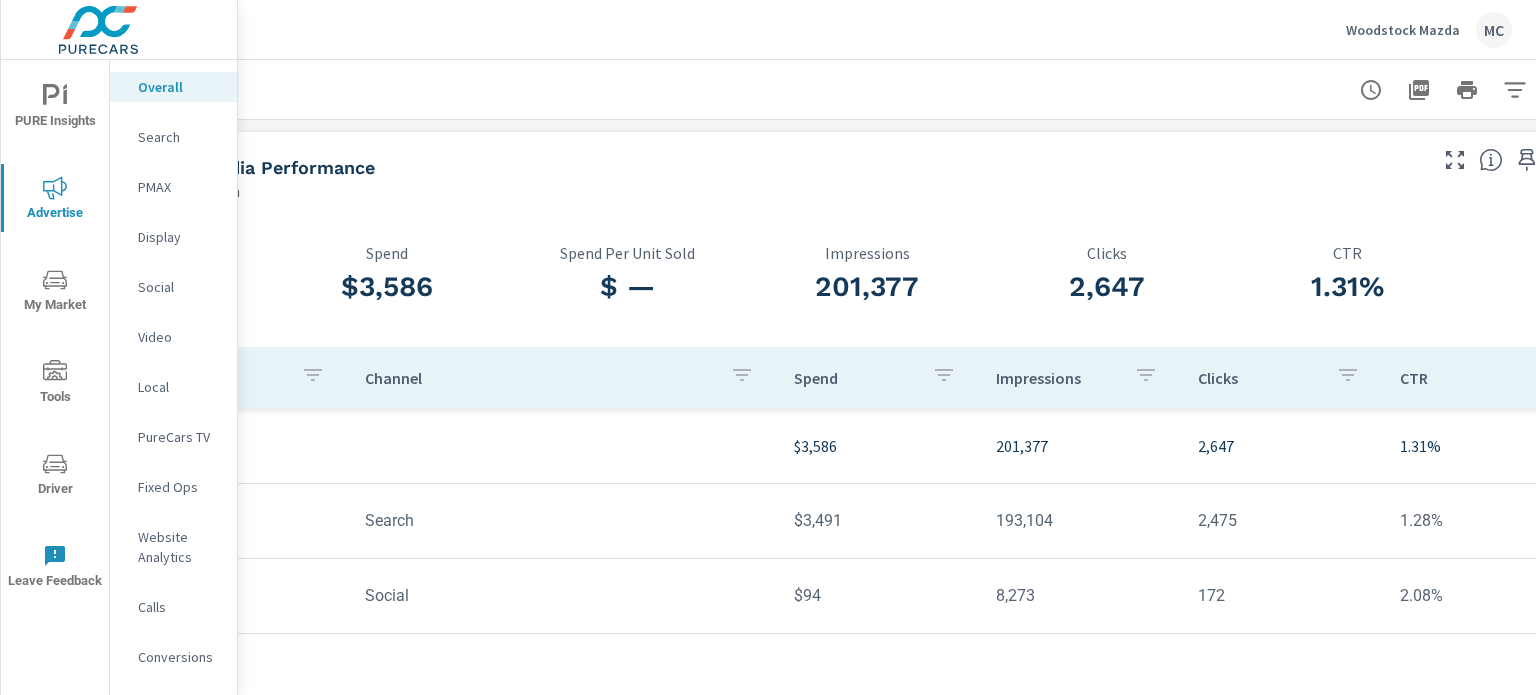 scroll, scrollTop: 0, scrollLeft: 196, axis: horizontal 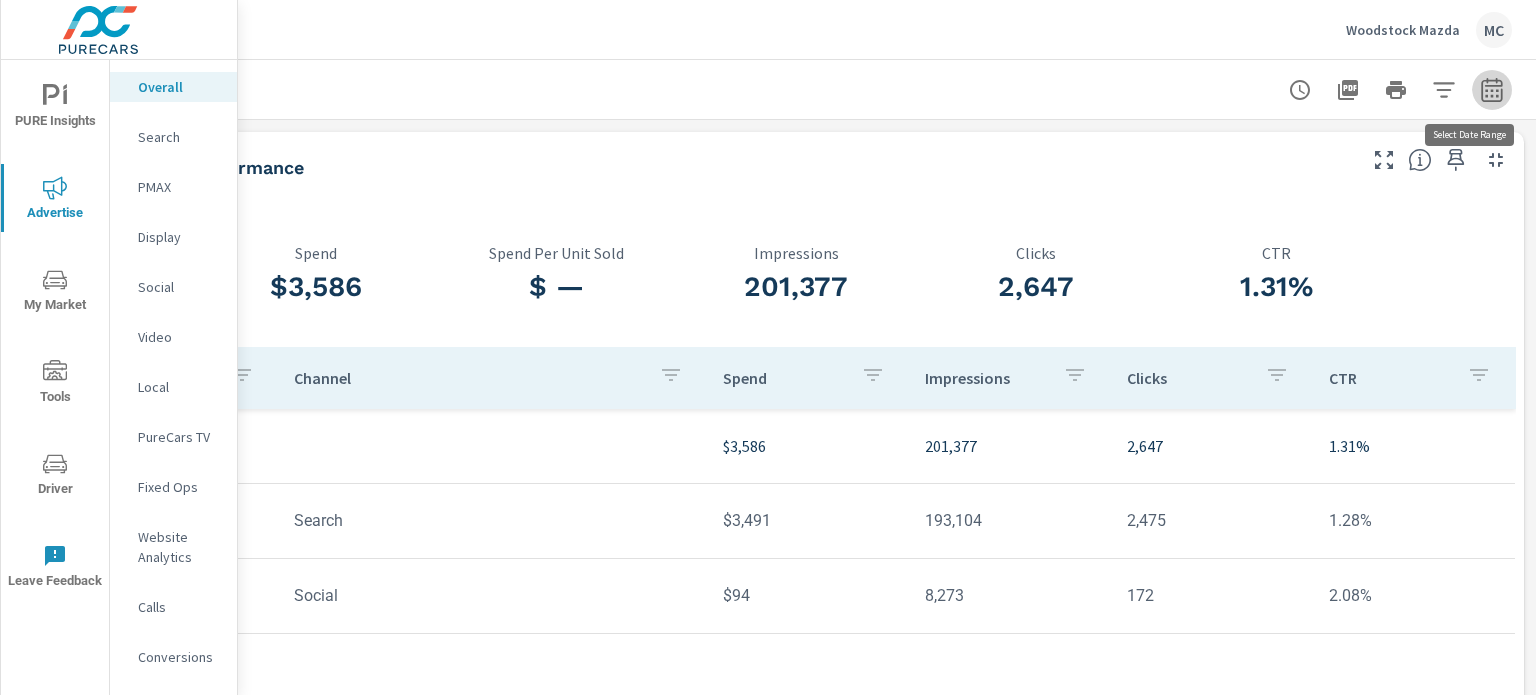 click 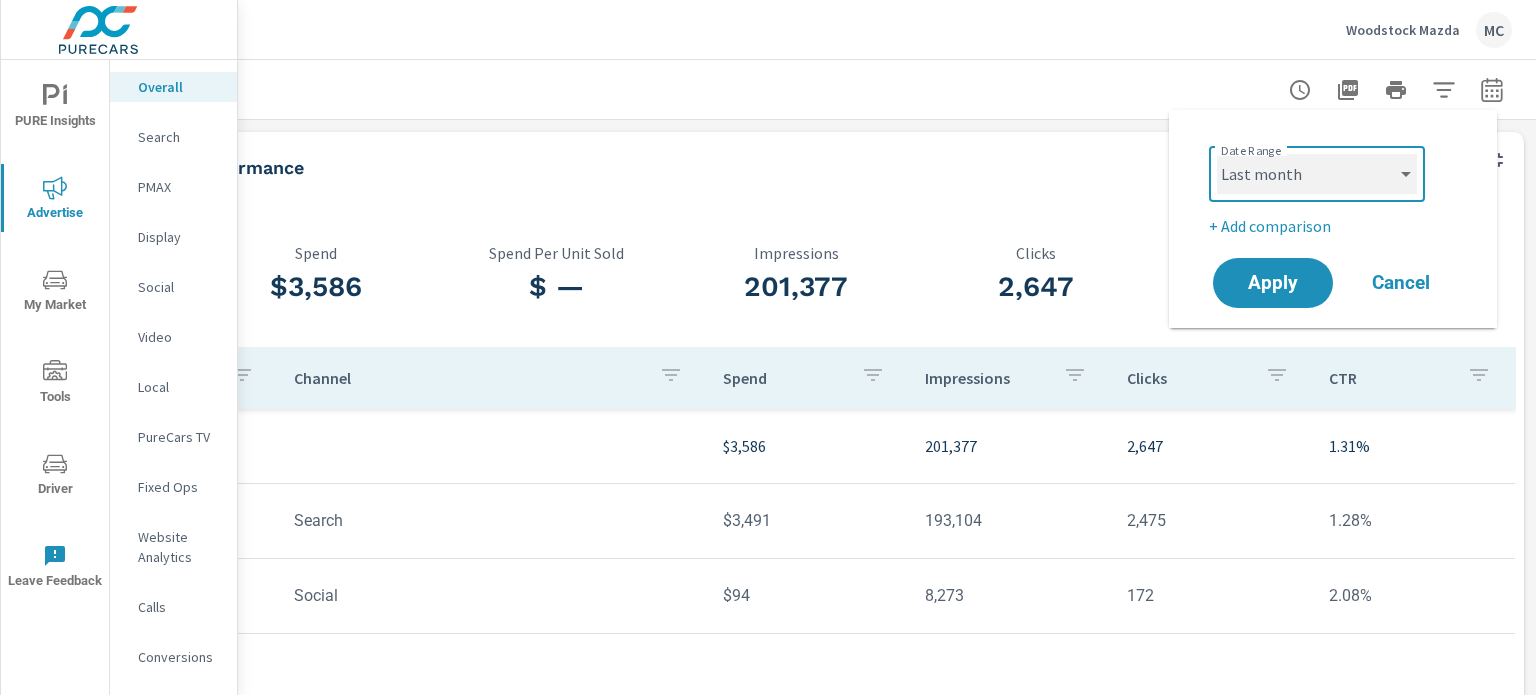 click on "Custom Yesterday Last week Last 7 days Last 14 days Last 30 days Last 45 days Last 60 days Last 90 days Last 180 days Last 365 days Month to date Last month Last 2 months Last 3 months Last 6 months Last 9 months Last 12 months Year to date Last year" at bounding box center (1317, 174) 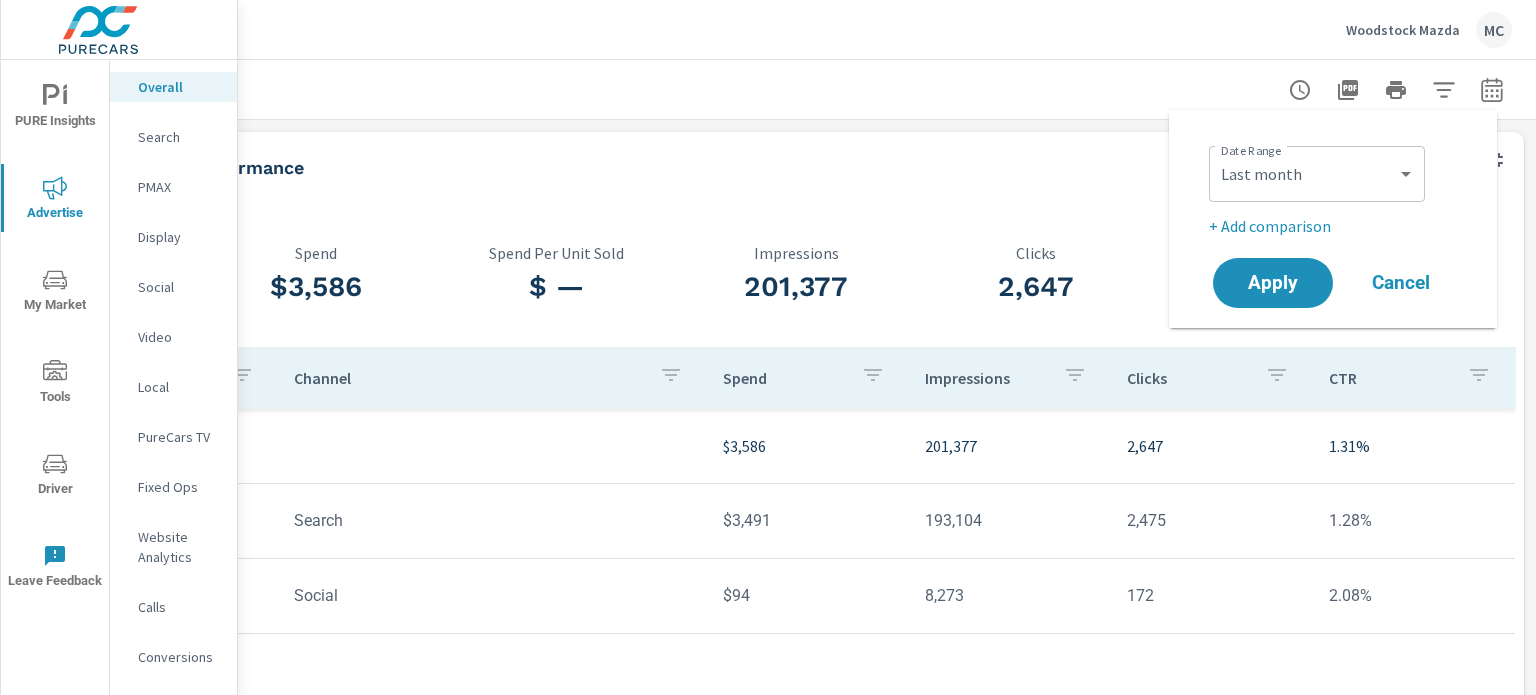 click on "Date Range Custom Yesterday Last week Last 7 days Last 14 days Last 30 days Last 45 days Last 60 days Last 90 days Last 180 days Last 365 days Month to date Last month Last 2 months Last 3 months Last 6 months Last 9 months Last 12 months Year to date Last year ​ + Add comparison Apply Cancel" at bounding box center (1333, 219) 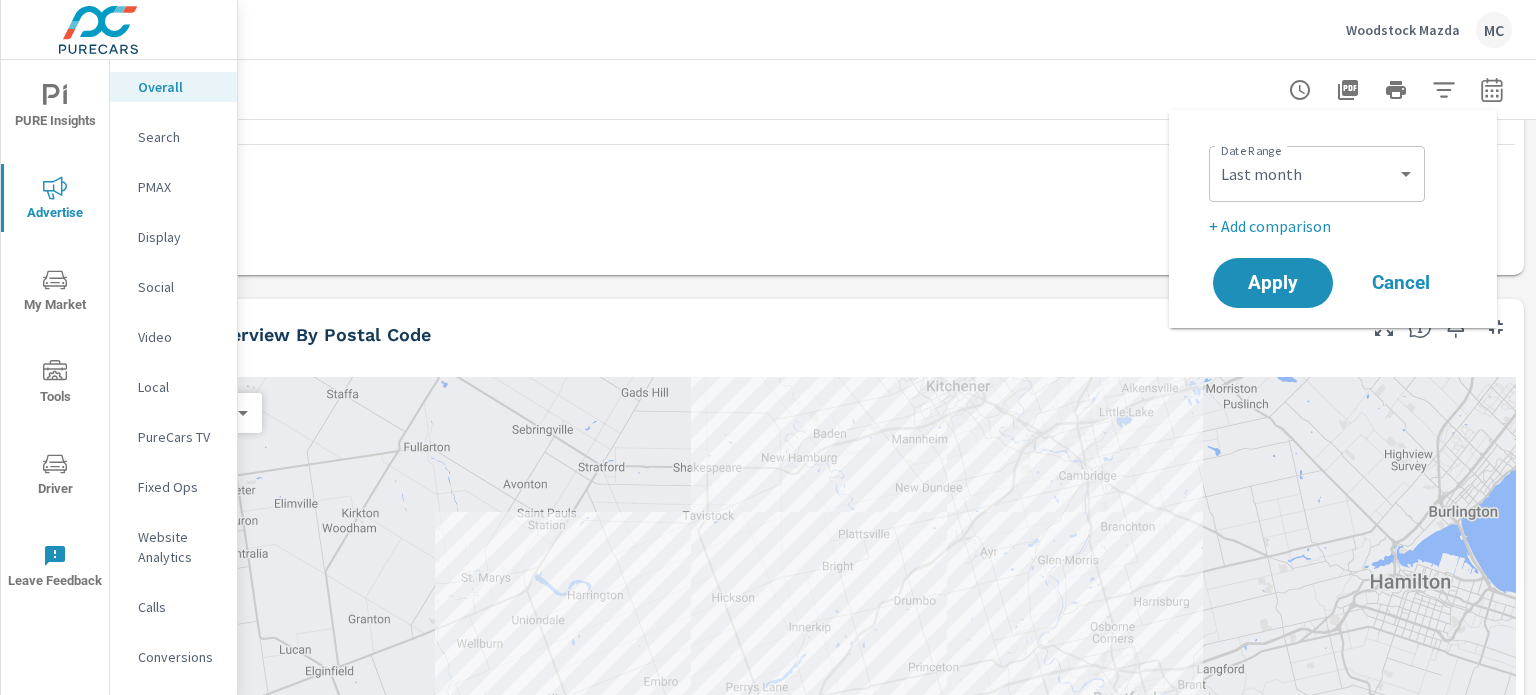 scroll, scrollTop: 0, scrollLeft: 196, axis: horizontal 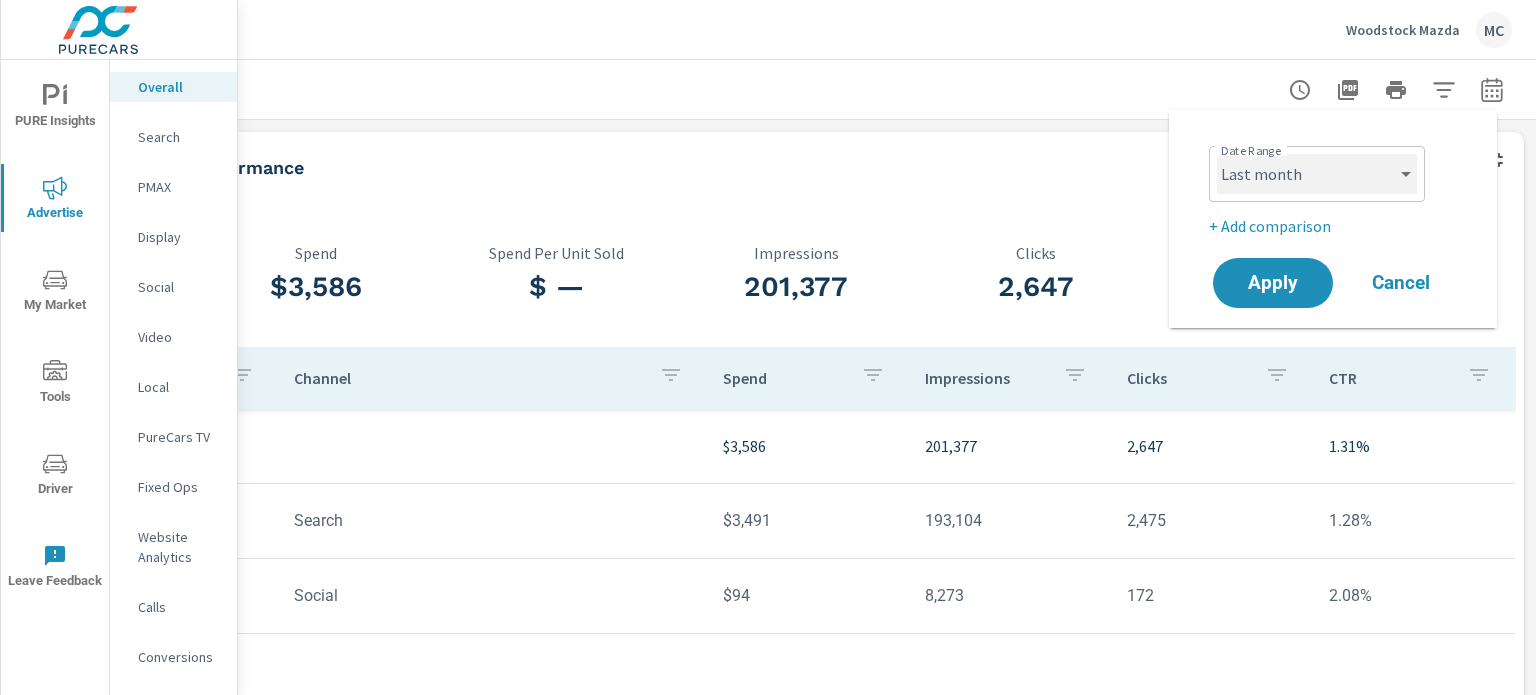 click on "Custom Yesterday Last week Last 7 days Last 14 days Last 30 days Last 45 days Last 60 days Last 90 days Last 180 days Last 365 days Month to date Last month Last 2 months Last 3 months Last 6 months Last 9 months Last 12 months Year to date Last year" at bounding box center (1317, 174) 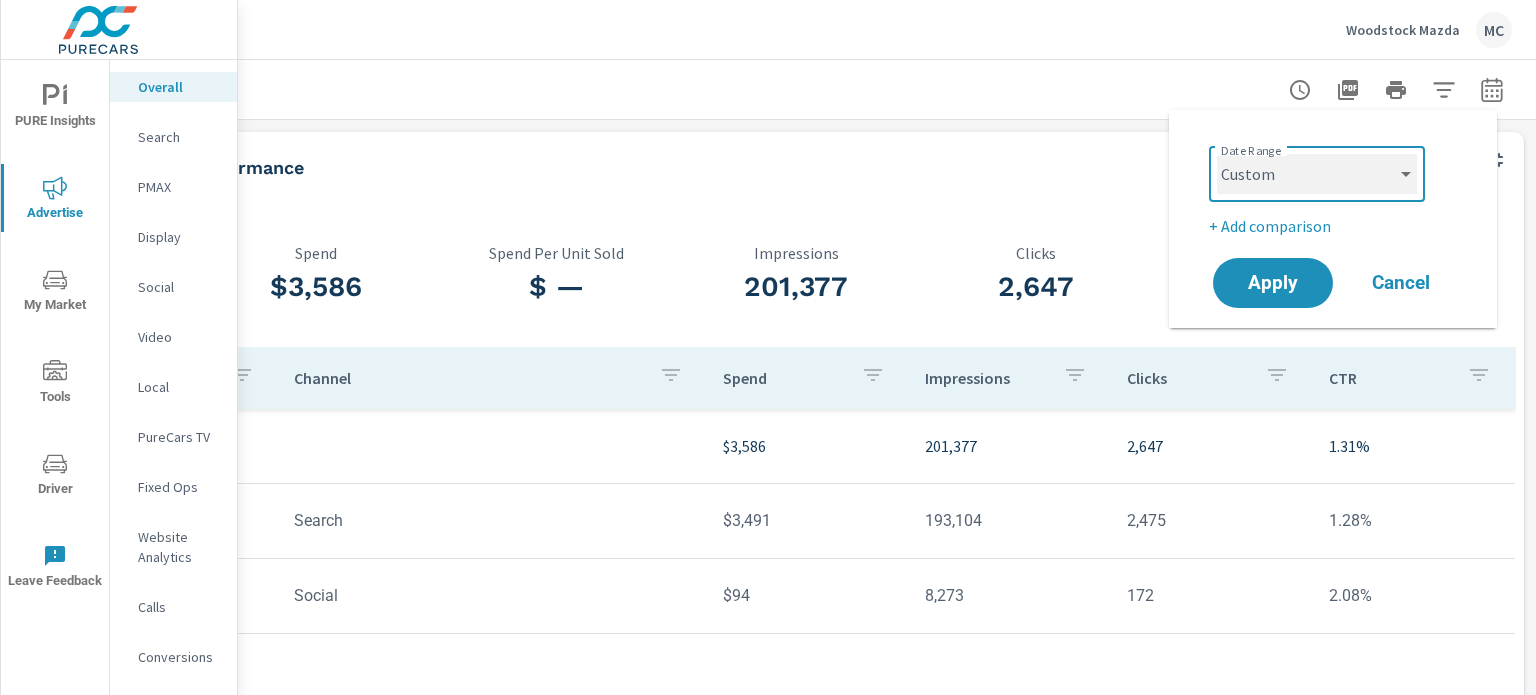 click on "Custom Yesterday Last week Last 7 days Last 14 days Last 30 days Last 45 days Last 60 days Last 90 days Last 180 days Last 365 days Month to date Last month Last 2 months Last 3 months Last 6 months Last 9 months Last 12 months Year to date Last year" at bounding box center [1317, 174] 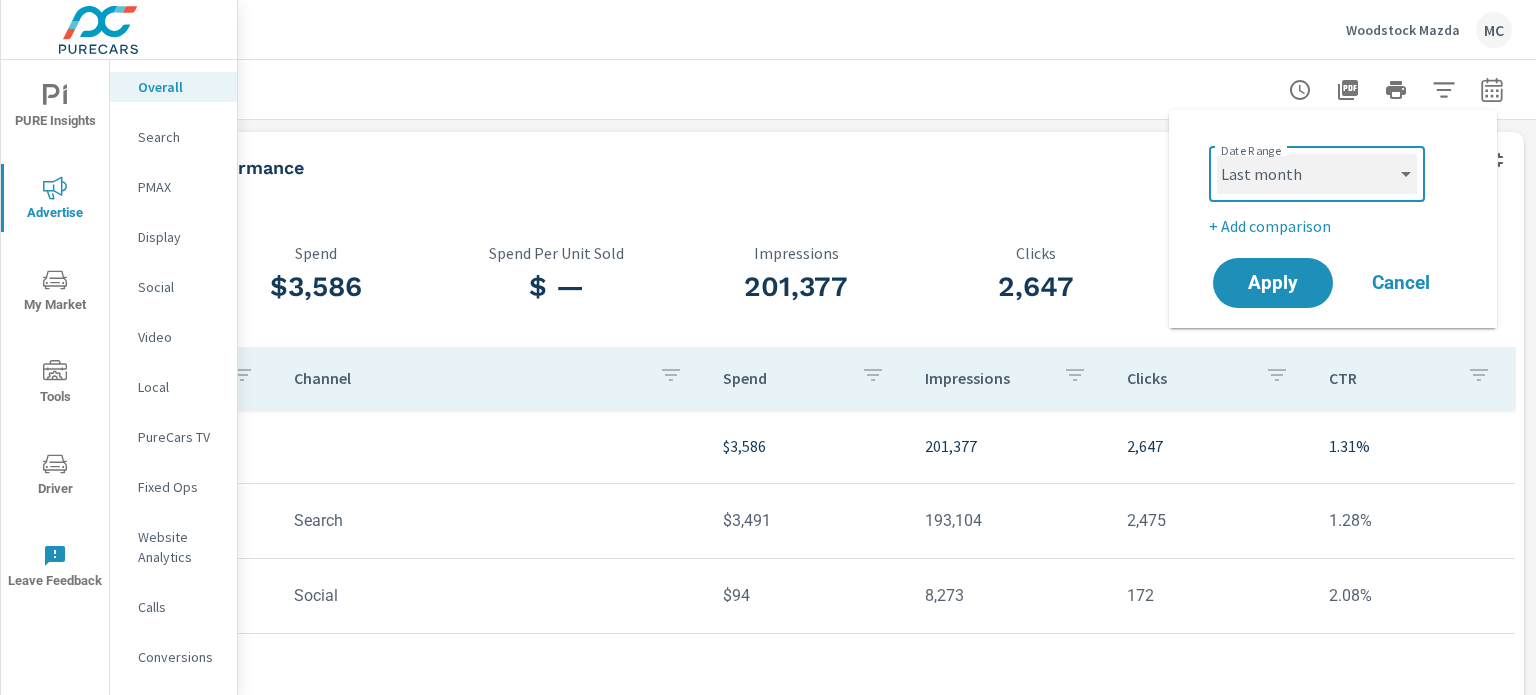 select on "custom" 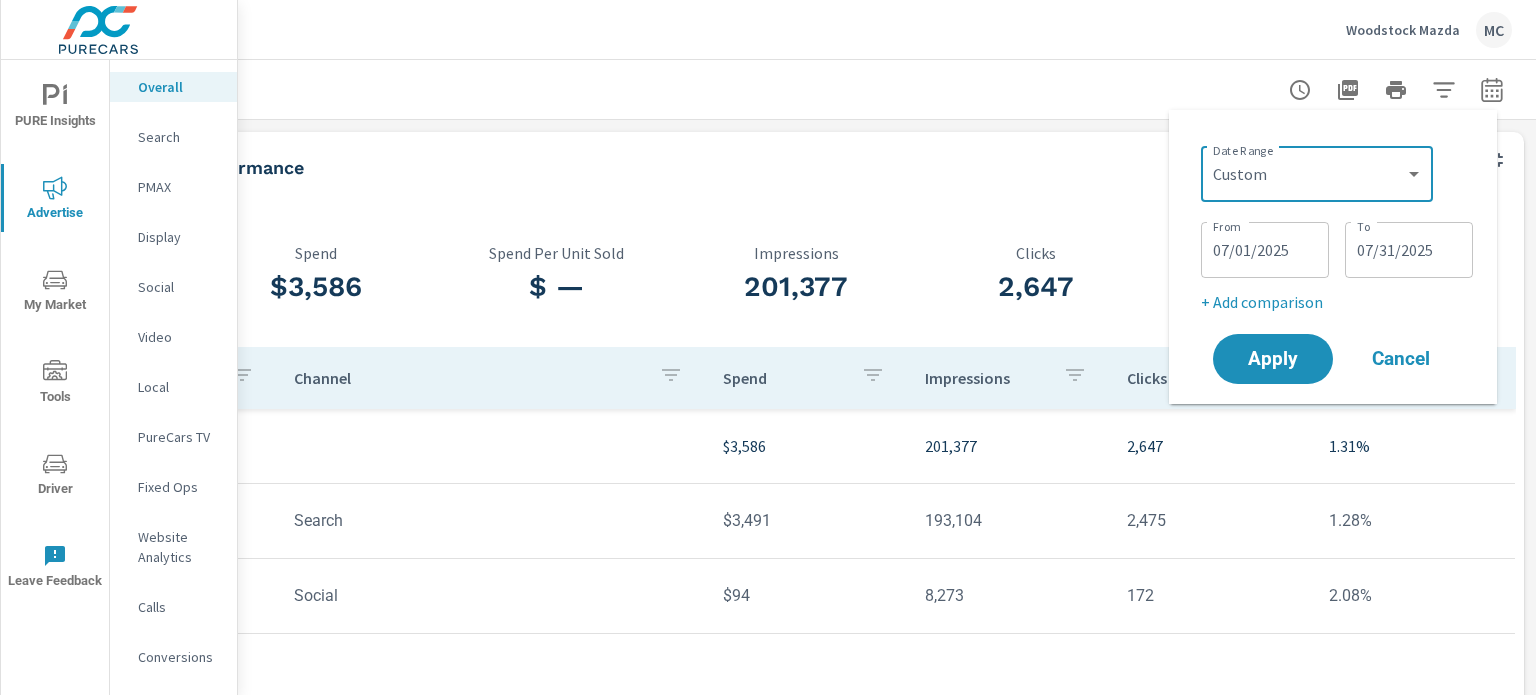 click on "07/01/2025" at bounding box center [1265, 250] 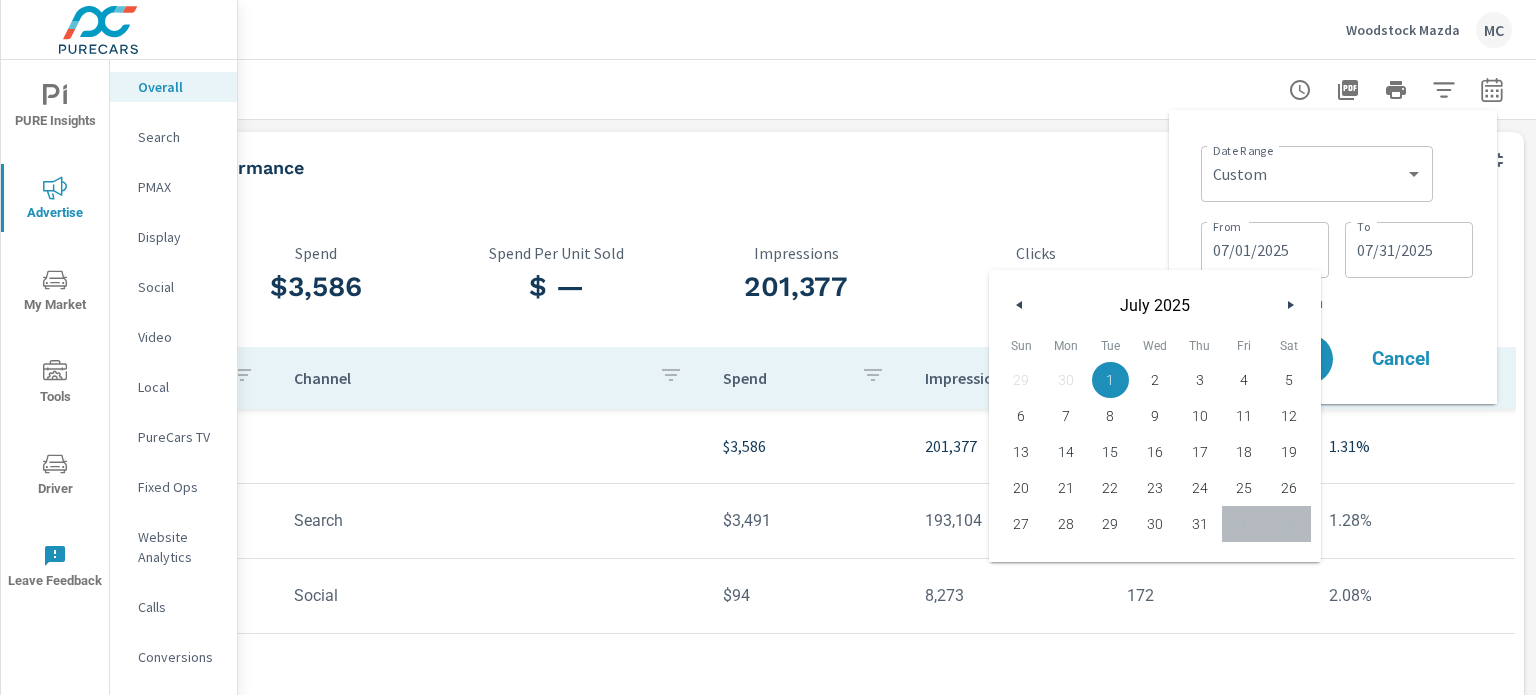 click at bounding box center [1020, 305] 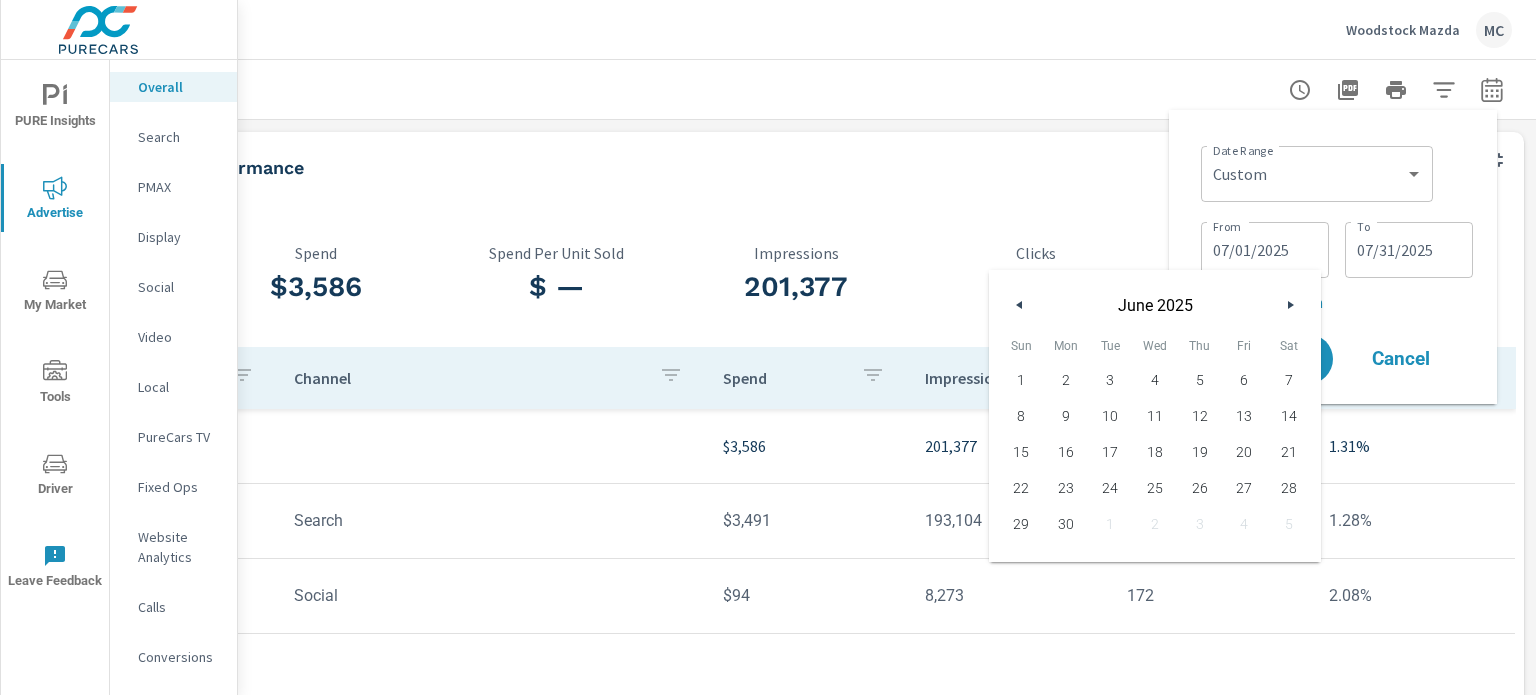 click on "1" at bounding box center (1021, 380) 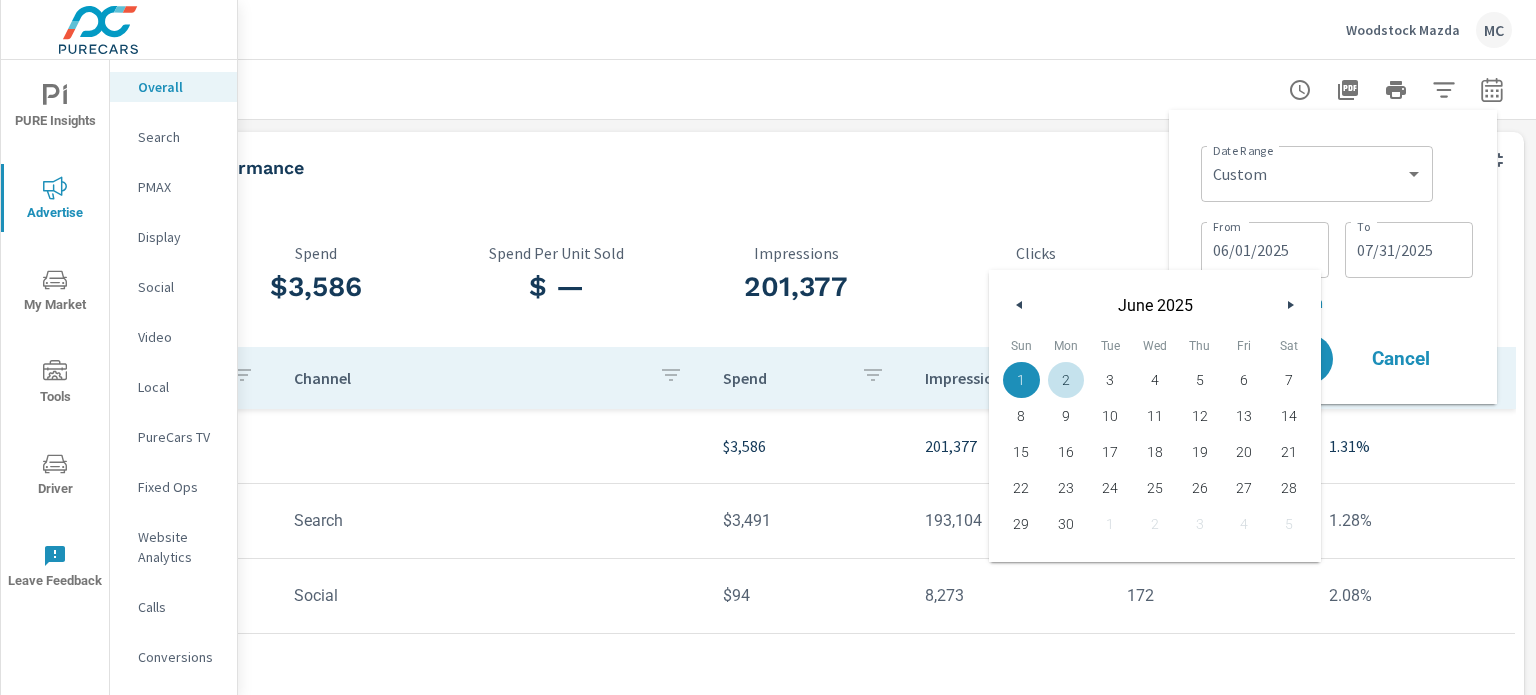 click on "07/31/2025" at bounding box center [1409, 250] 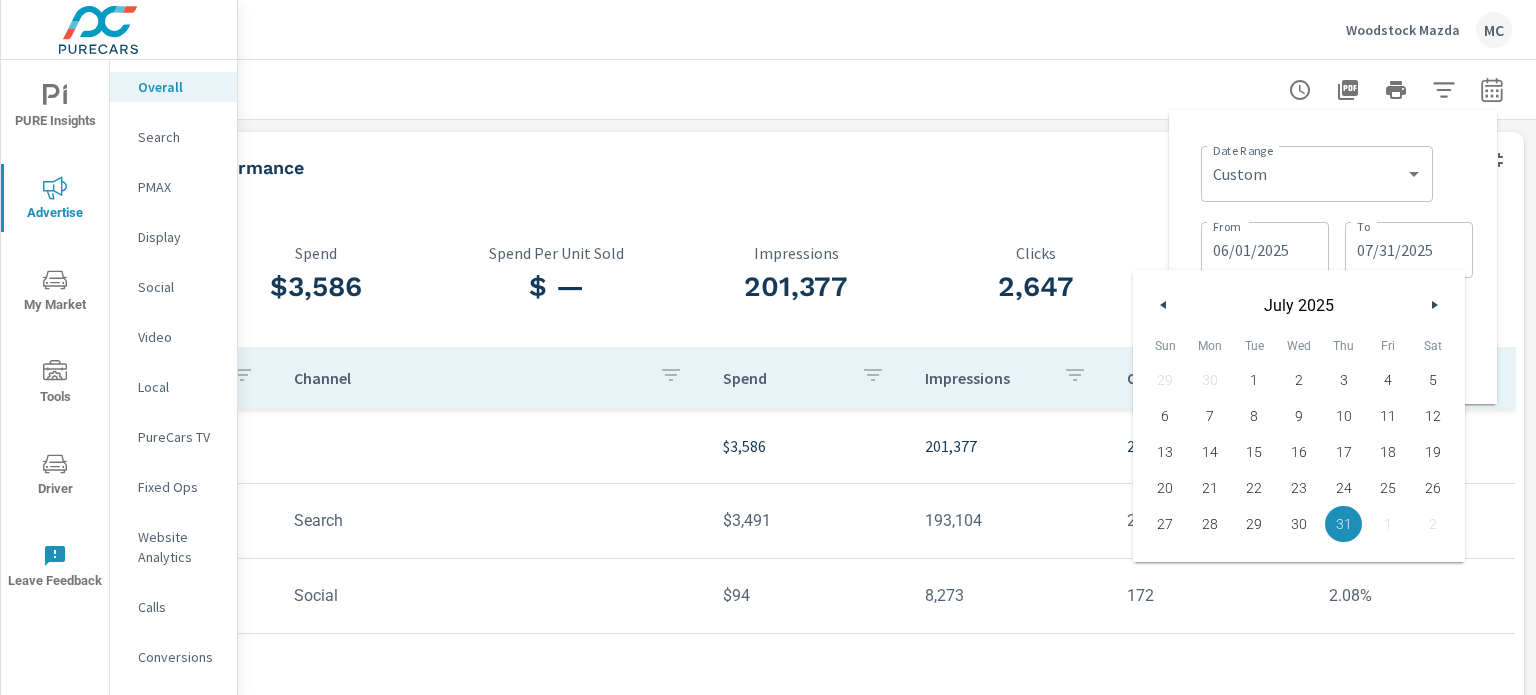 click at bounding box center (1161, 305) 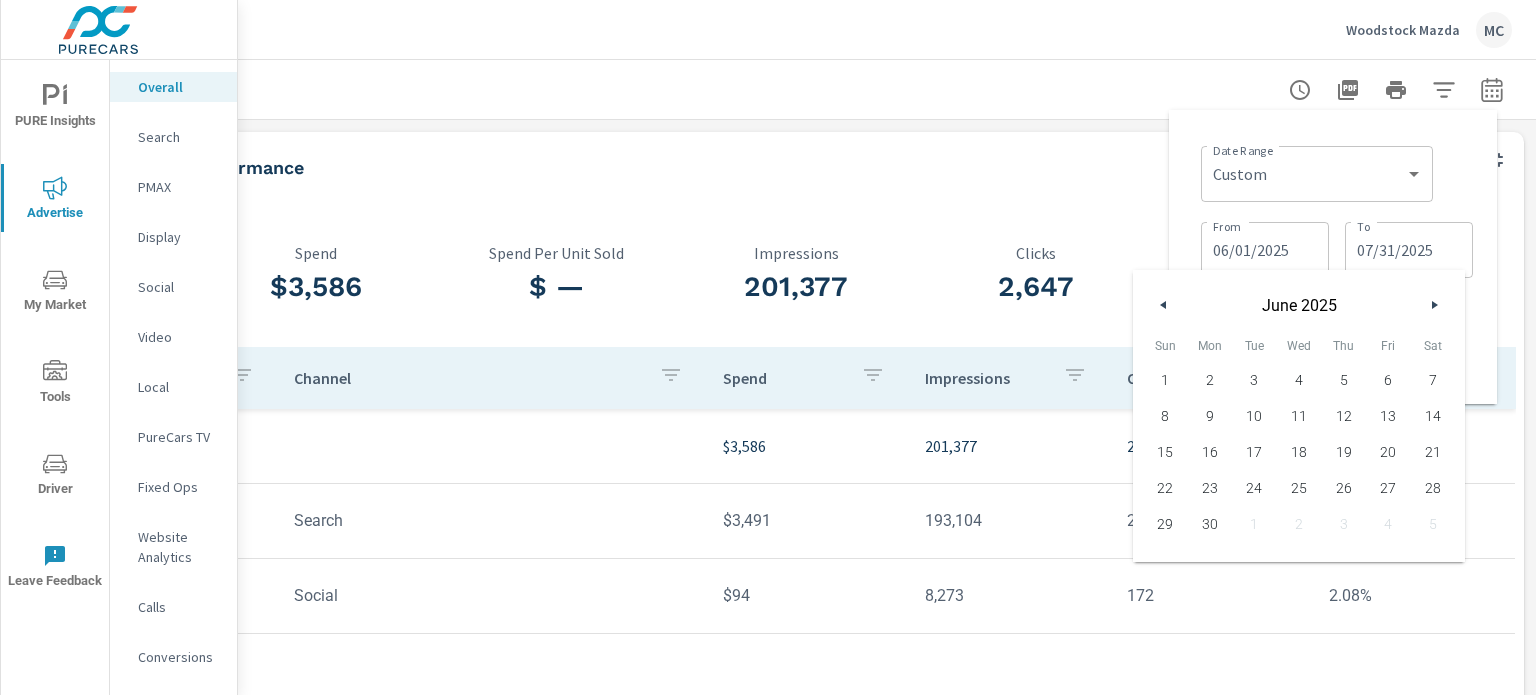 click on "30" at bounding box center [1210, 524] 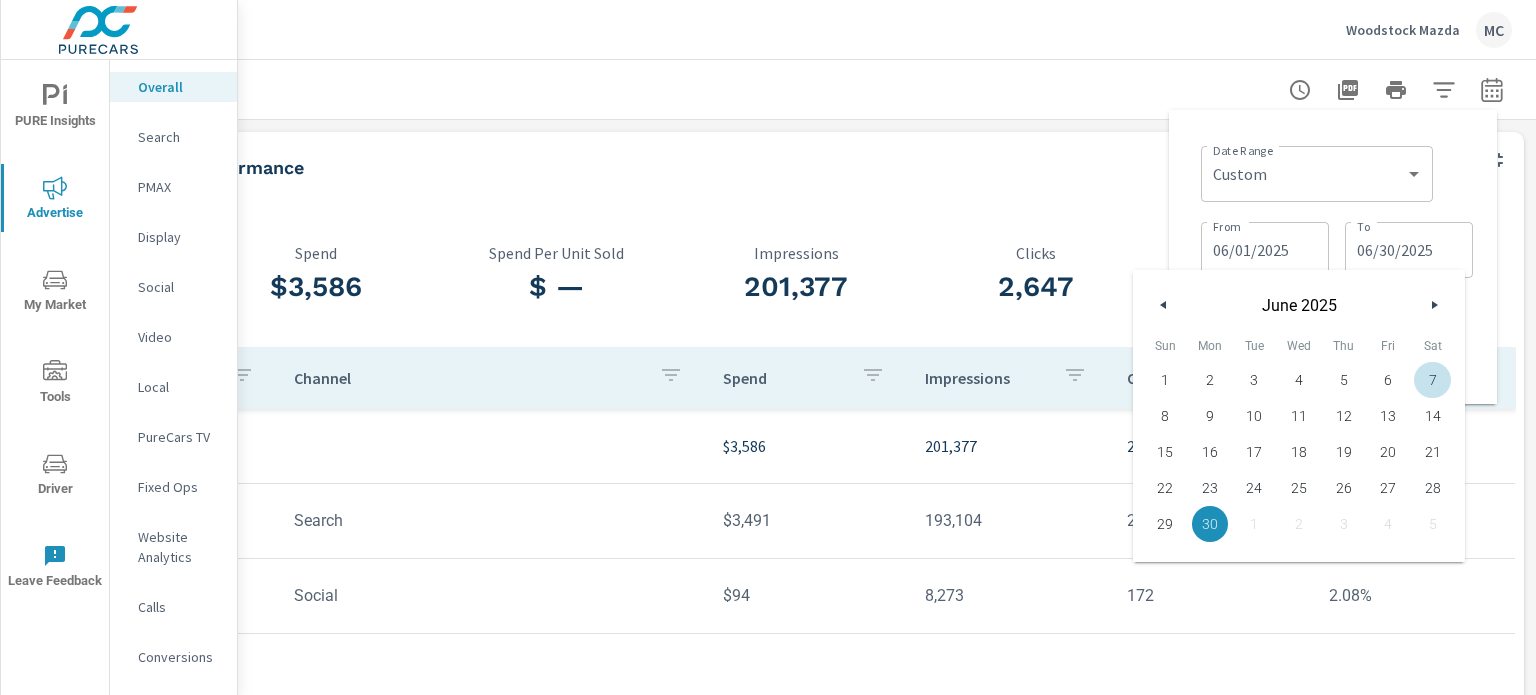 click on "Date Range Custom Yesterday Last week Last 7 days Last 14 days Last 30 days Last 45 days Last 60 days Last 90 days Last 180 days Last 365 days Month to date Last month Last 2 months Last 3 months Last 6 months Last 9 months Last 12 months Year to date Last year ​ From 06/01/2025 From To 06/30/2025 To + Add comparison Apply Cancel" at bounding box center (1333, 257) 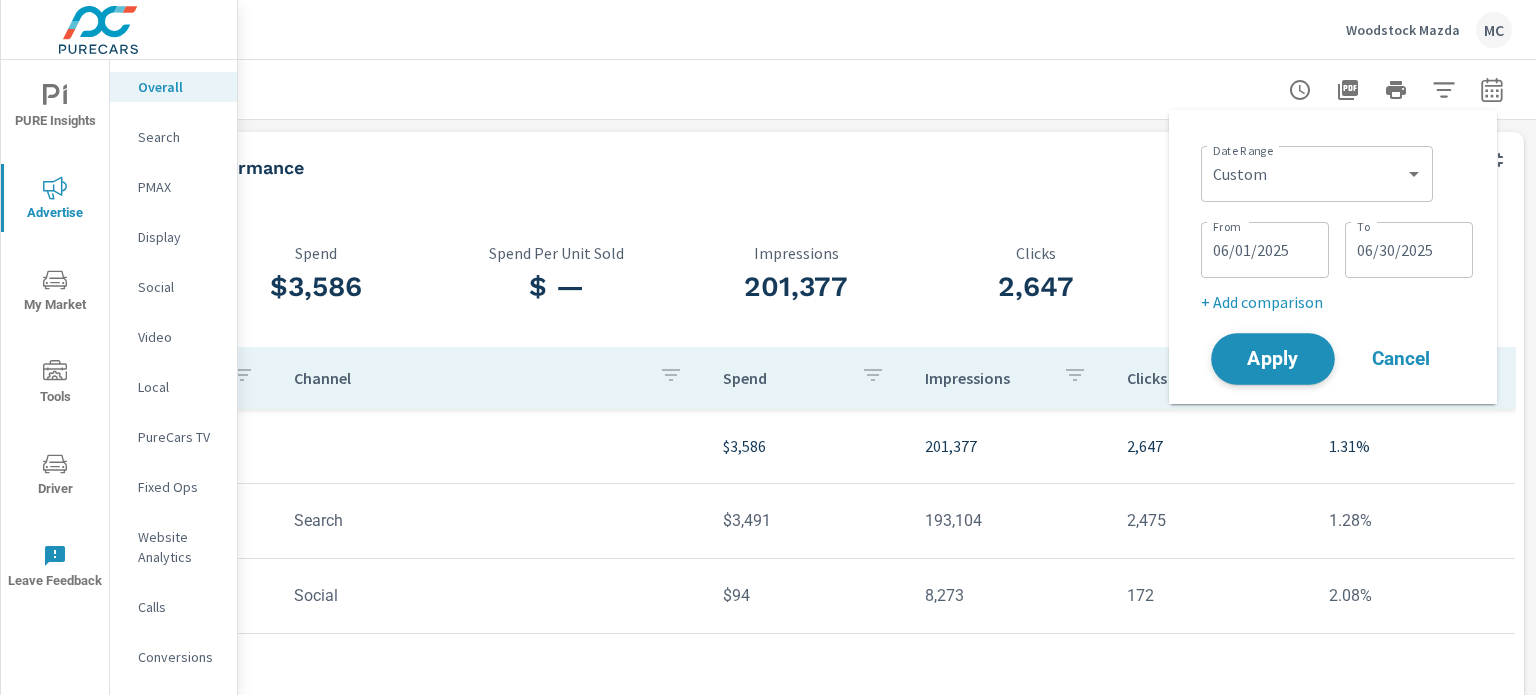 click on "Apply" at bounding box center (1273, 359) 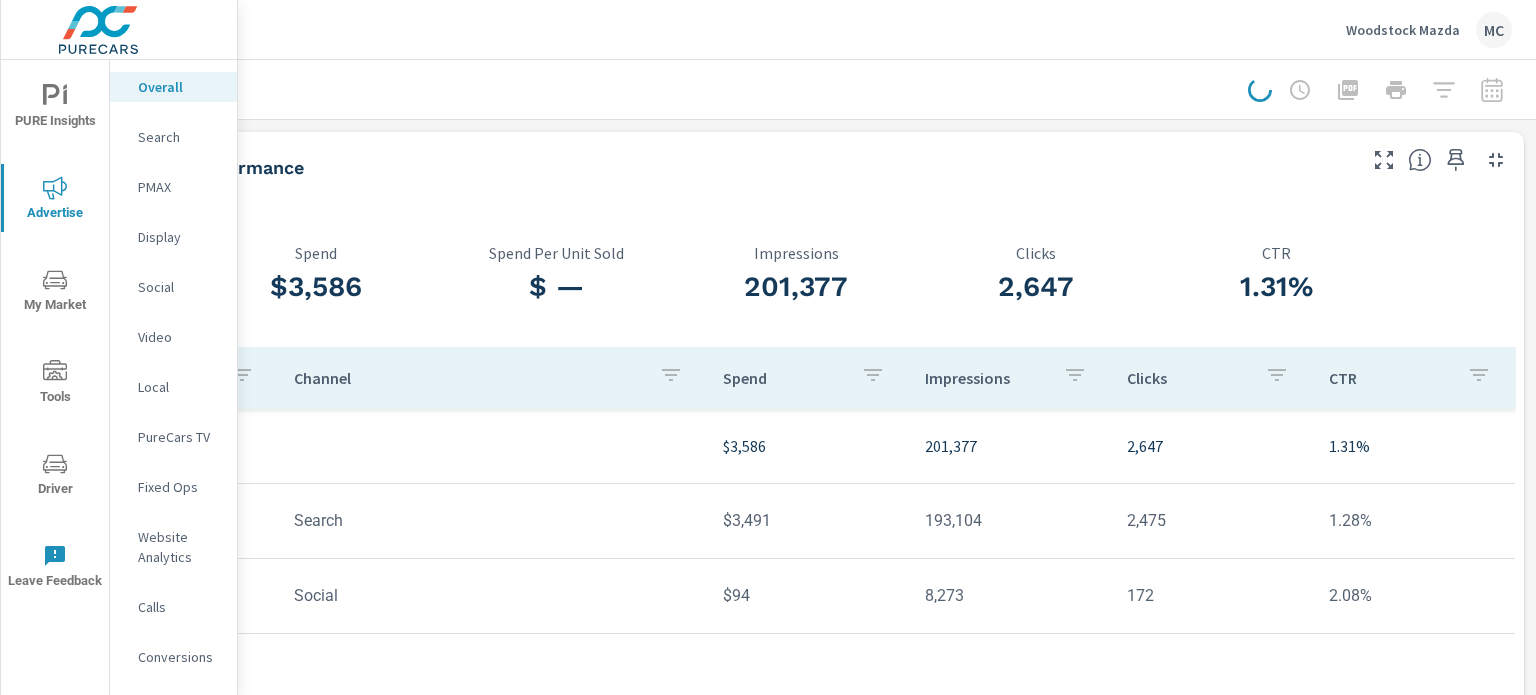 scroll, scrollTop: 0, scrollLeft: 181, axis: horizontal 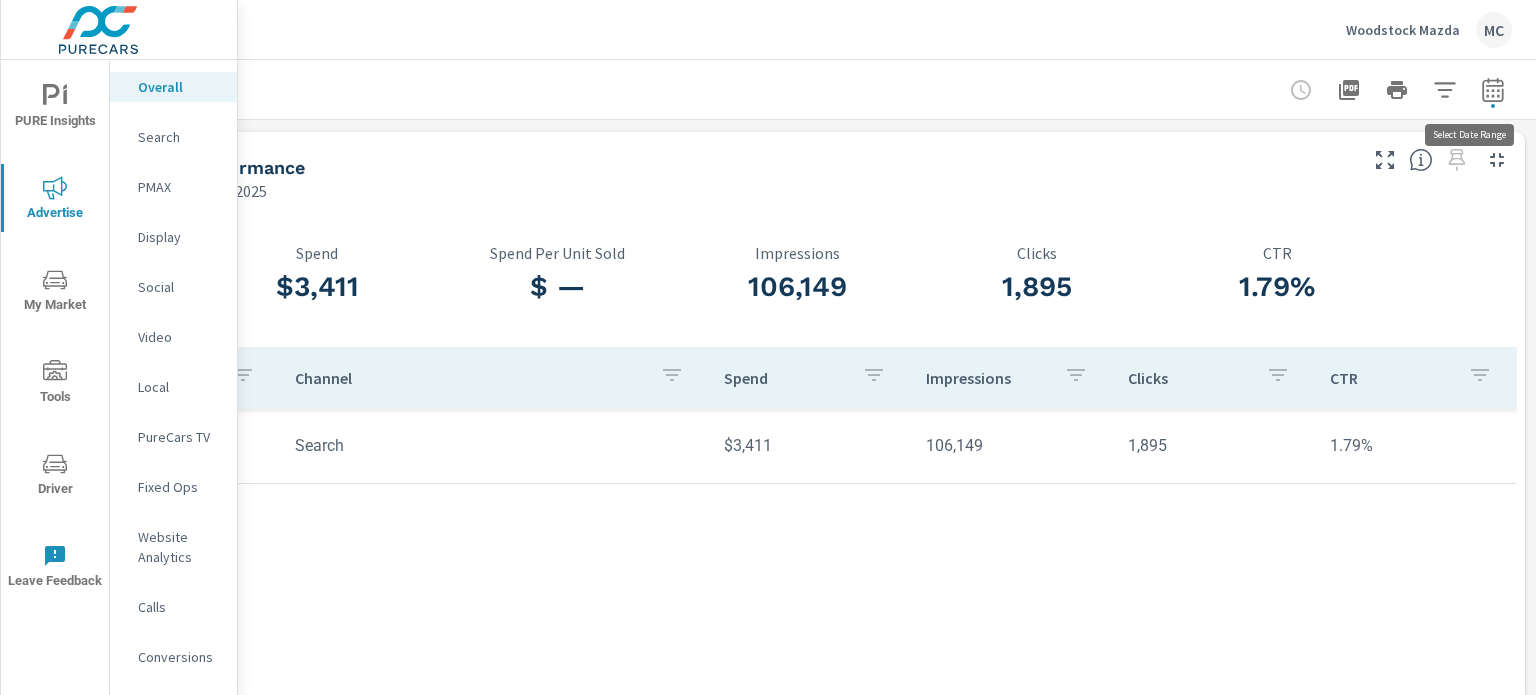 click 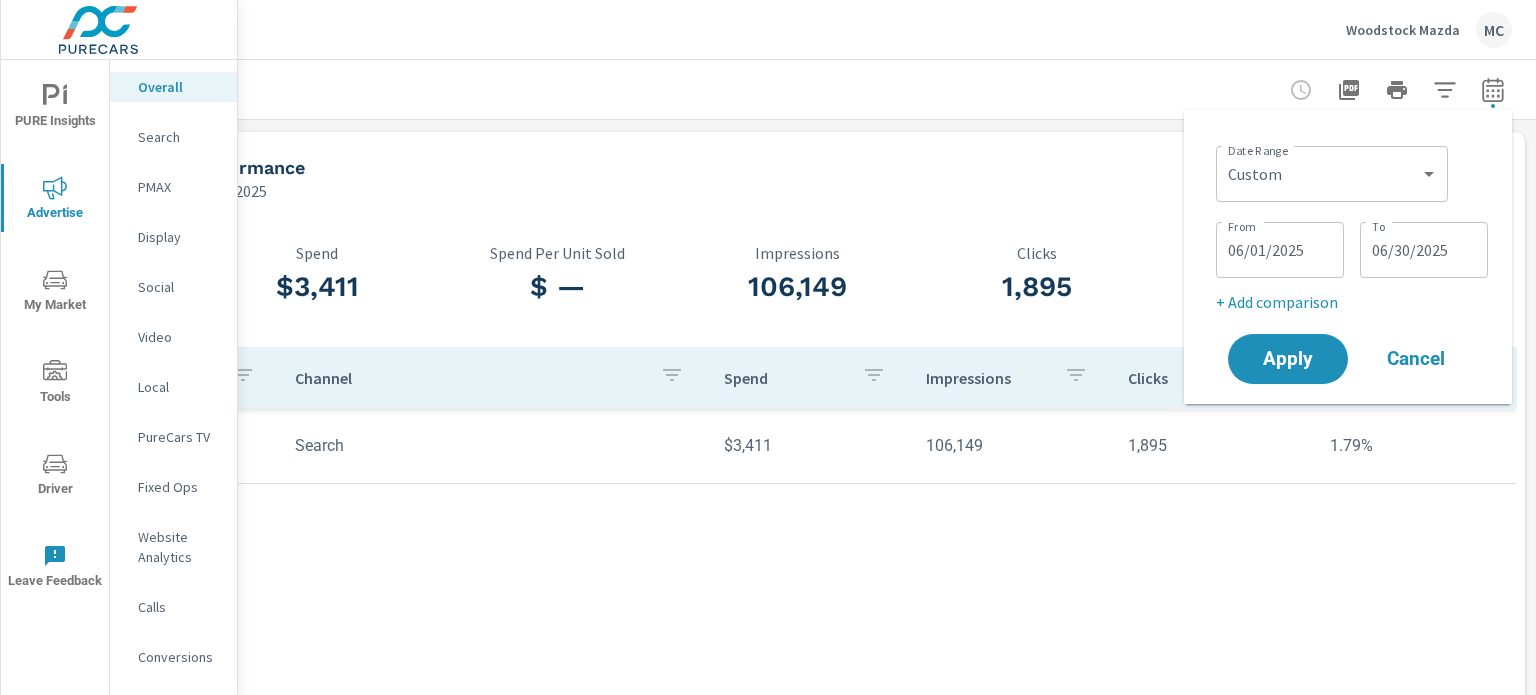 click on "Custom Yesterday Last week Last 7 days Last 14 days Last 30 days Last 45 days Last 60 days Last 90 days Last 180 days Last 365 days Month to date Last month Last 2 months Last 3 months Last 6 months Last 9 months Last 12 months Year to date Last year ​" at bounding box center [1332, 174] 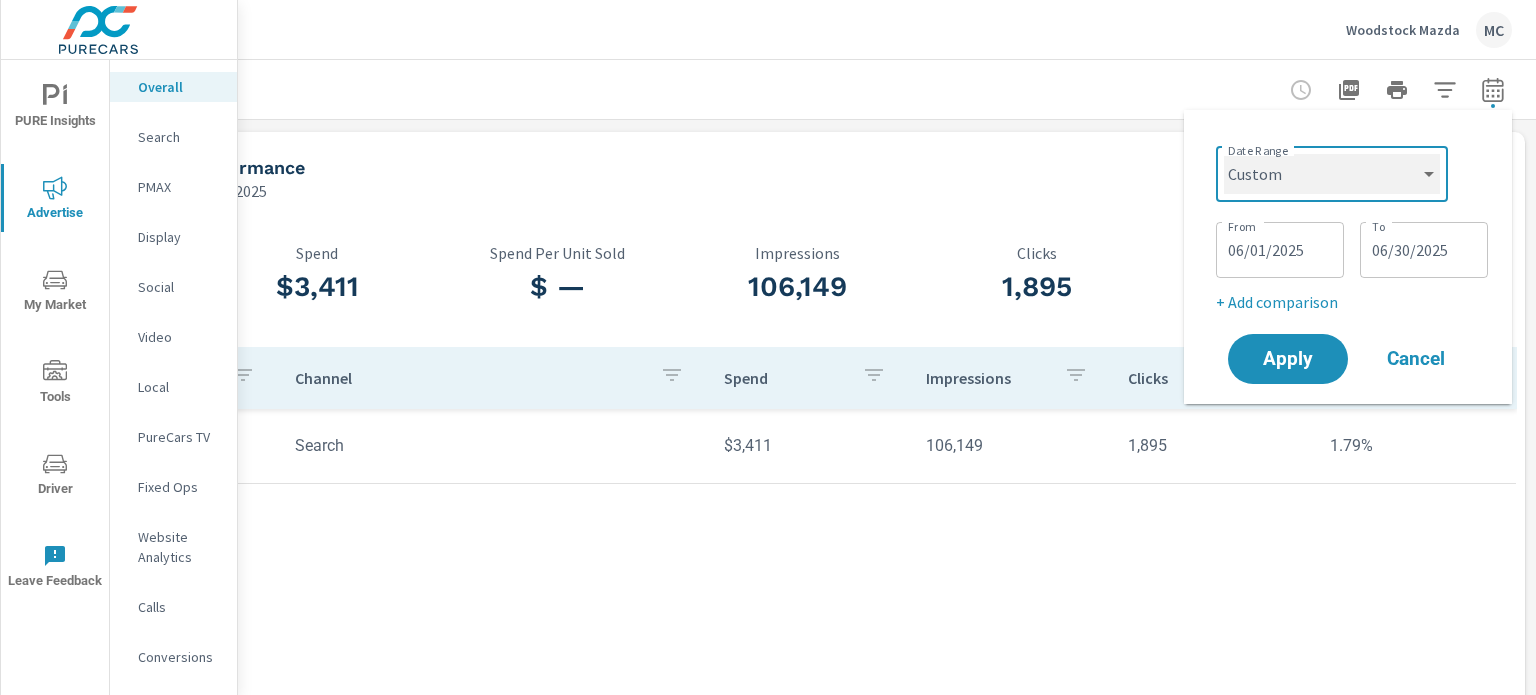 drag, startPoint x: 1309, startPoint y: 160, endPoint x: 1312, endPoint y: 170, distance: 10.440307 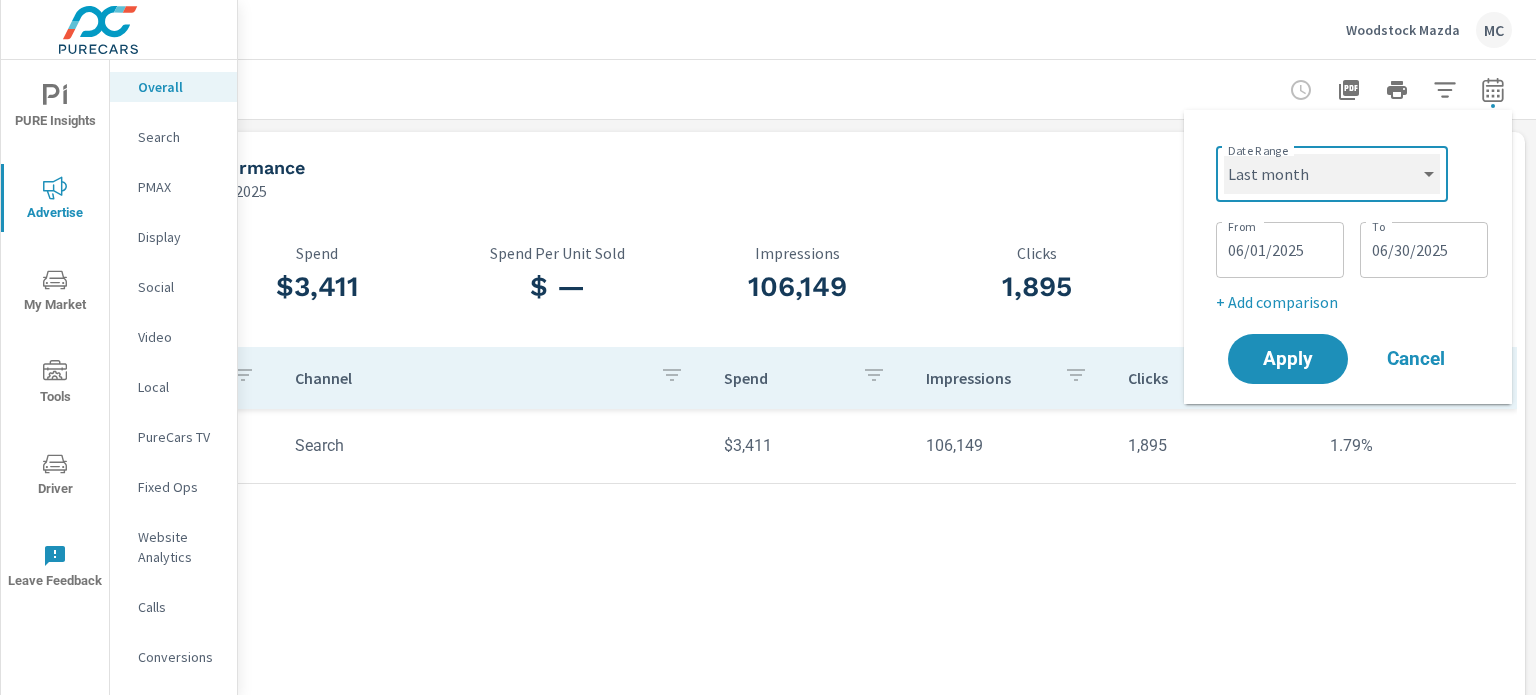 click on "Custom Yesterday Last week Last 7 days Last 14 days Last 30 days Last 45 days Last 60 days Last 90 days Last 180 days Last 365 days Month to date Last month Last 2 months Last 3 months Last 6 months Last 9 months Last 12 months Year to date Last year" at bounding box center (1332, 174) 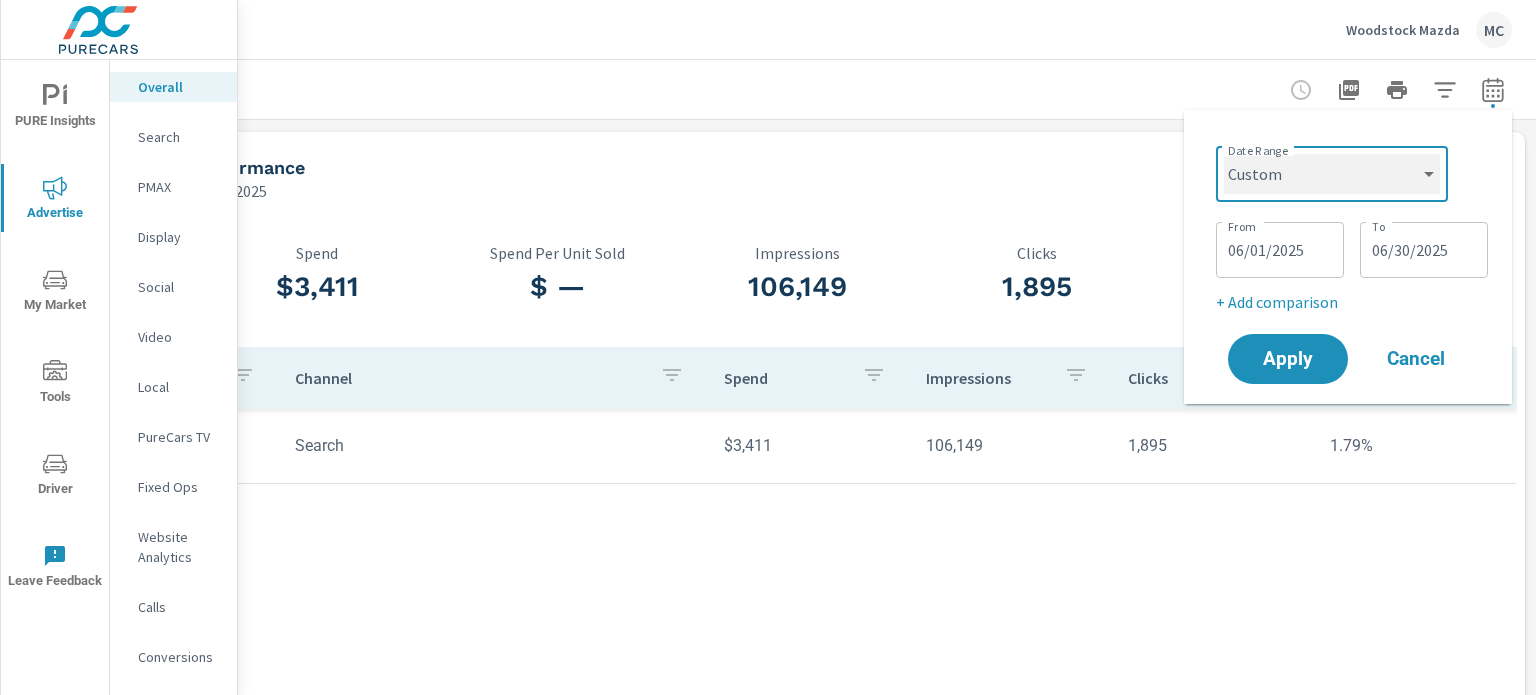 select on "Last month" 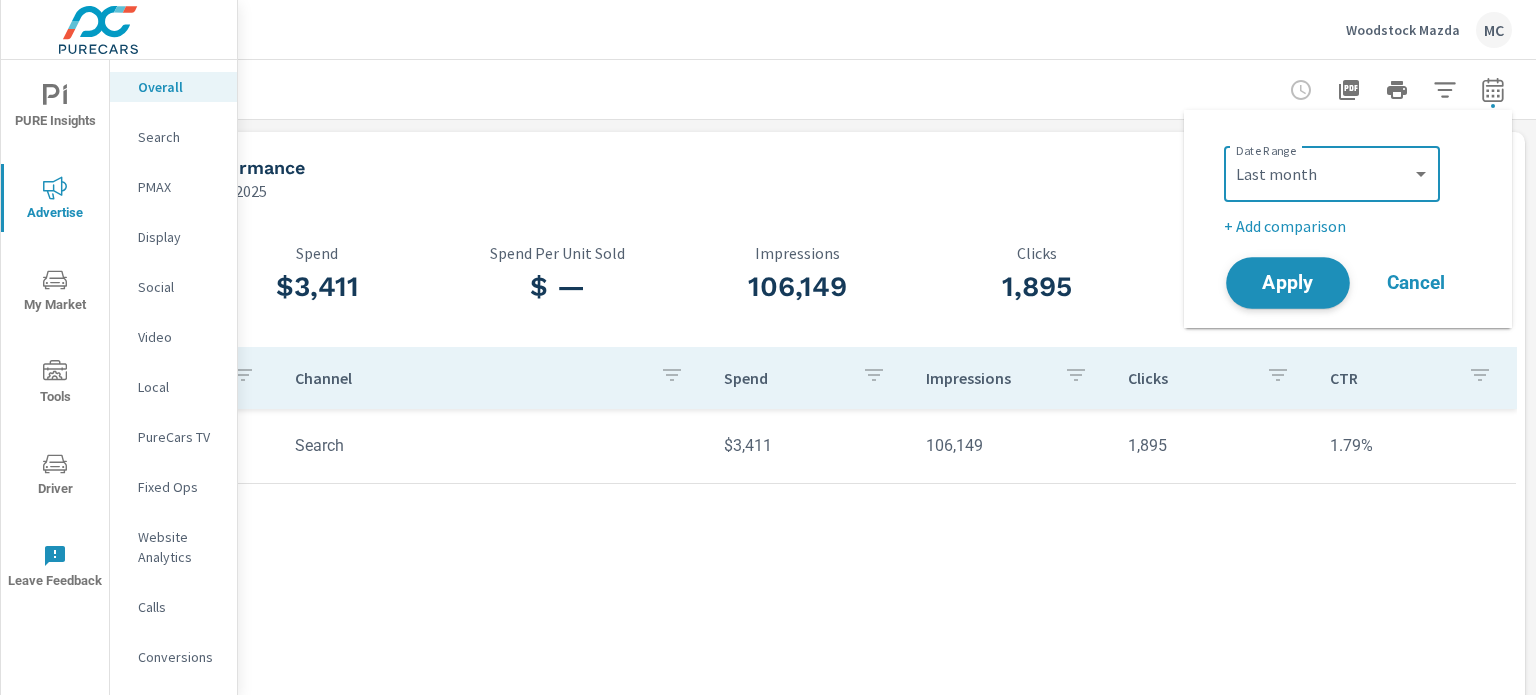 click on "Apply" at bounding box center (1288, 283) 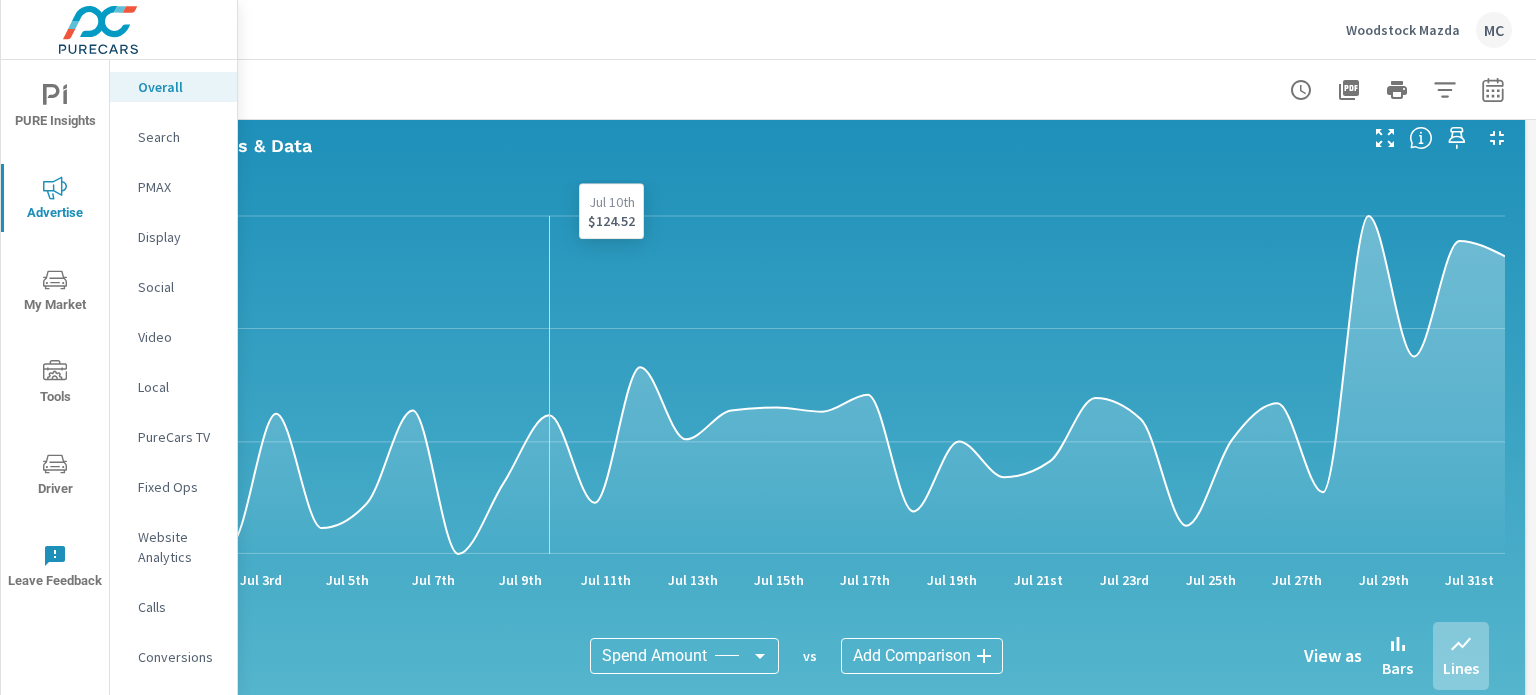 scroll, scrollTop: 1367, scrollLeft: 181, axis: both 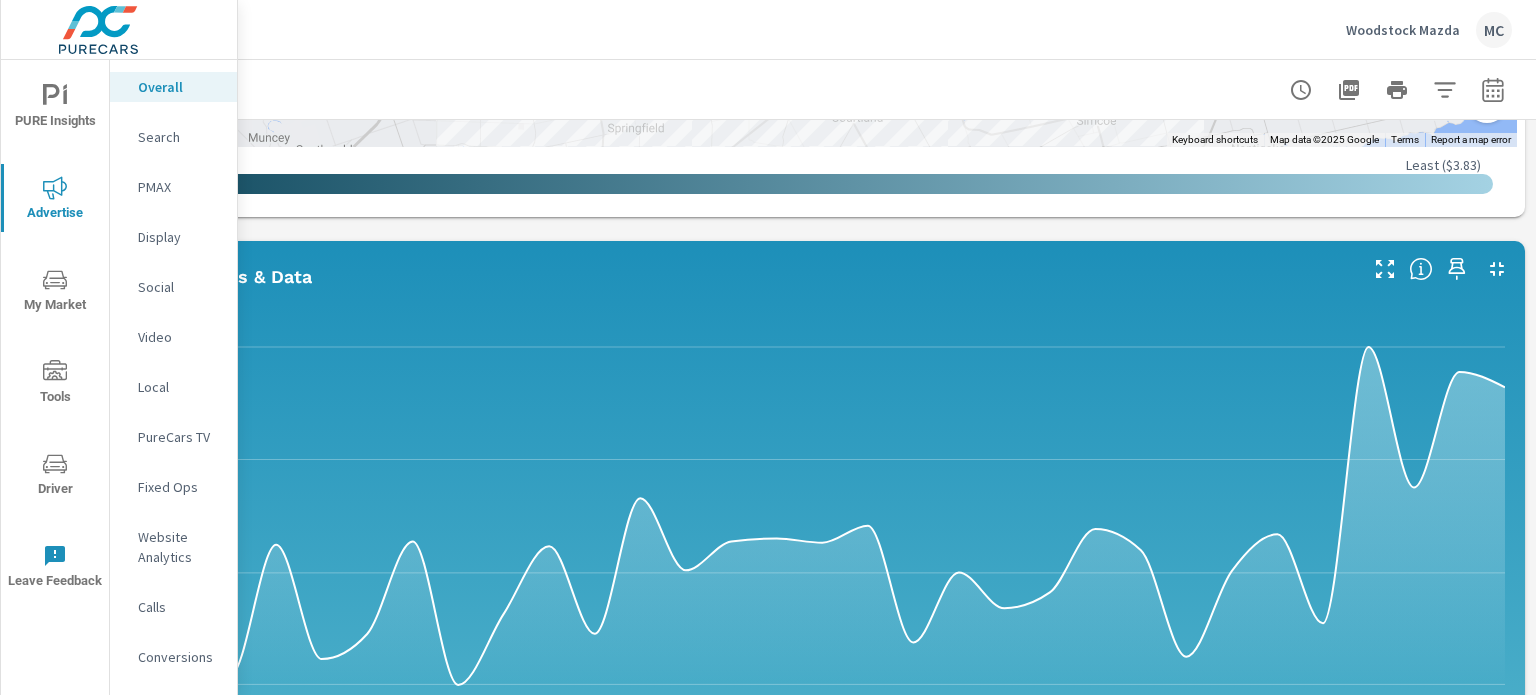 click on "Social" at bounding box center [179, 287] 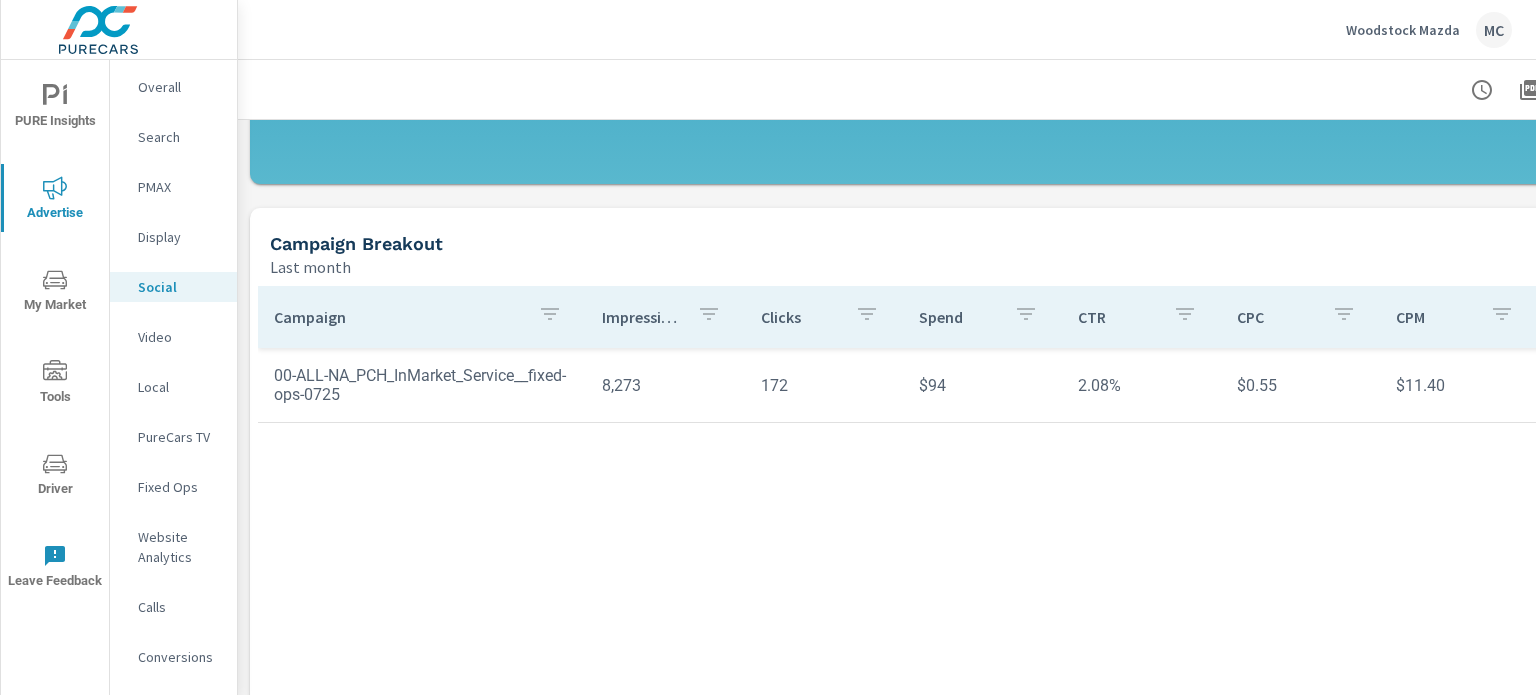 scroll, scrollTop: 600, scrollLeft: 0, axis: vertical 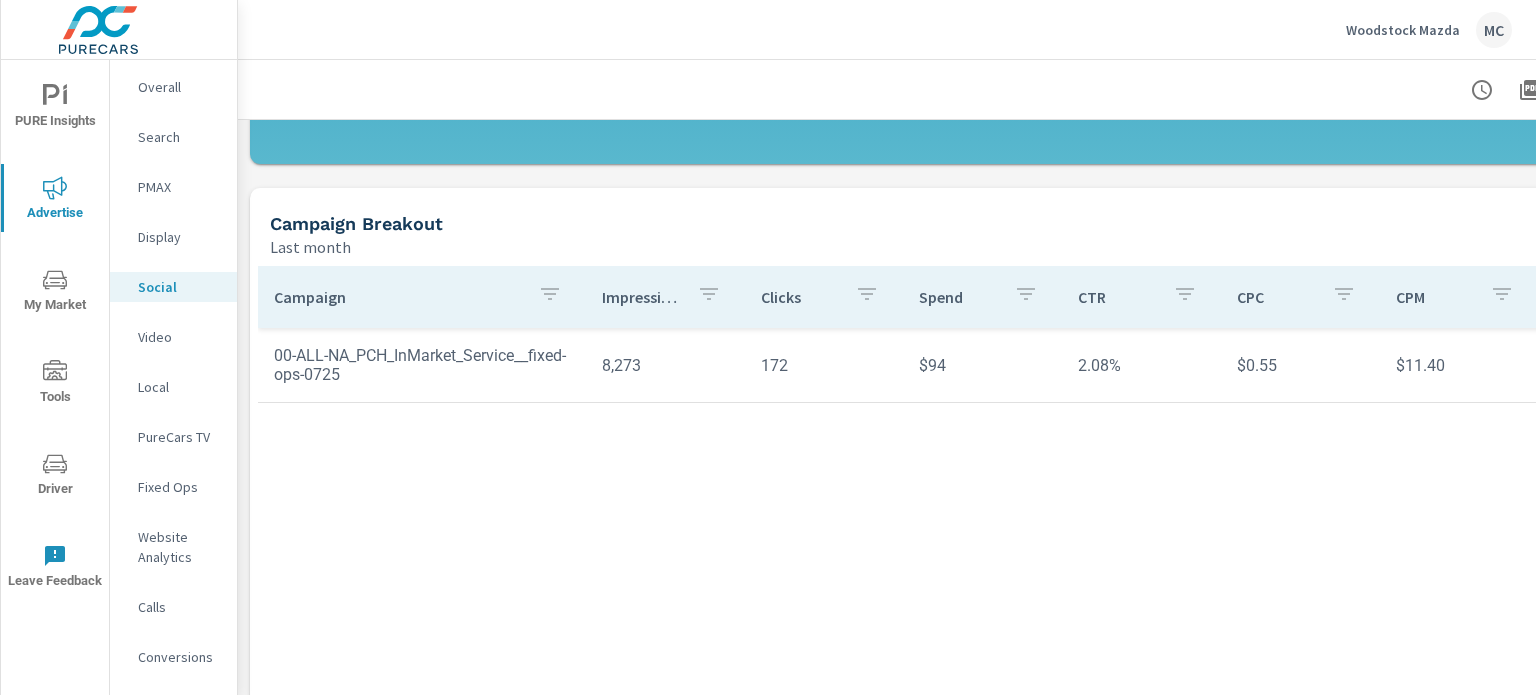 click 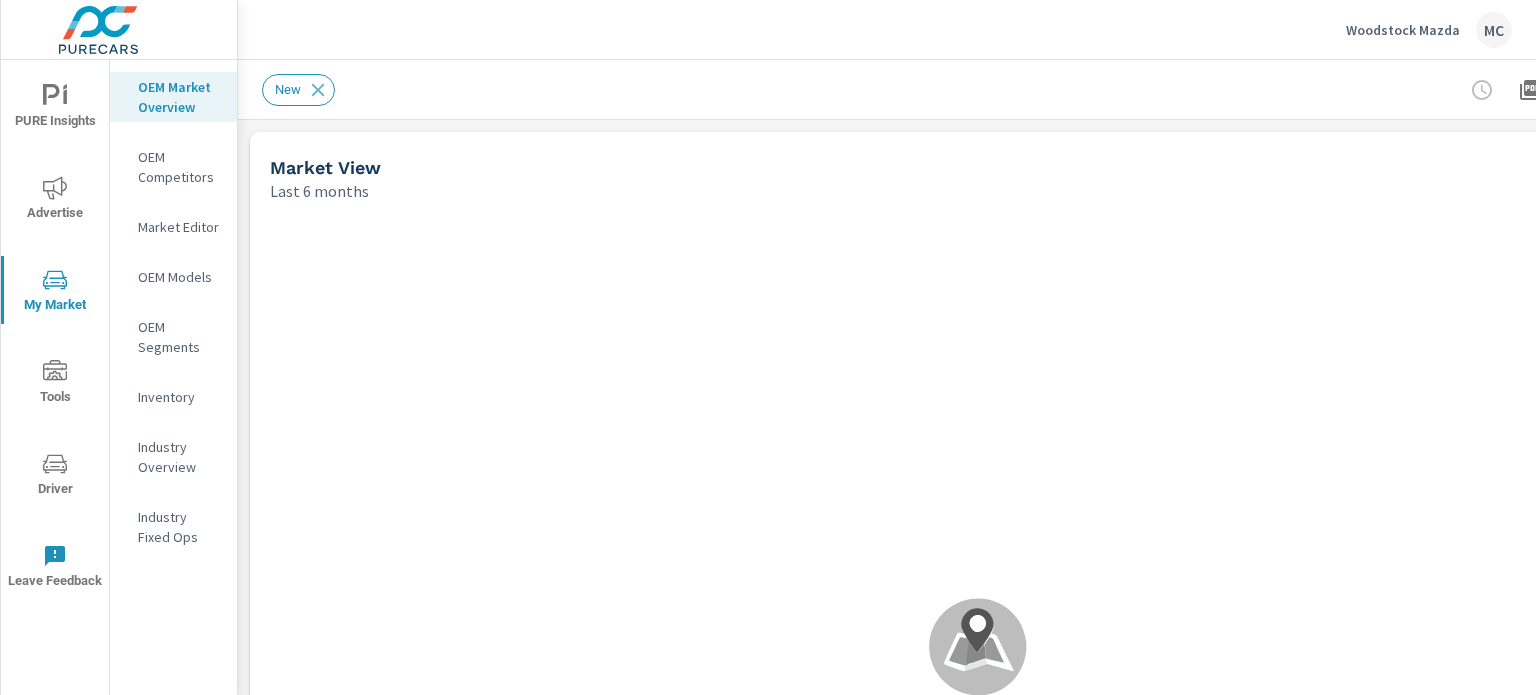 scroll, scrollTop: 0, scrollLeft: 0, axis: both 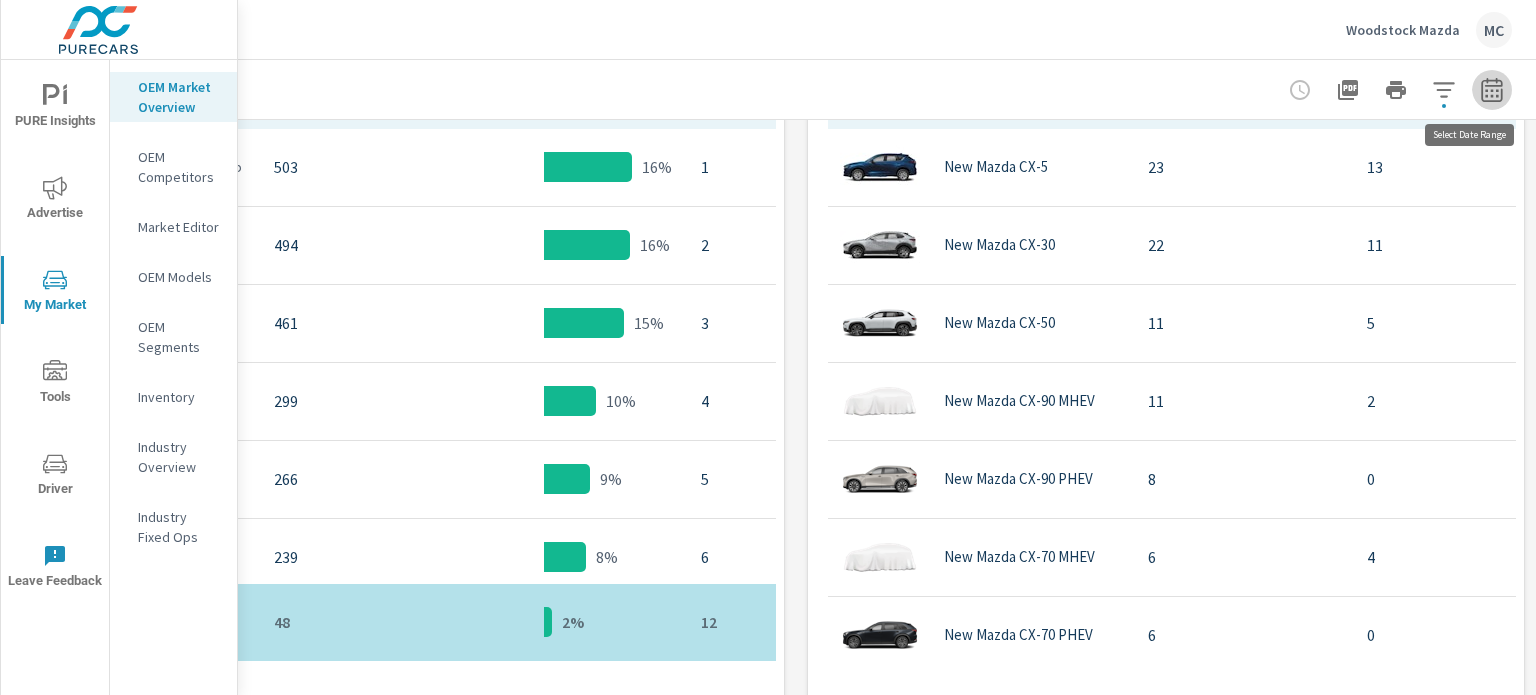 click 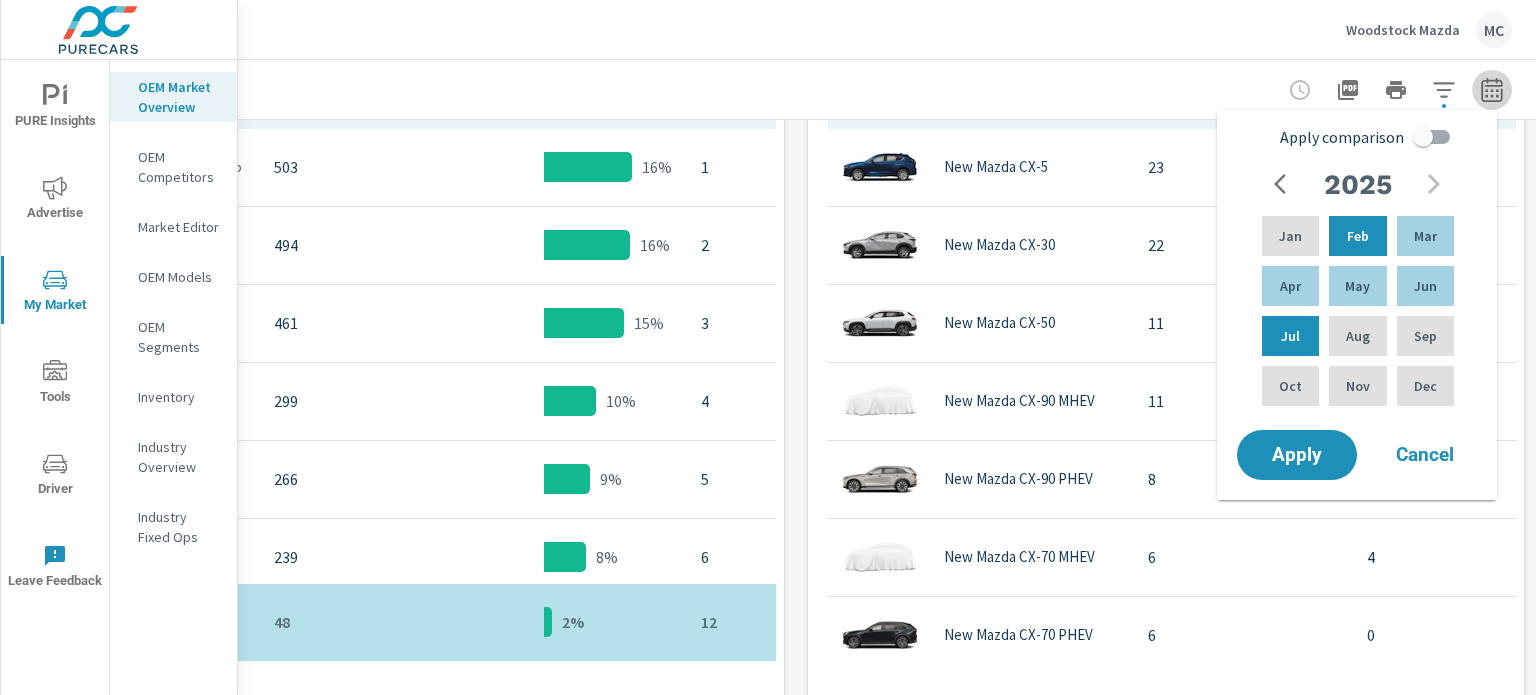 click 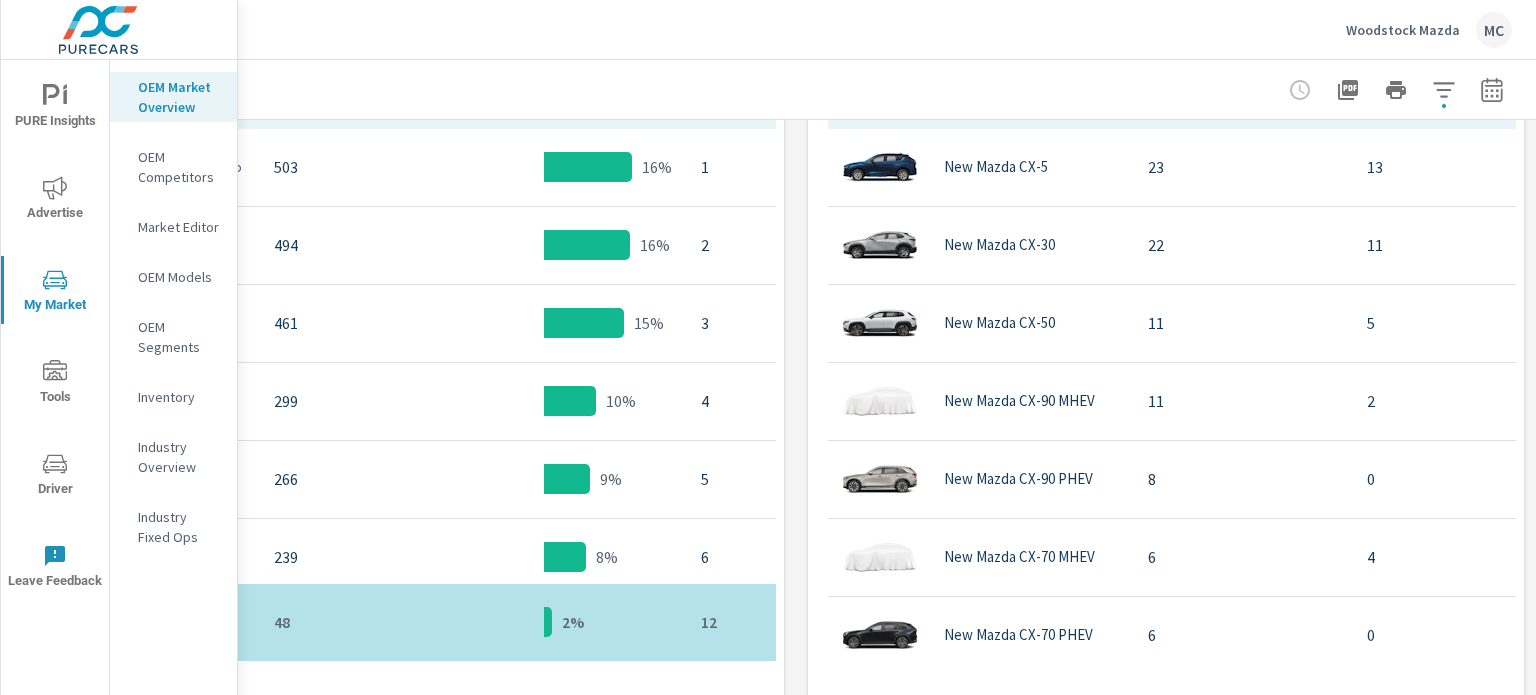drag, startPoint x: 600, startPoint y: 654, endPoint x: 512, endPoint y: 658, distance: 88.09086 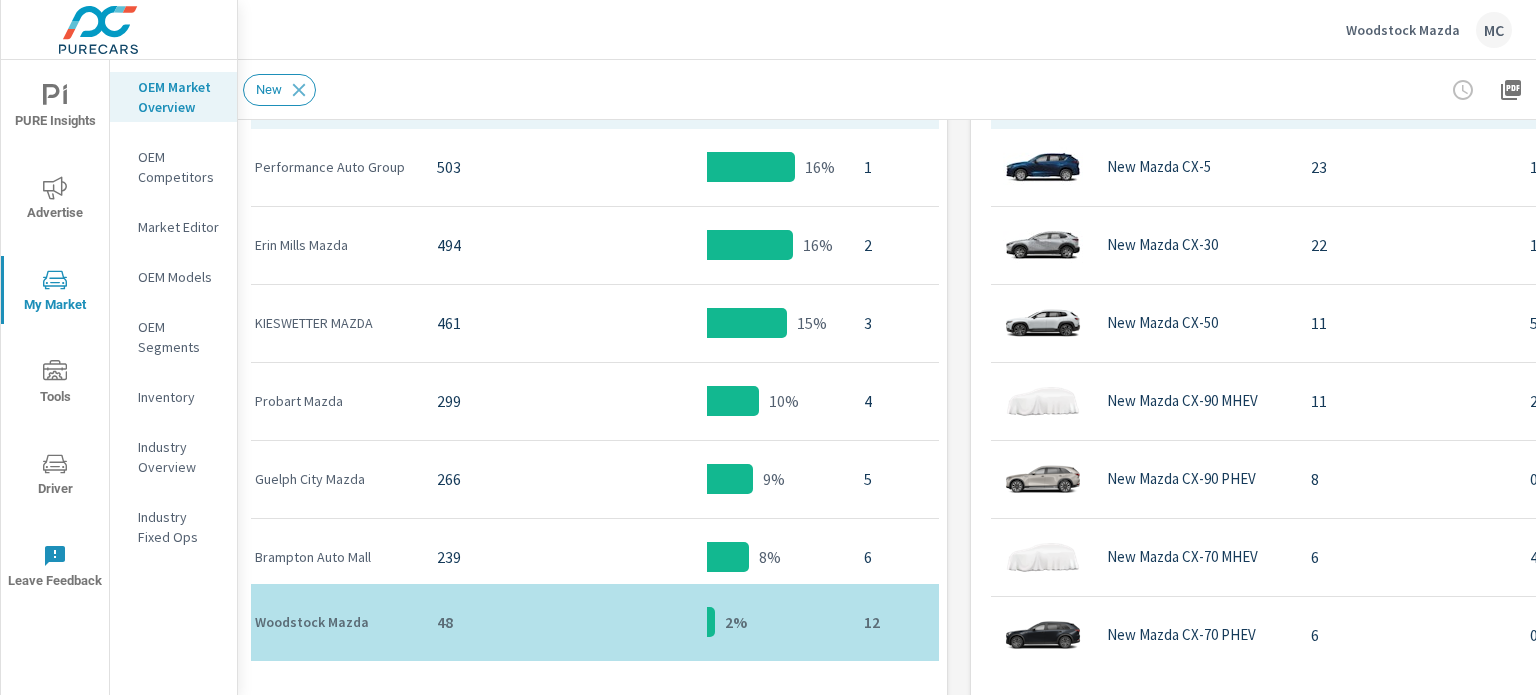 scroll, scrollTop: 1123, scrollLeft: 12, axis: both 